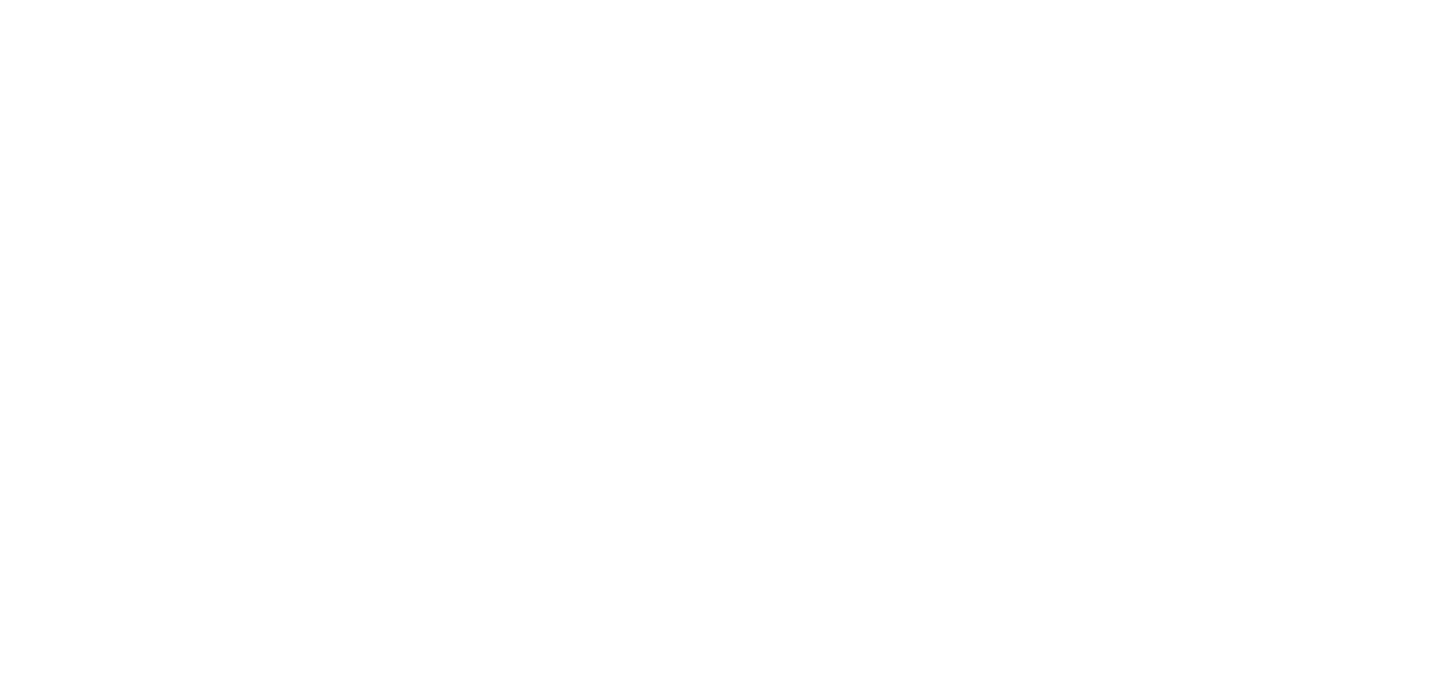 scroll, scrollTop: 0, scrollLeft: 0, axis: both 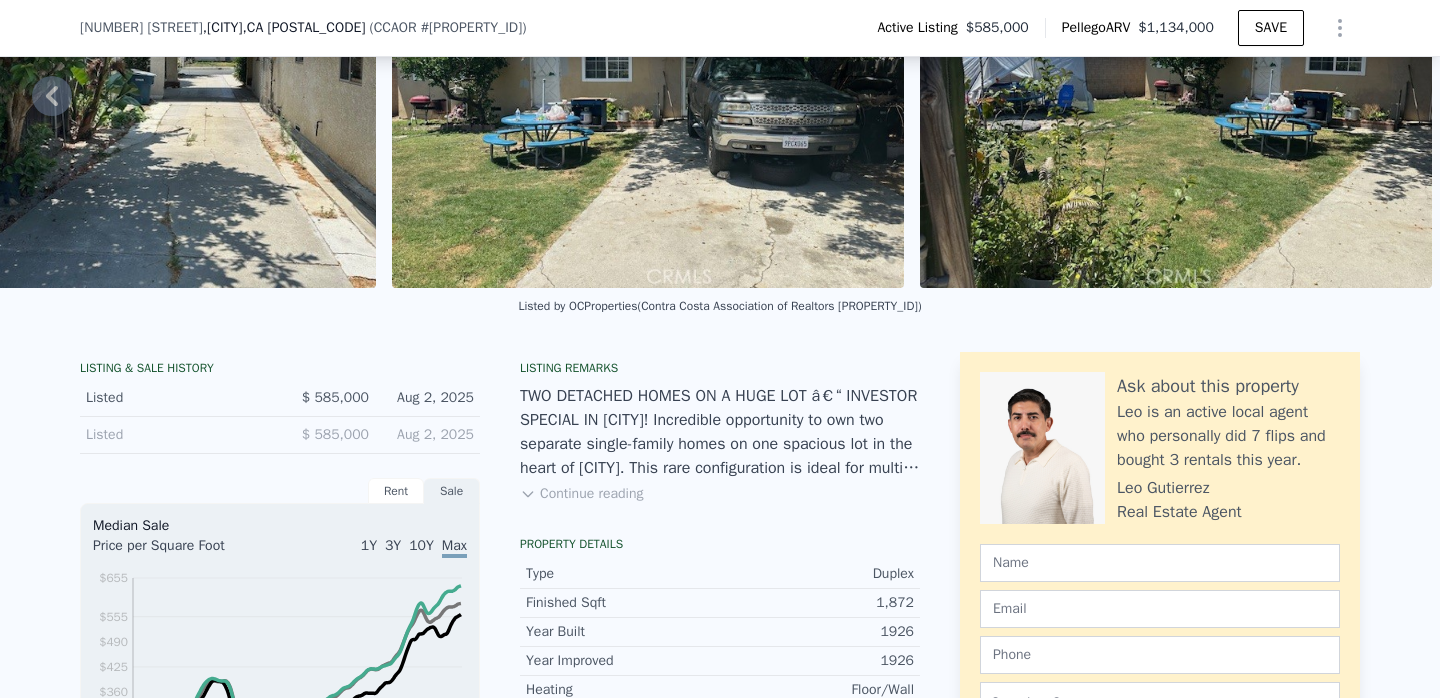 click on "Continue reading" at bounding box center (581, 494) 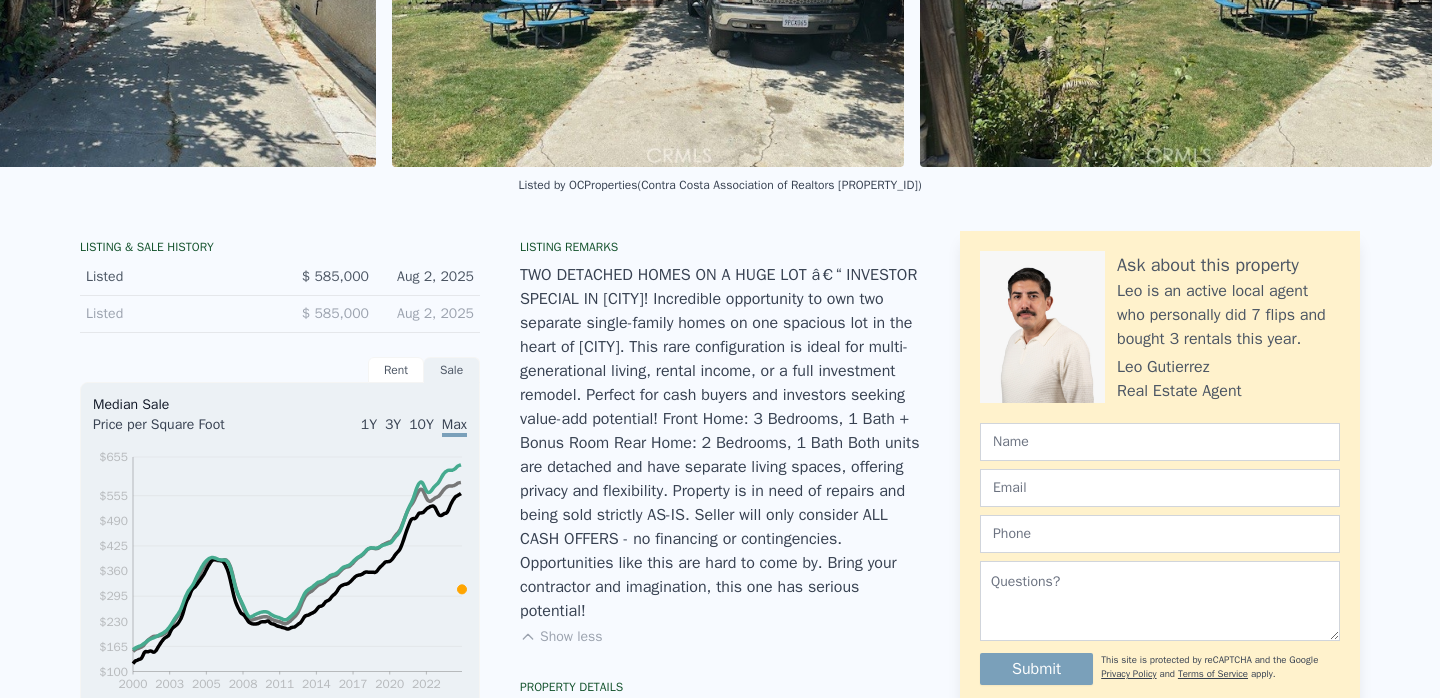 scroll, scrollTop: 0, scrollLeft: 0, axis: both 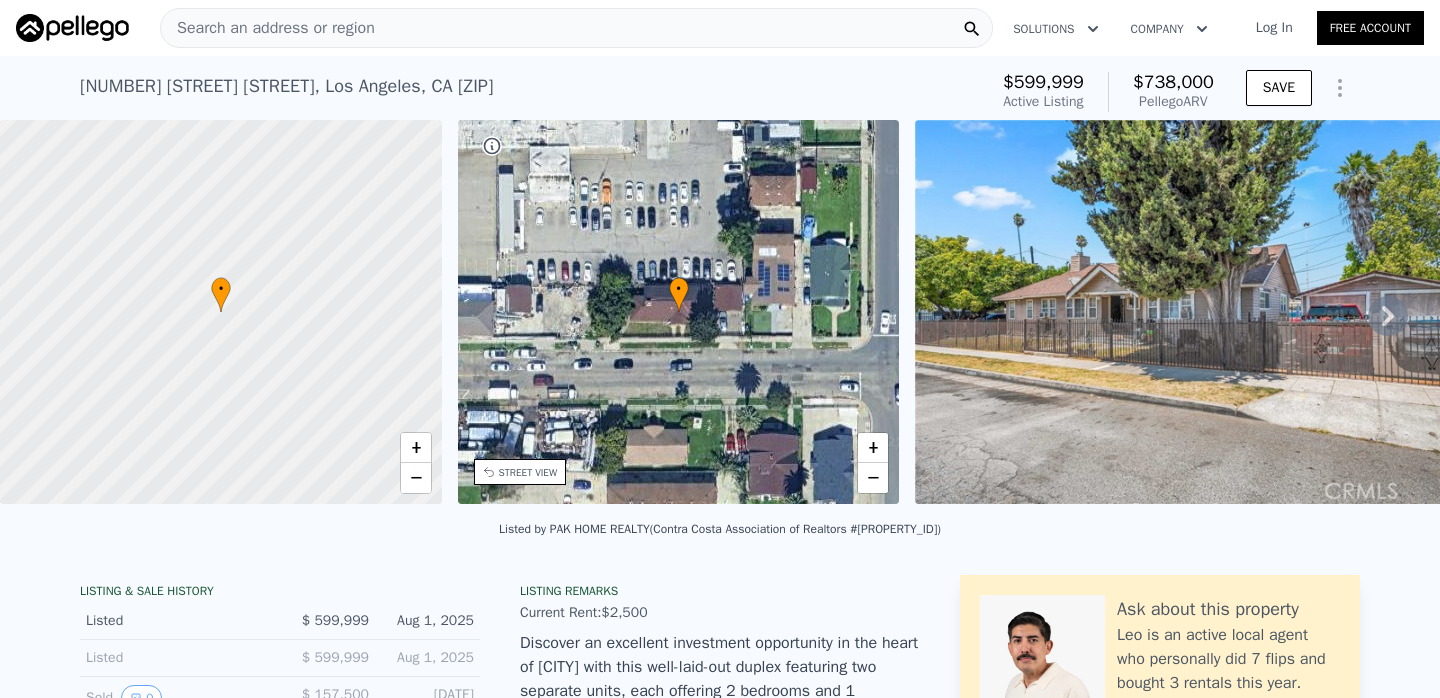 click on "Search an address or region" at bounding box center [576, 28] 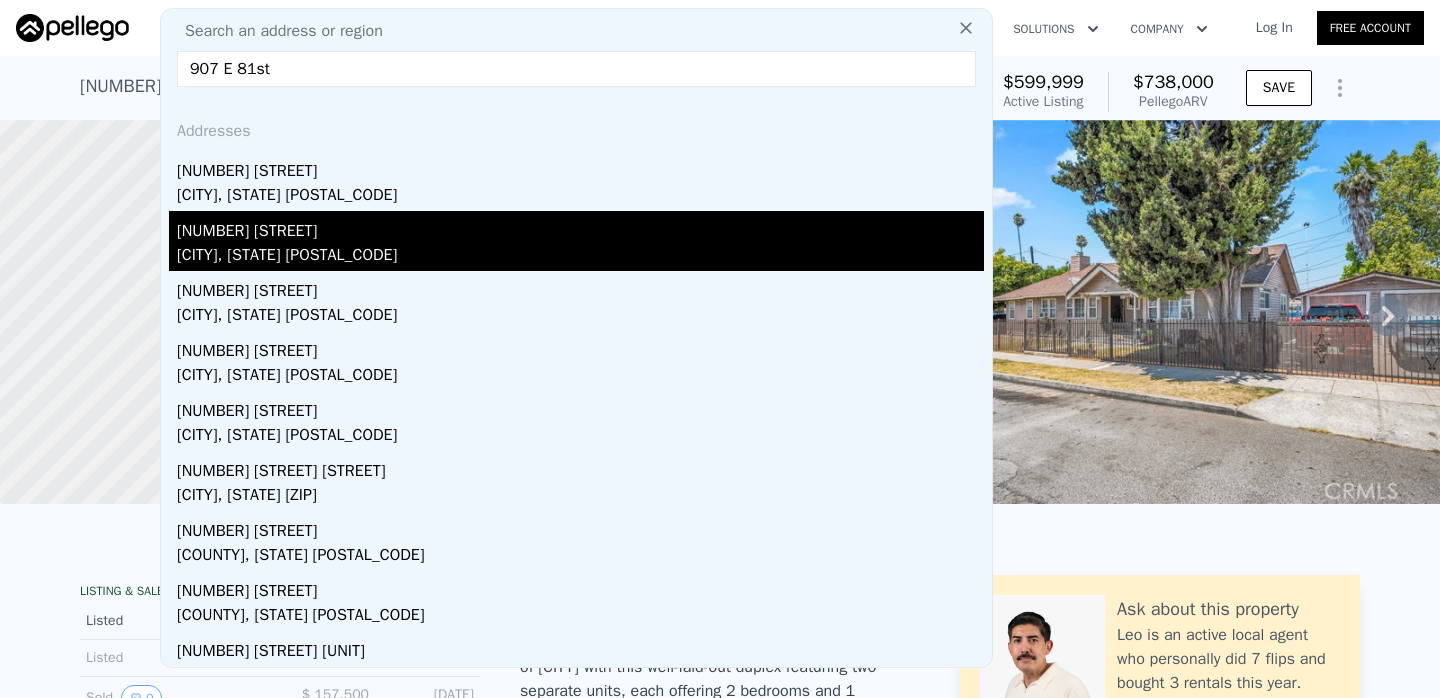 type on "907 E 81st" 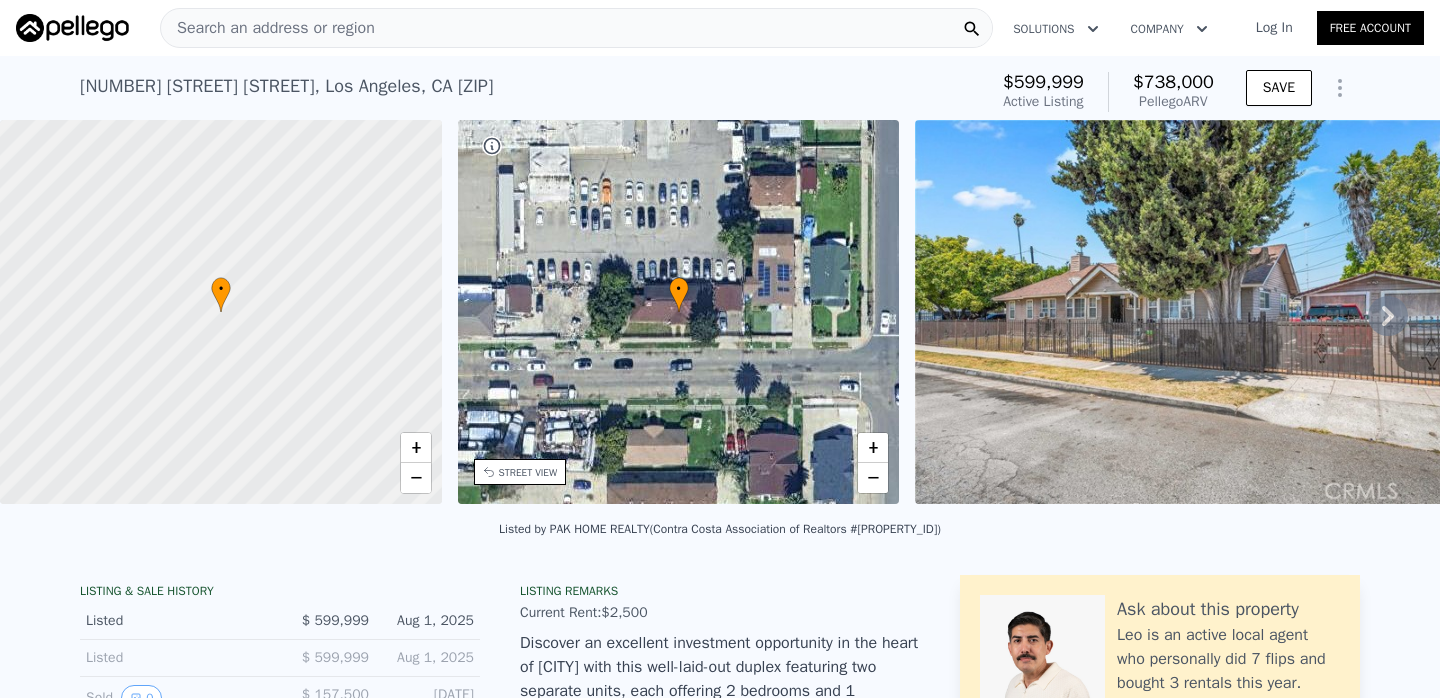 click on "•
+ −" at bounding box center (679, 312) 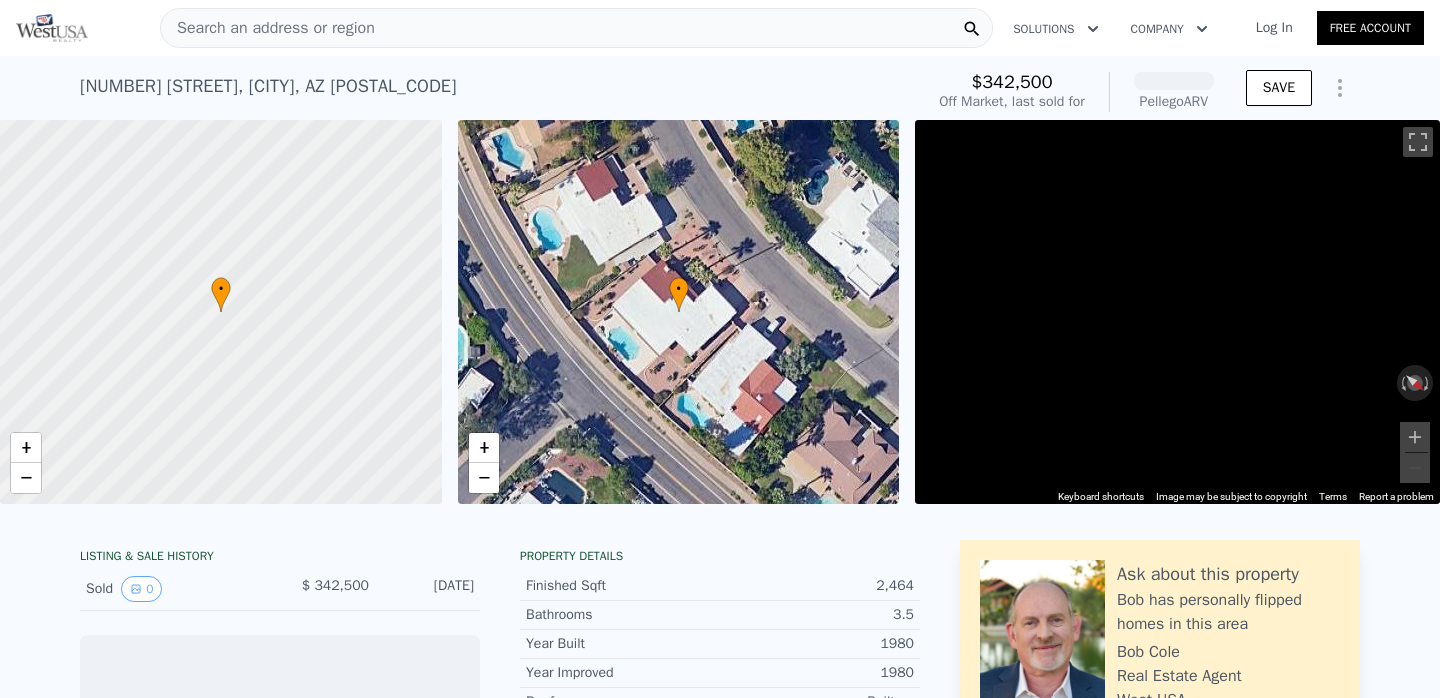 click on "Search an address or region" at bounding box center (576, 28) 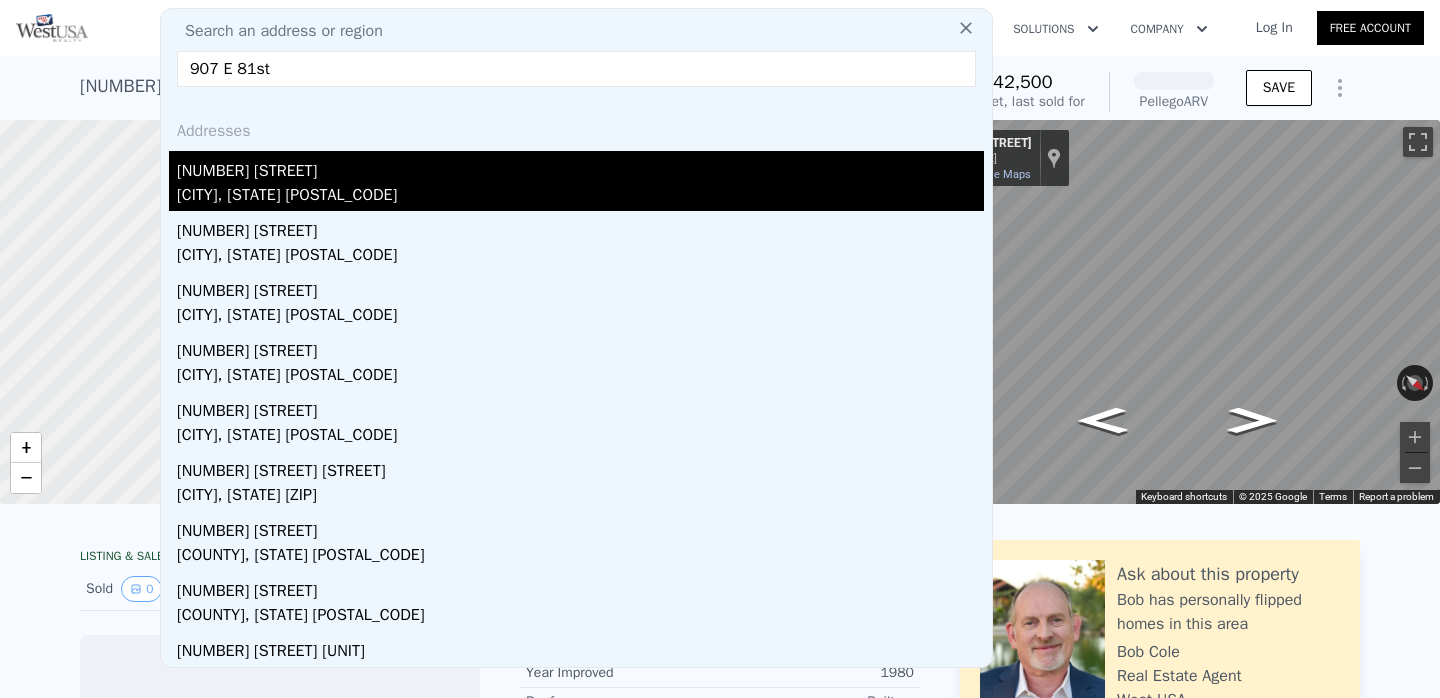 type on "907 E 81st" 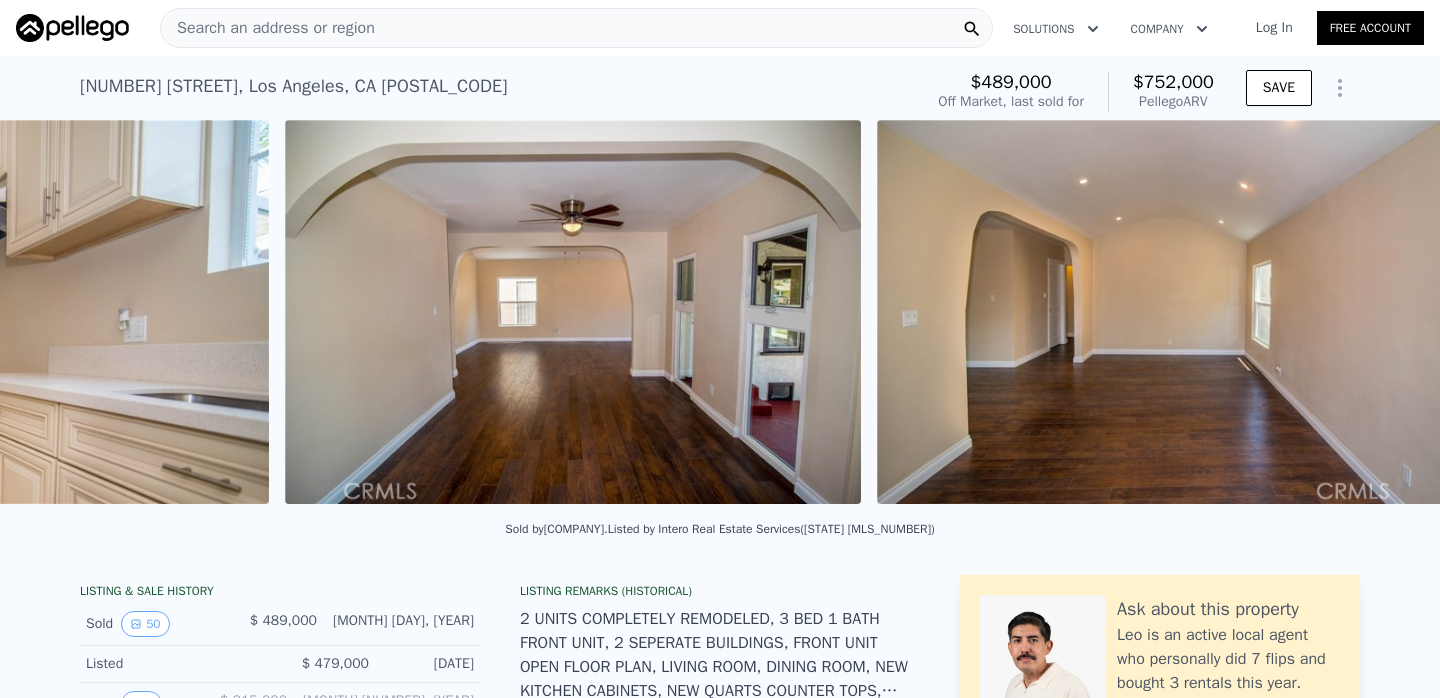scroll, scrollTop: 0, scrollLeft: 7295, axis: horizontal 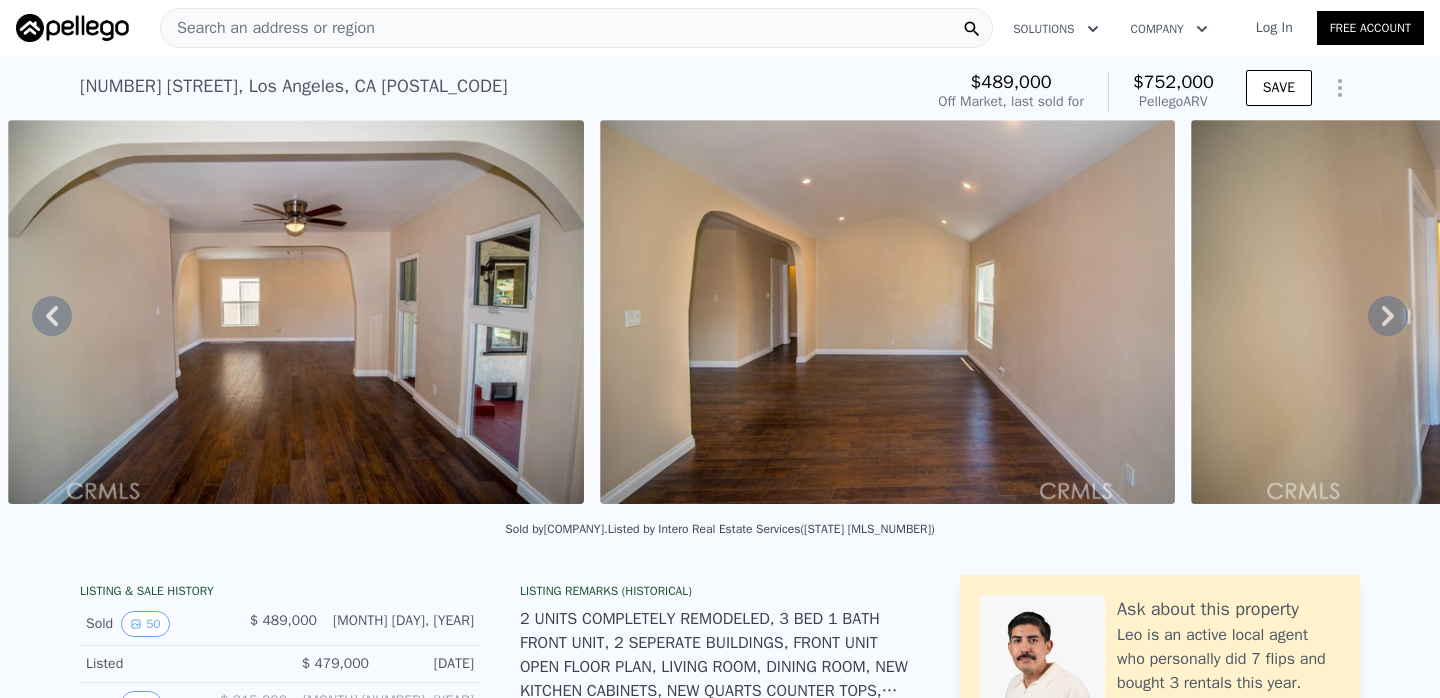 click on "Search an address or region" at bounding box center [576, 28] 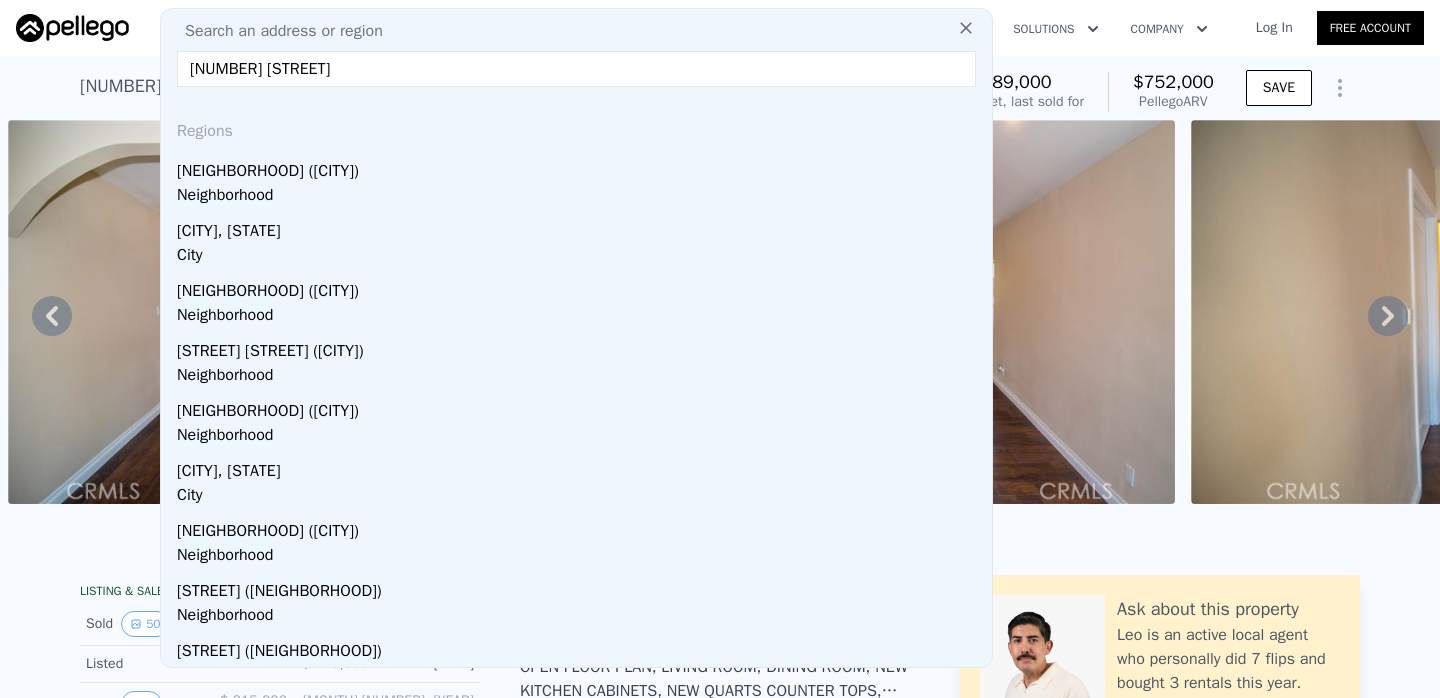 click on "[NUMBER] [STREET]" at bounding box center (576, 69) 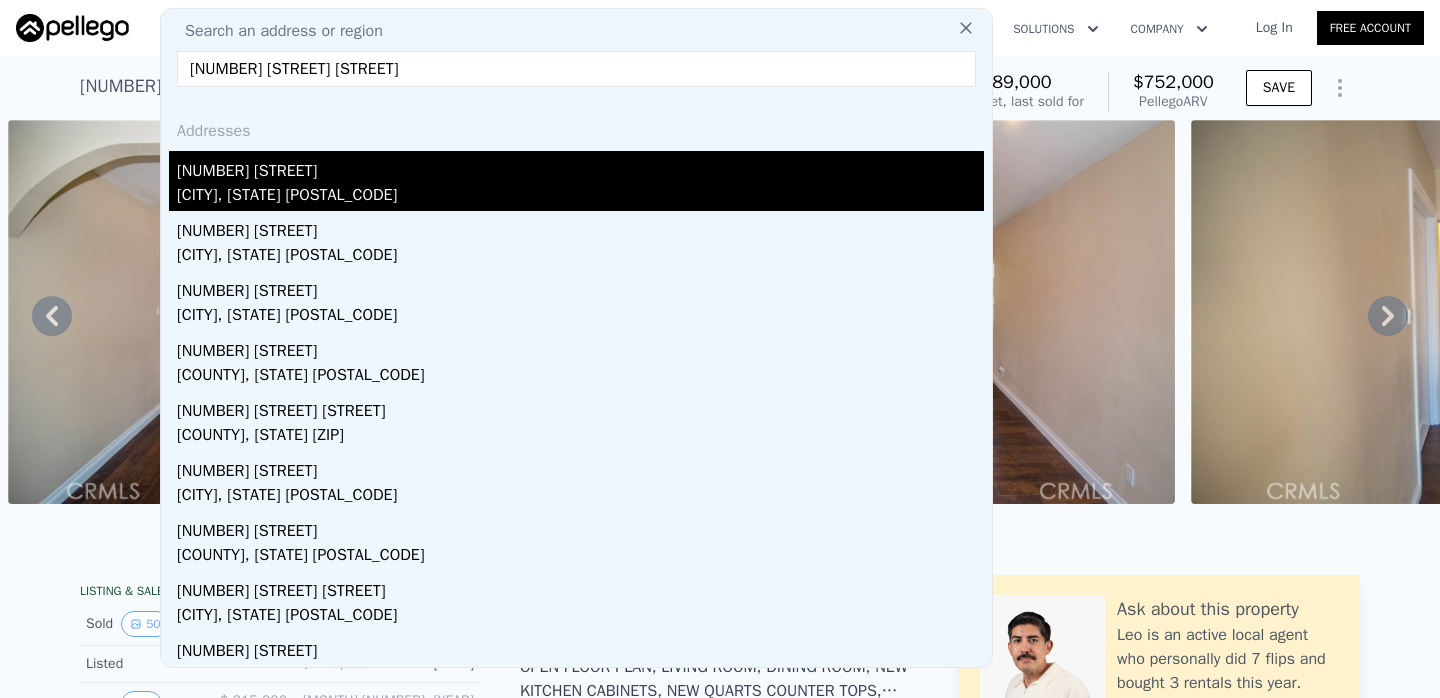 type on "[NUMBER] [STREET] [STREET]" 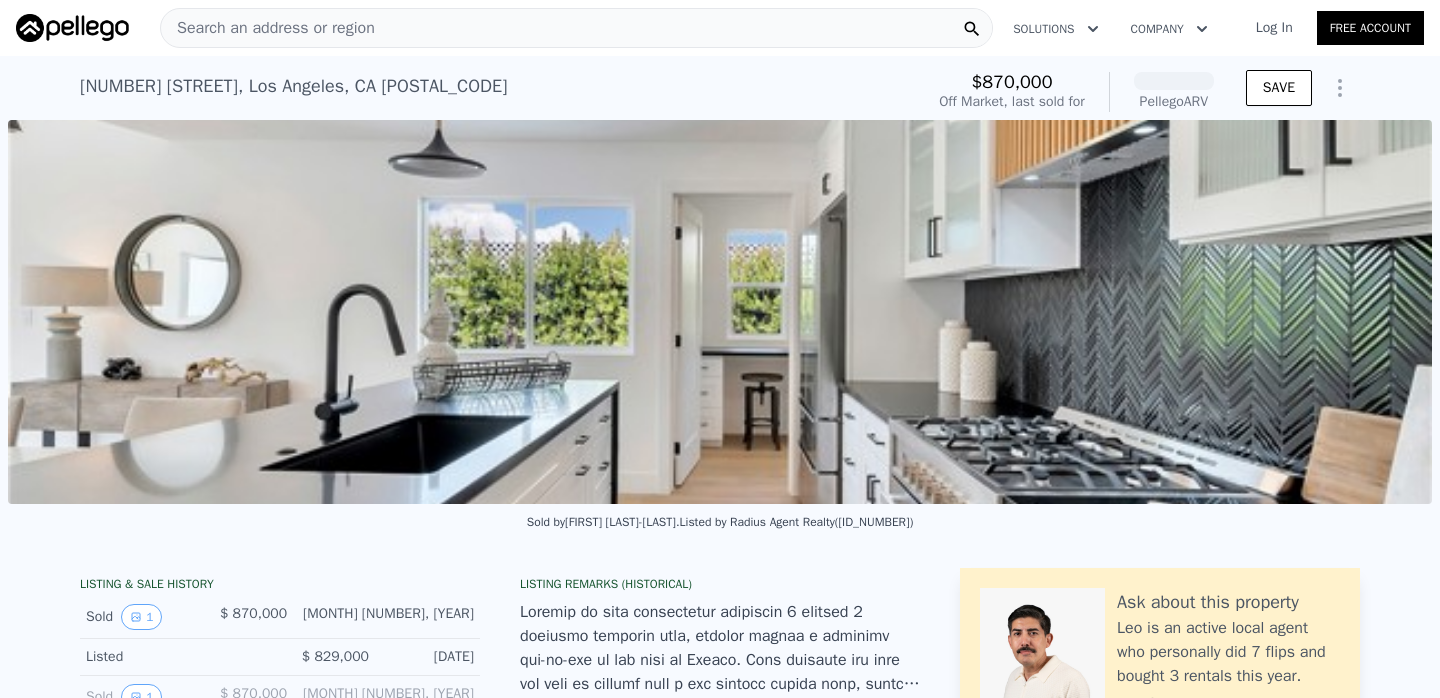 scroll, scrollTop: 0, scrollLeft: 915, axis: horizontal 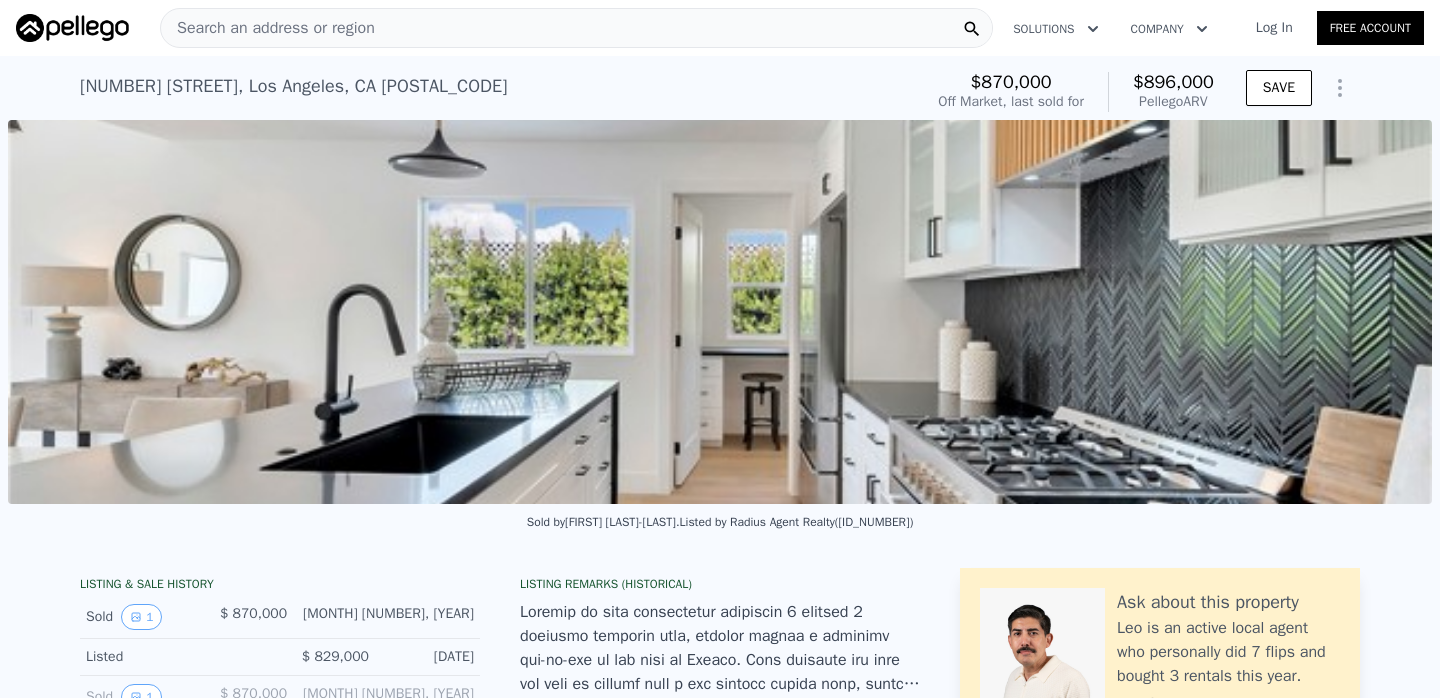click on "Search an address or region" at bounding box center (576, 28) 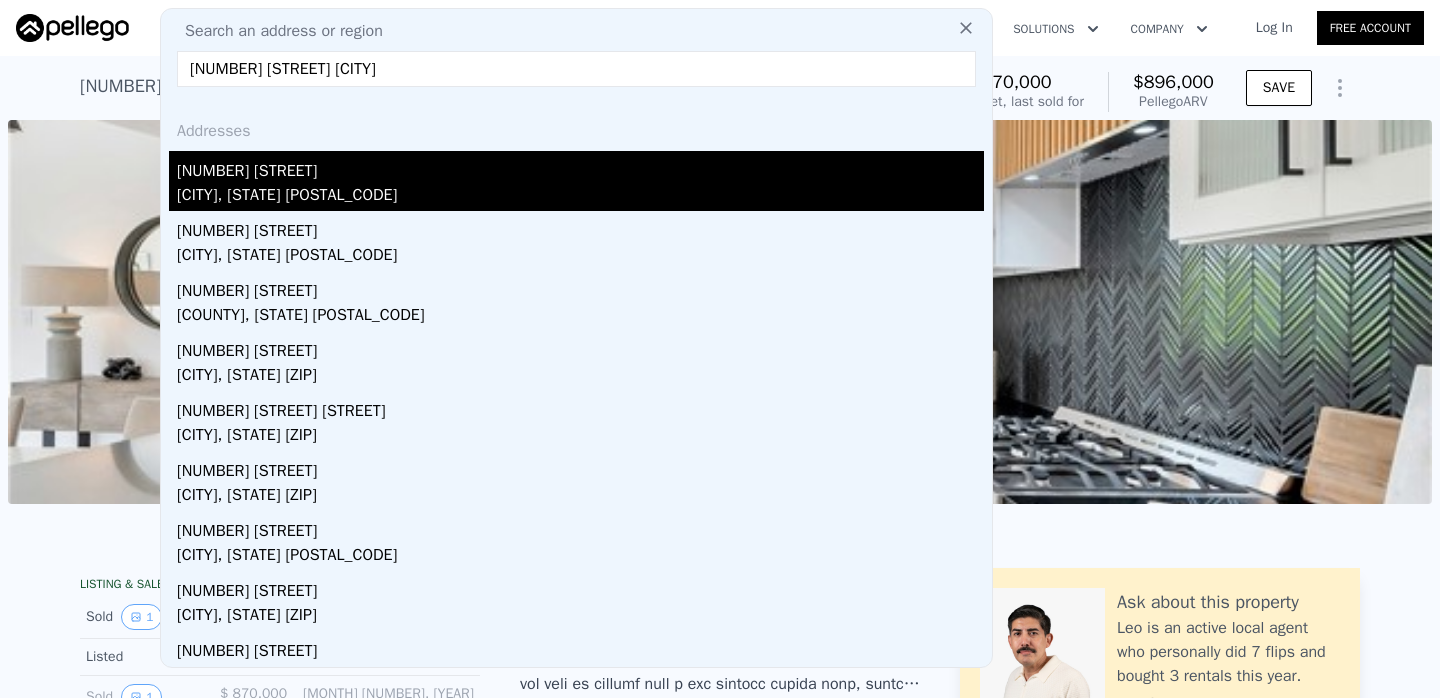 type on "[NUMBER] [STREET] [CITY]" 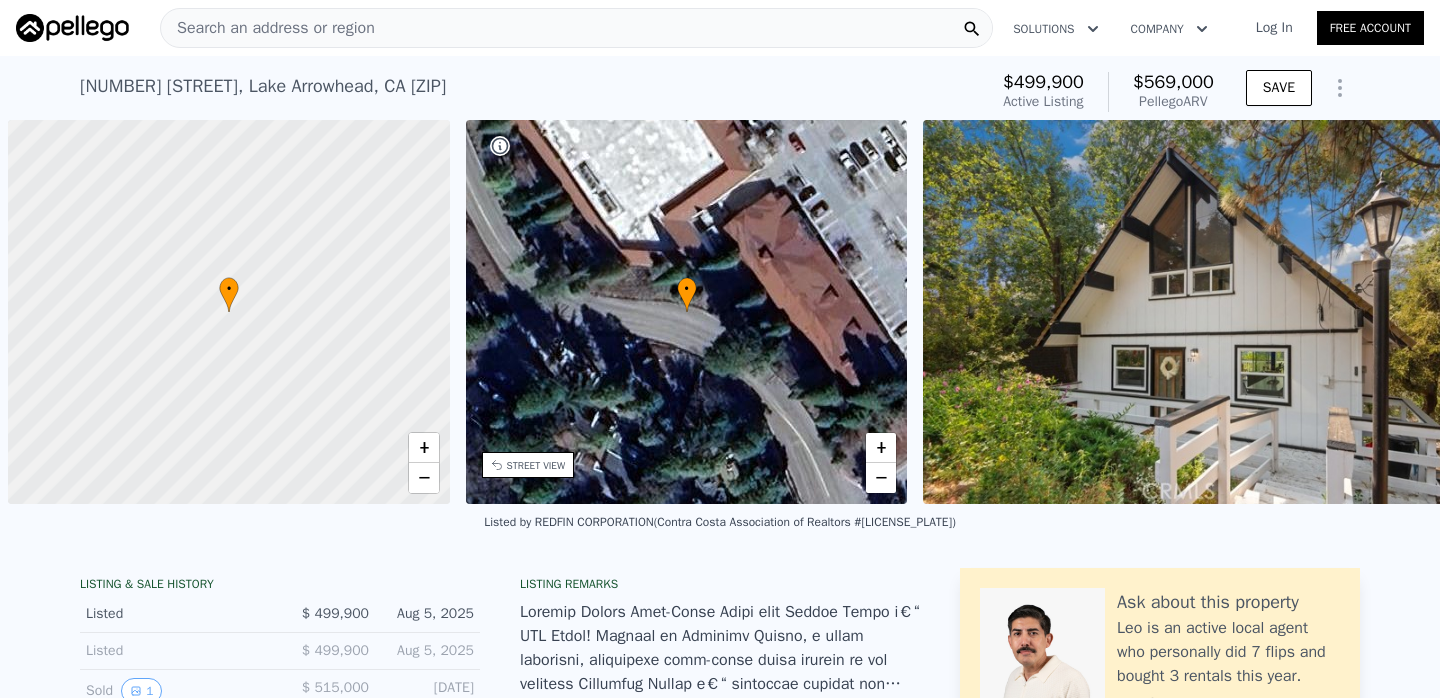 scroll, scrollTop: 0, scrollLeft: 8, axis: horizontal 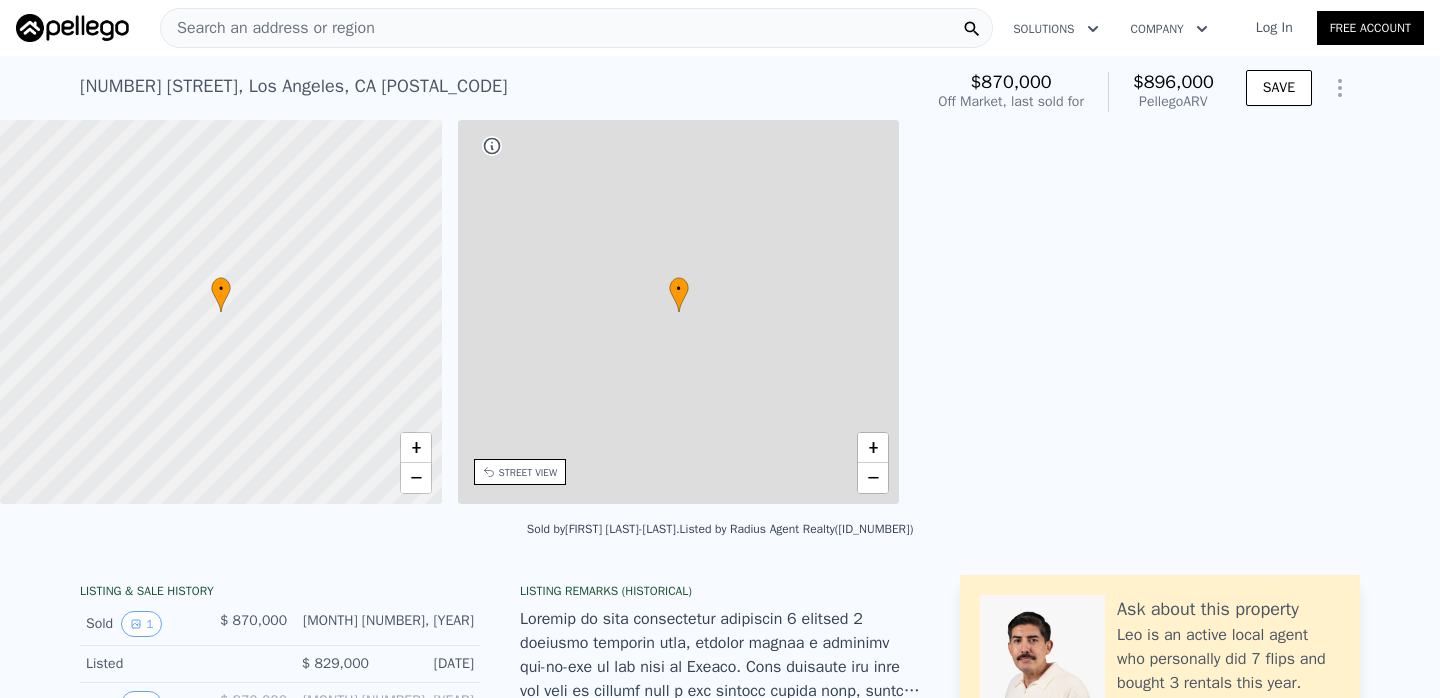 type on "3" 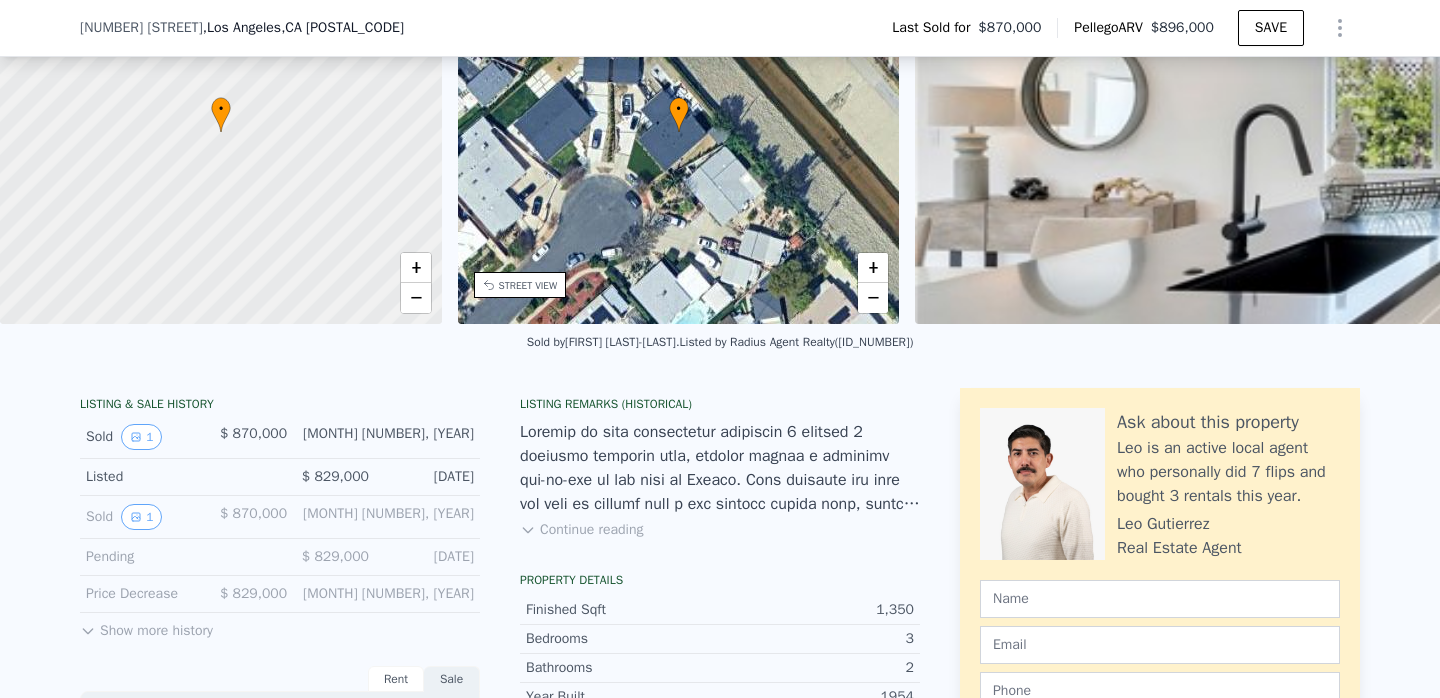 scroll, scrollTop: 179, scrollLeft: 0, axis: vertical 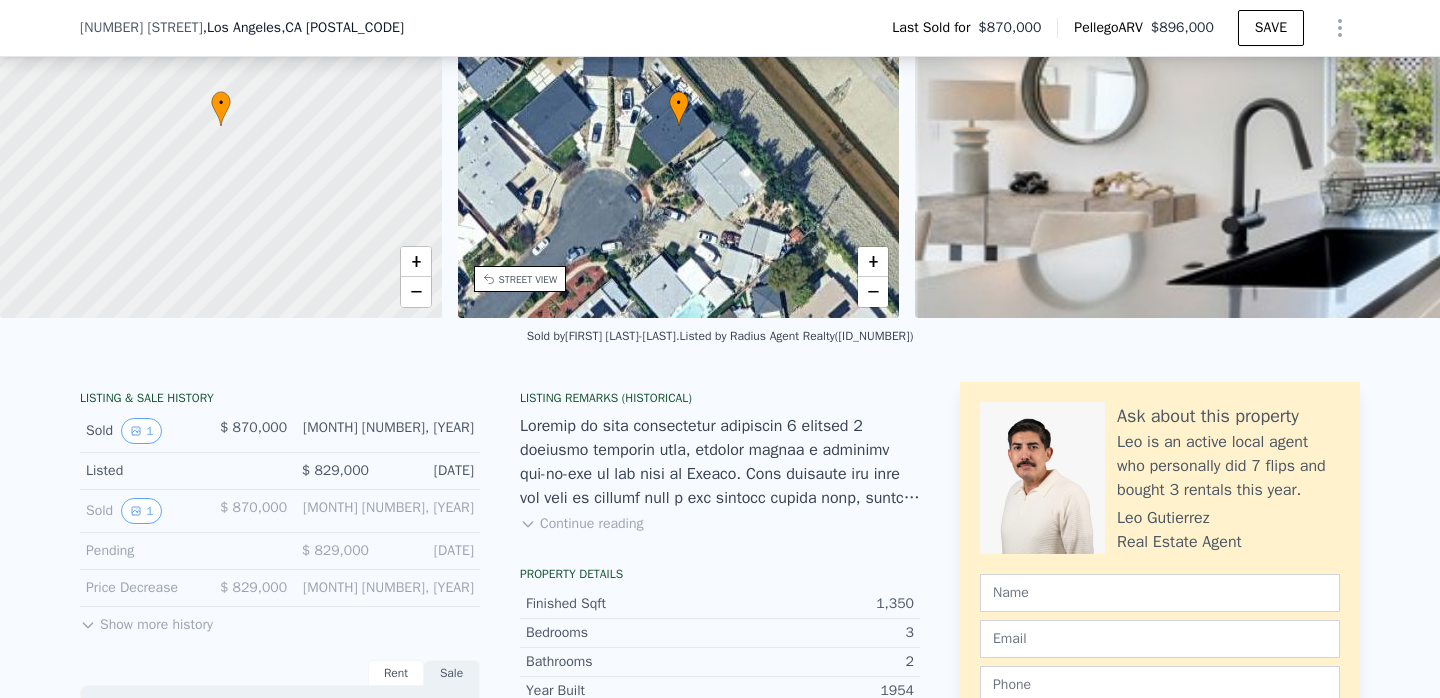 click on "Continue reading" at bounding box center [581, 524] 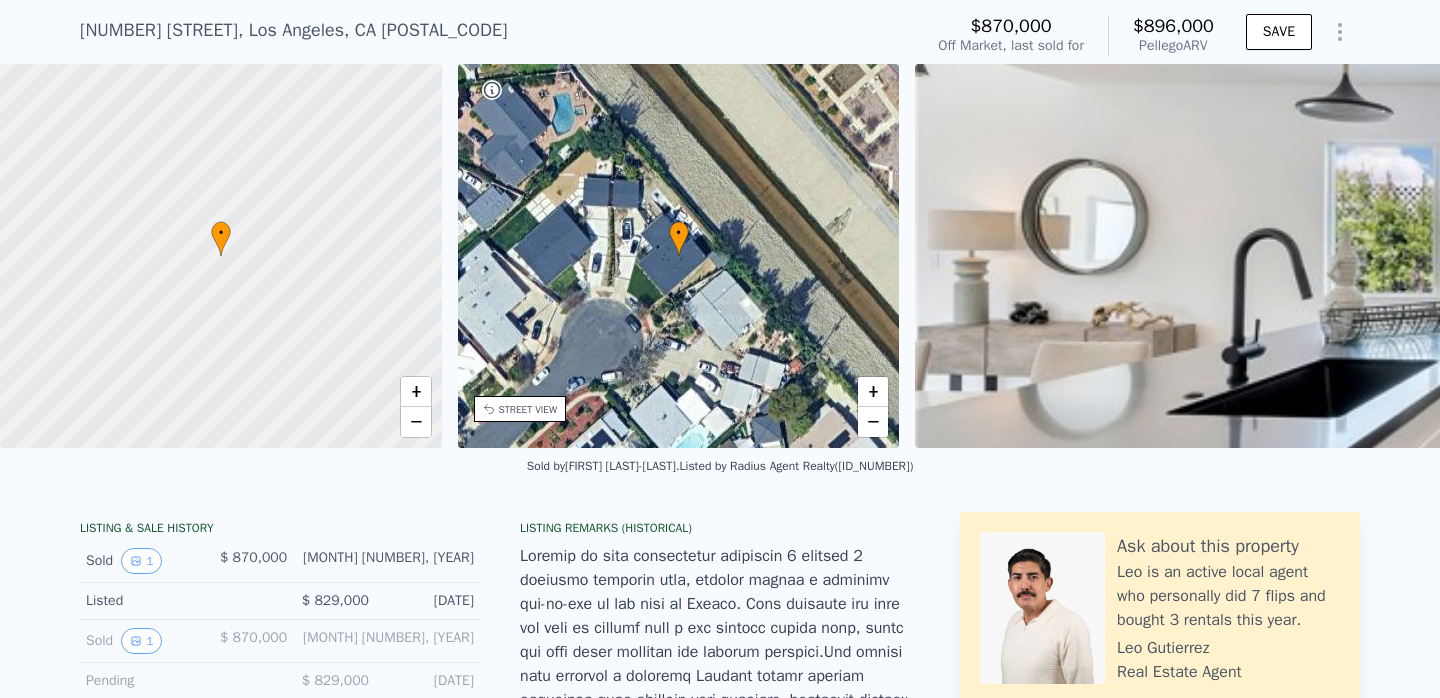 scroll, scrollTop: 0, scrollLeft: 0, axis: both 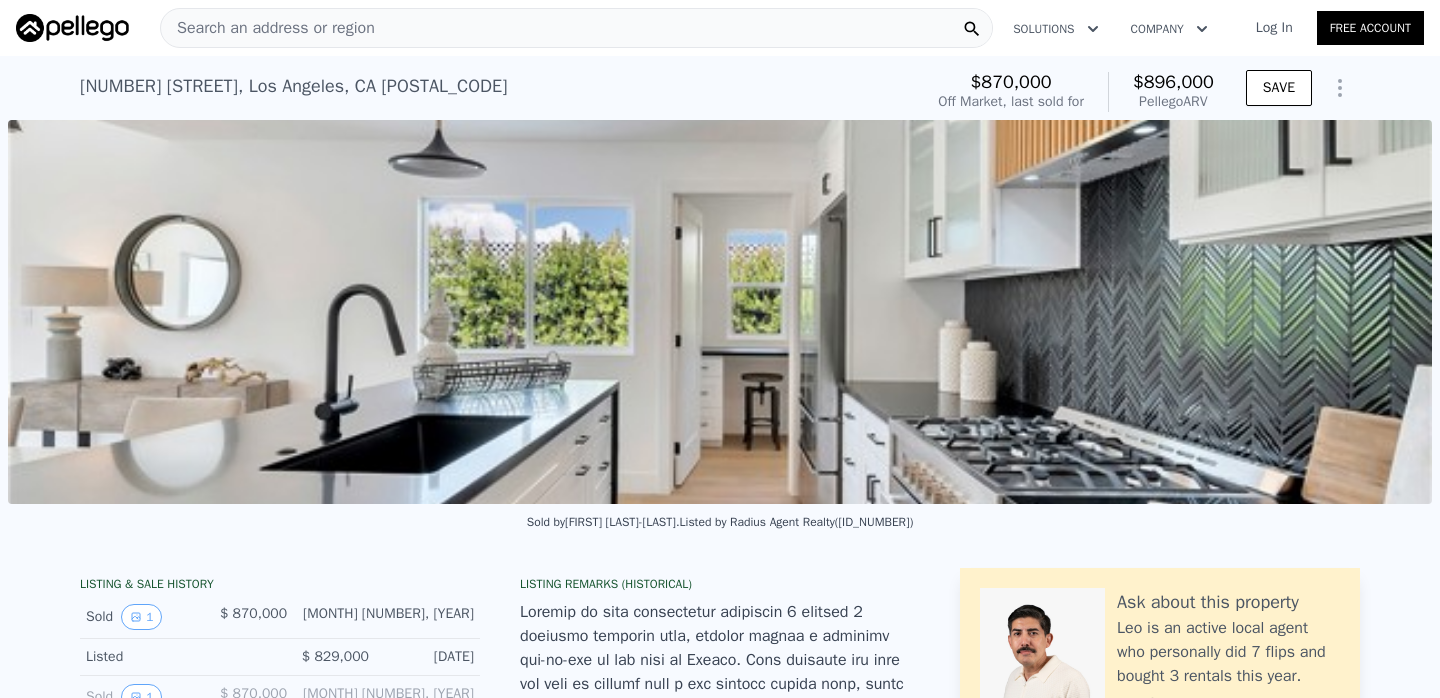 click on "Search an address or region" at bounding box center (576, 28) 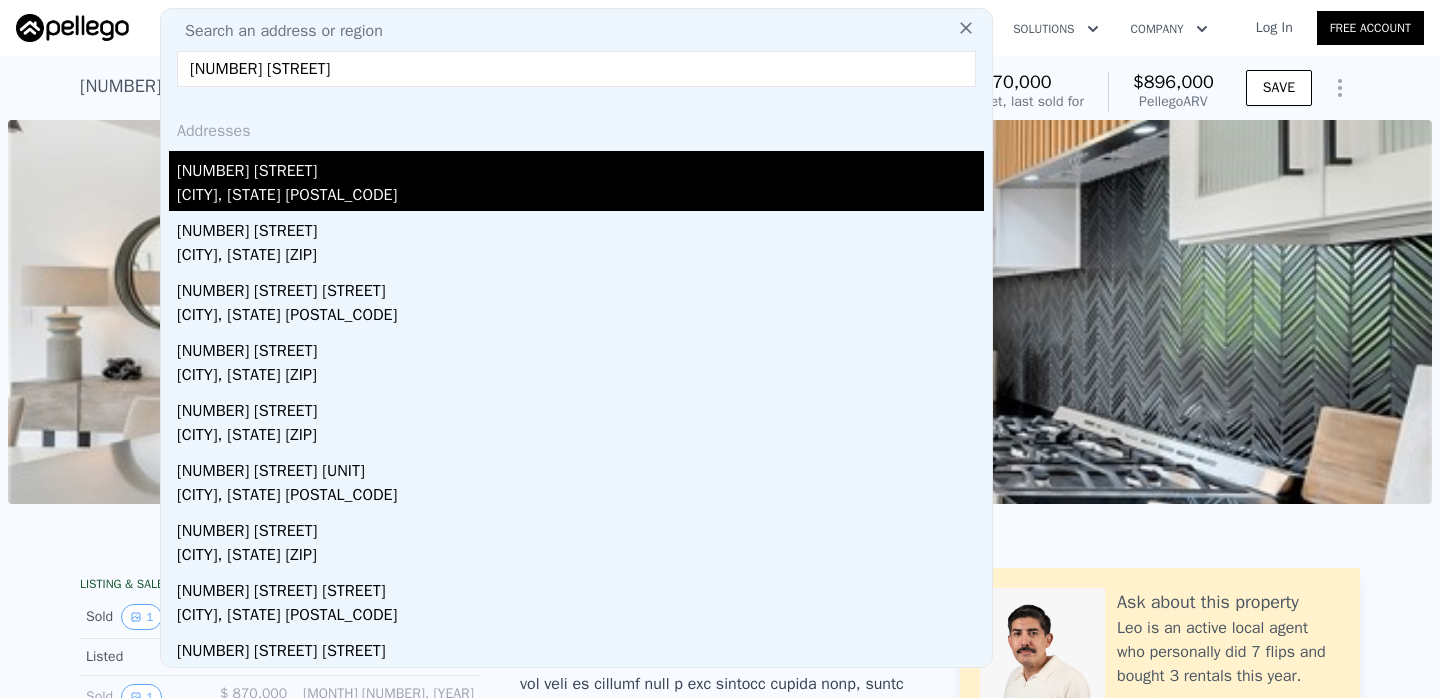 type on "[NUMBER] [STREET]" 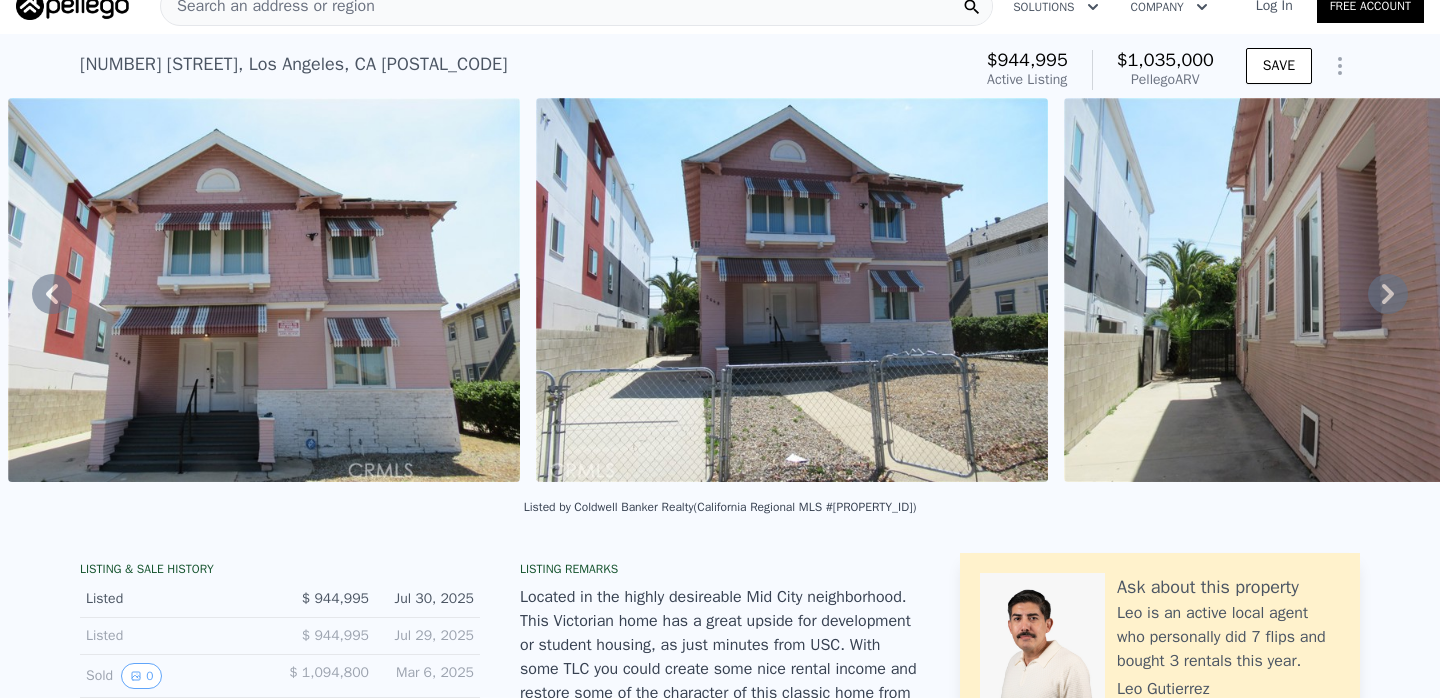scroll, scrollTop: 11, scrollLeft: 0, axis: vertical 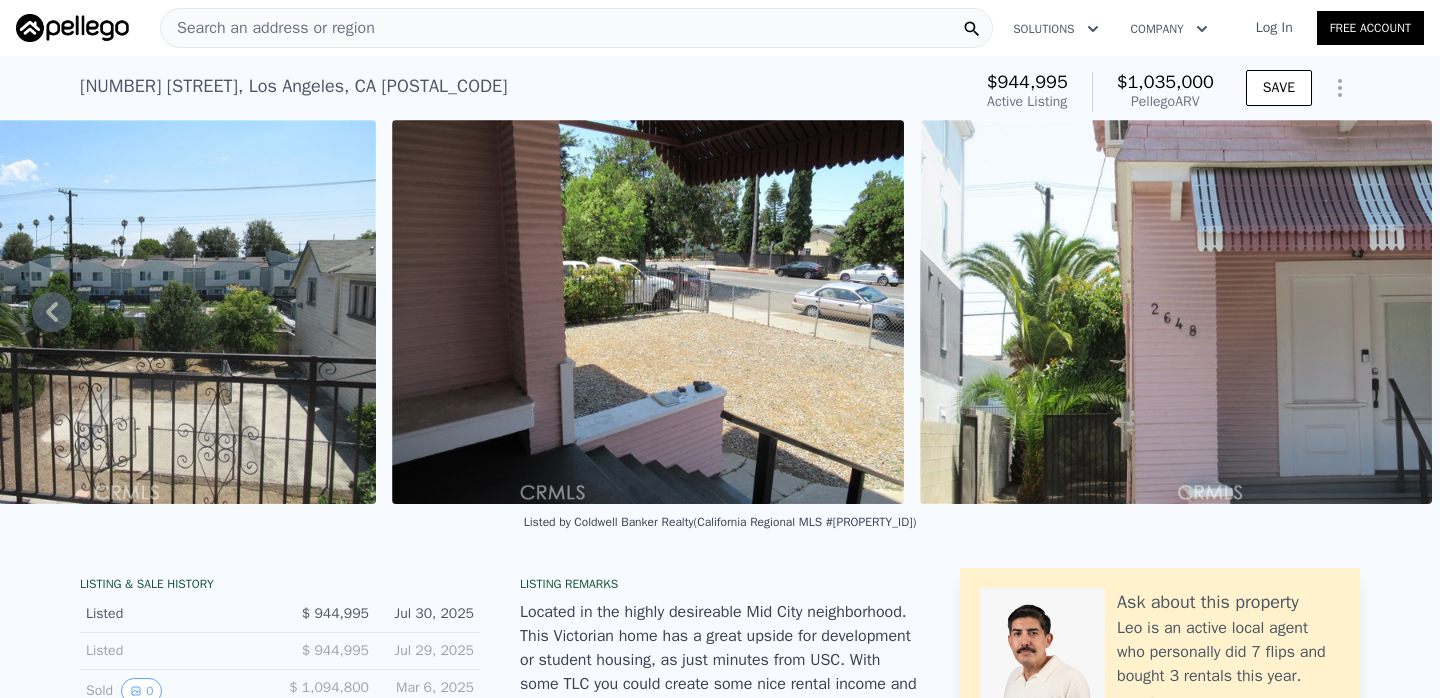 click on "Search an address or region" at bounding box center (576, 28) 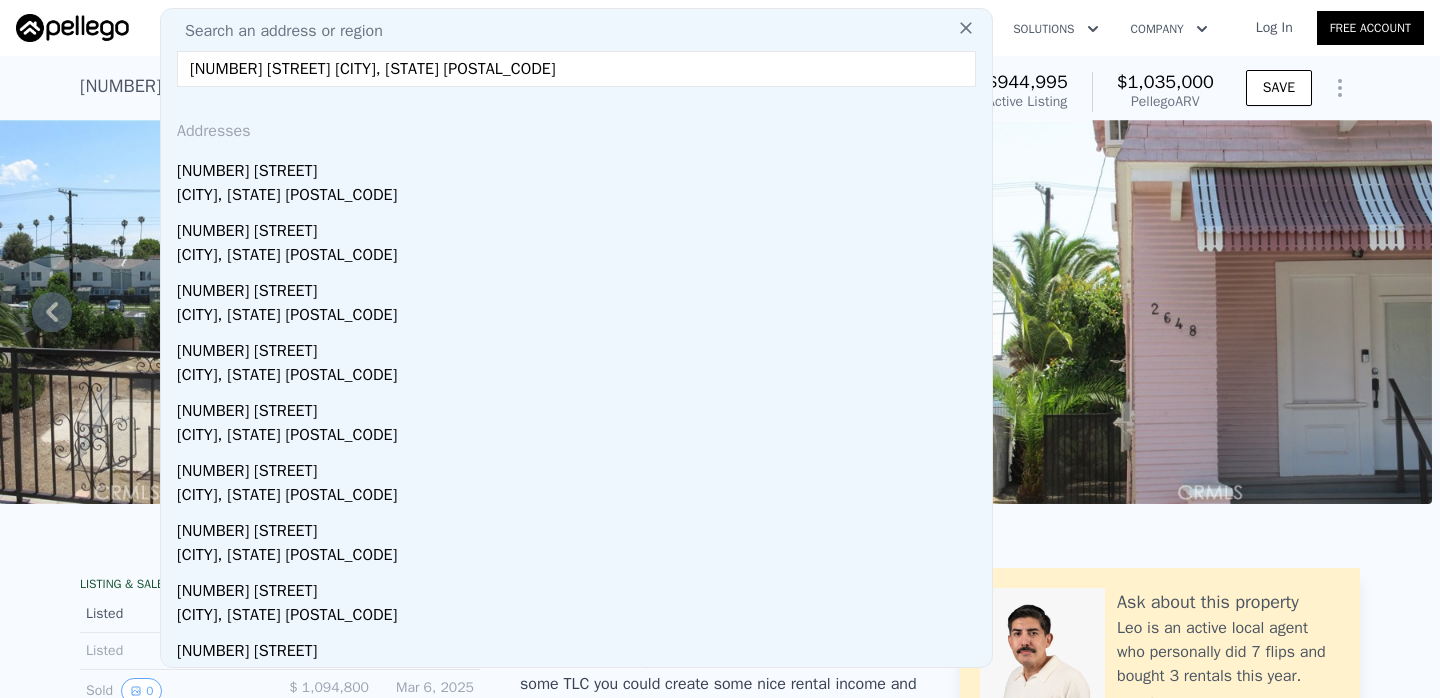 click on "[NUMBER] [STREET] [CITY], [STATE] [POSTAL_CODE]" at bounding box center [576, 69] 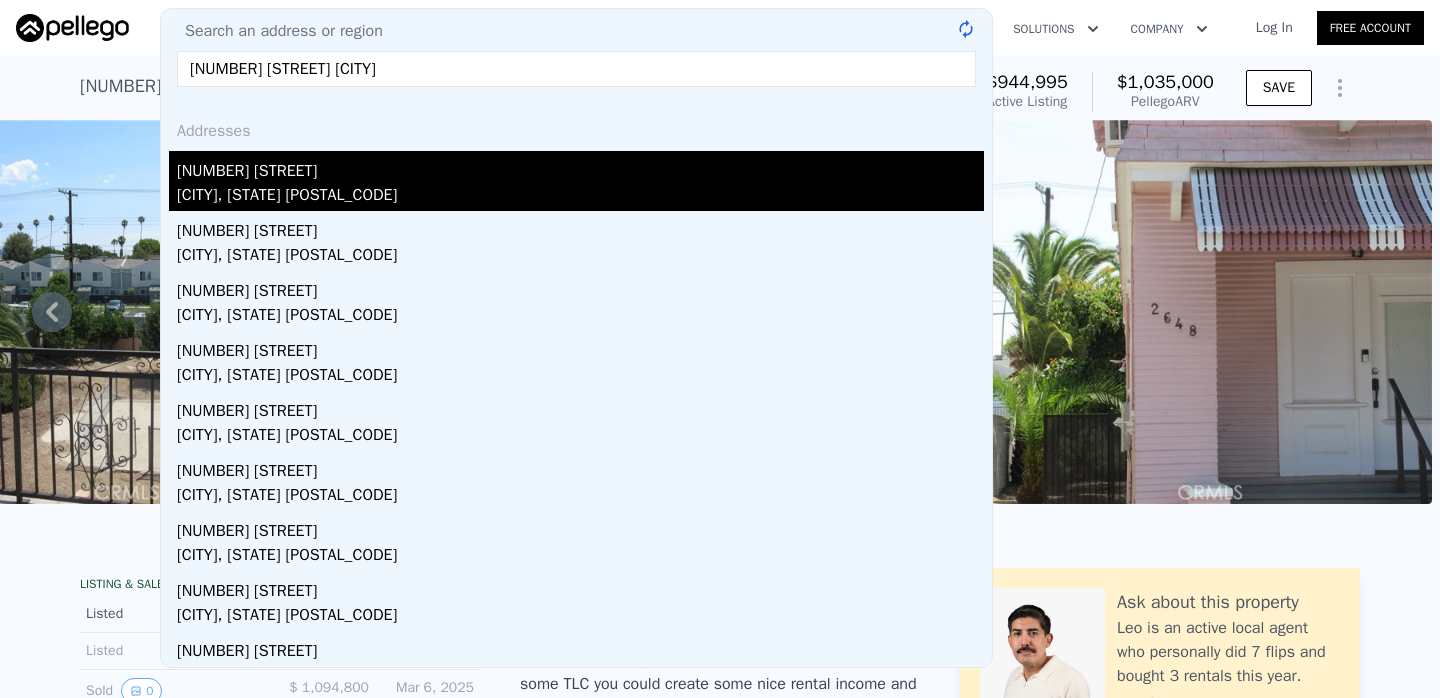 type on "[NUMBER] [STREET] [CITY]" 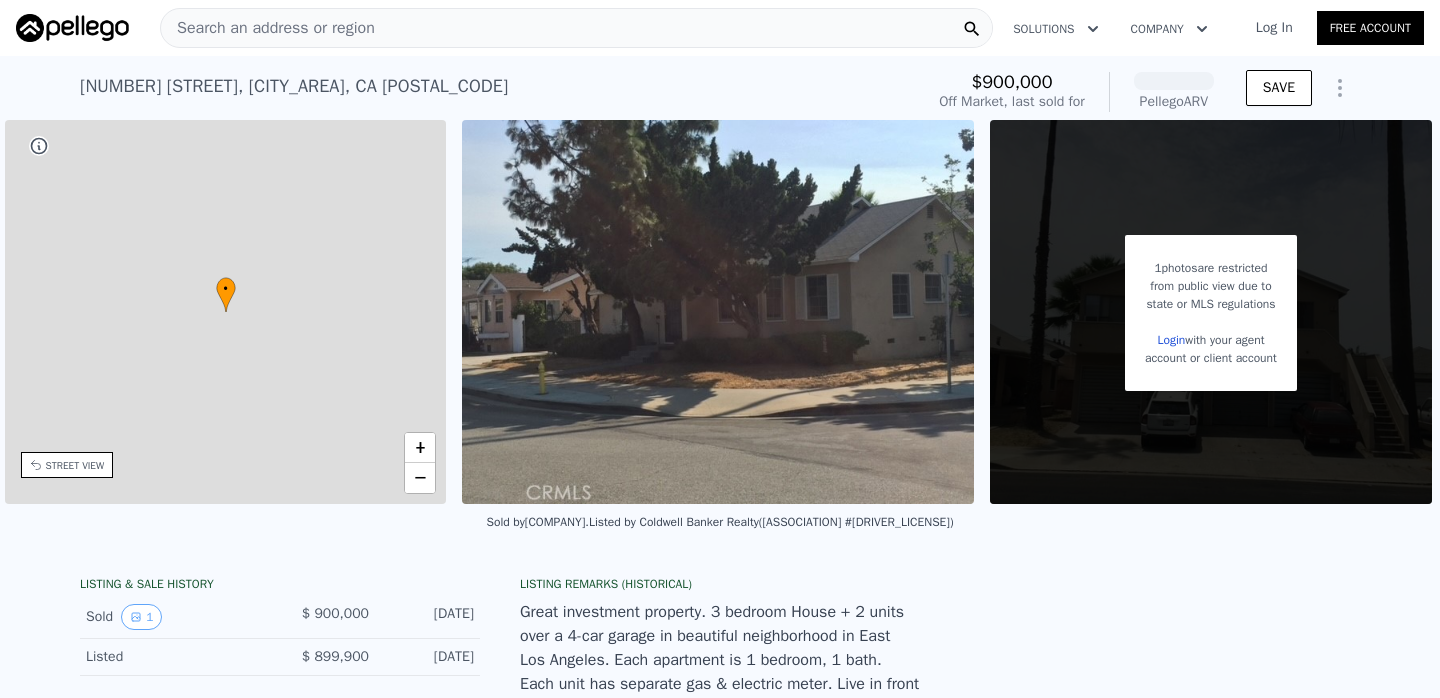 scroll, scrollTop: 0, scrollLeft: 461, axis: horizontal 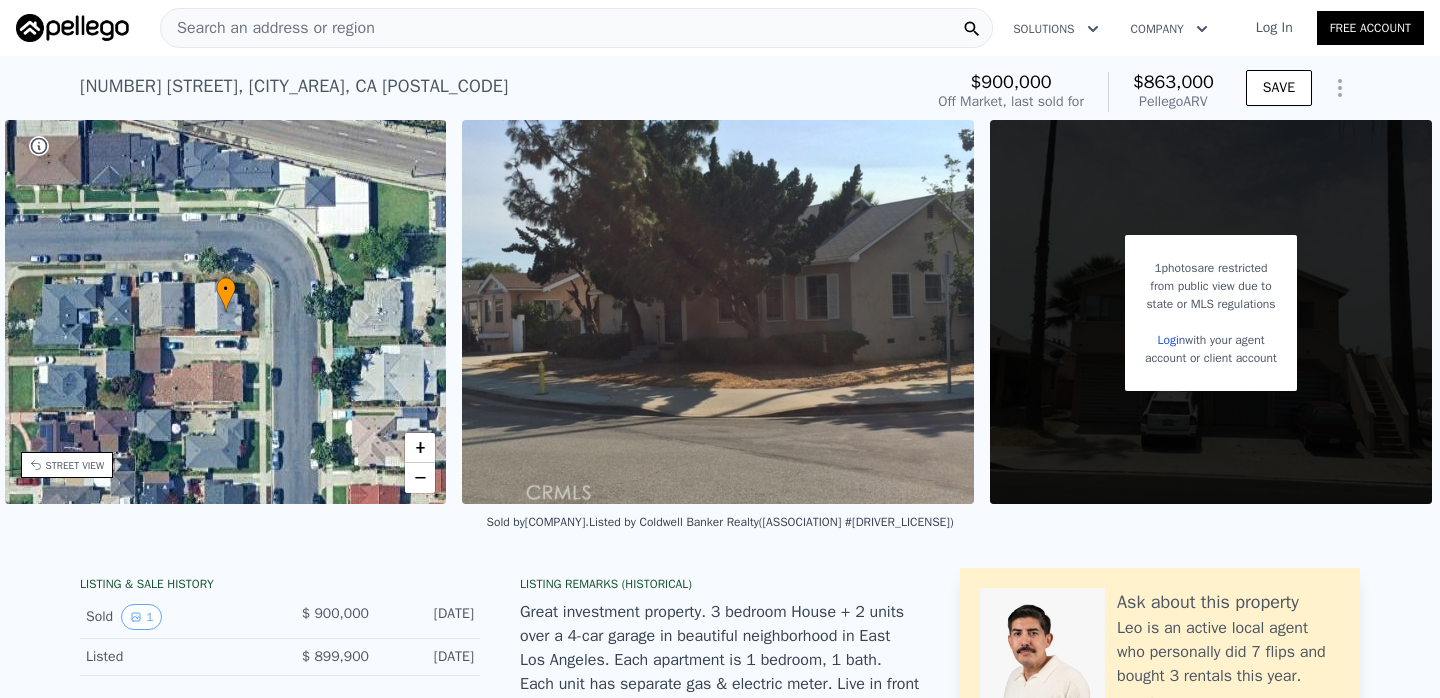 click on "[NUMBER] [STREET] , [CITY] , [STATE] [POSTAL_CODE] Sold [MONTH] [YEAR] for $[NUMBER]k (~ARV [NUMBER]k ) $[NUMBER] Off Market, last sold for $[NUMBER] Pellego ARV SAVE" at bounding box center [720, 88] 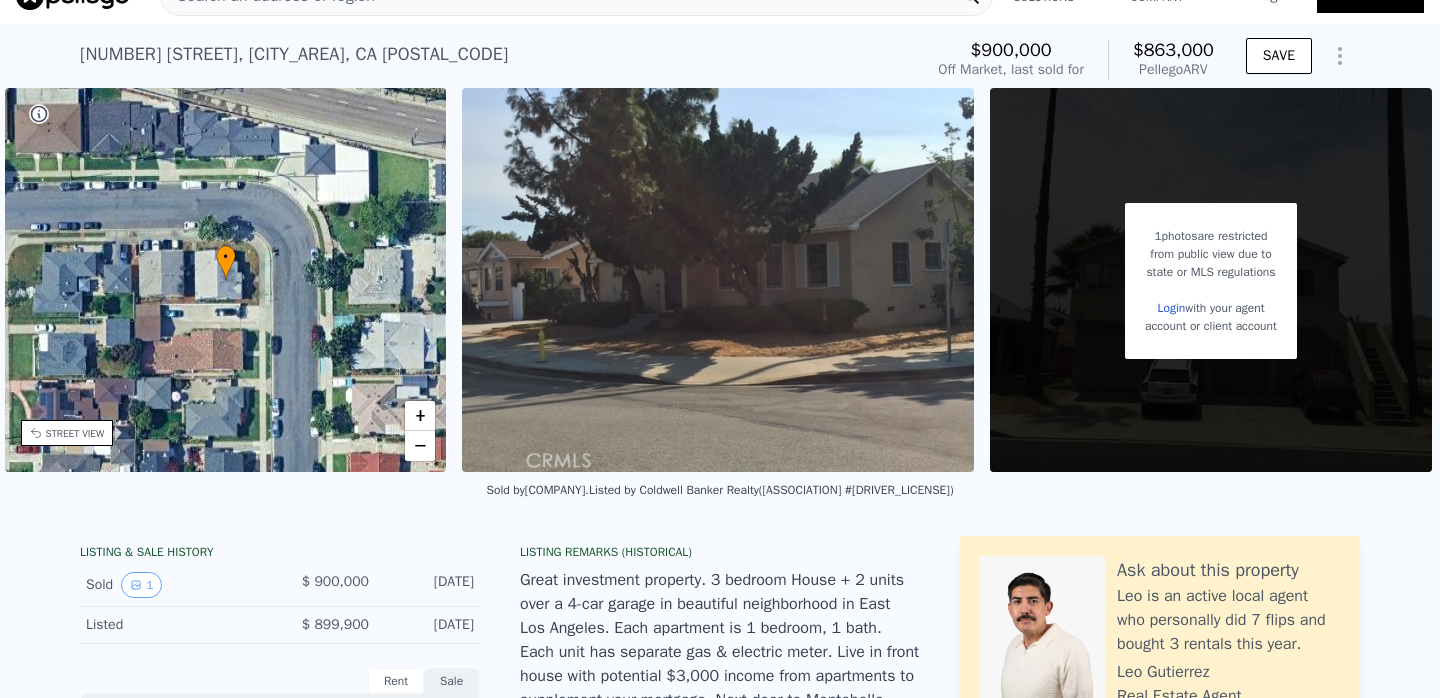 scroll, scrollTop: 0, scrollLeft: 0, axis: both 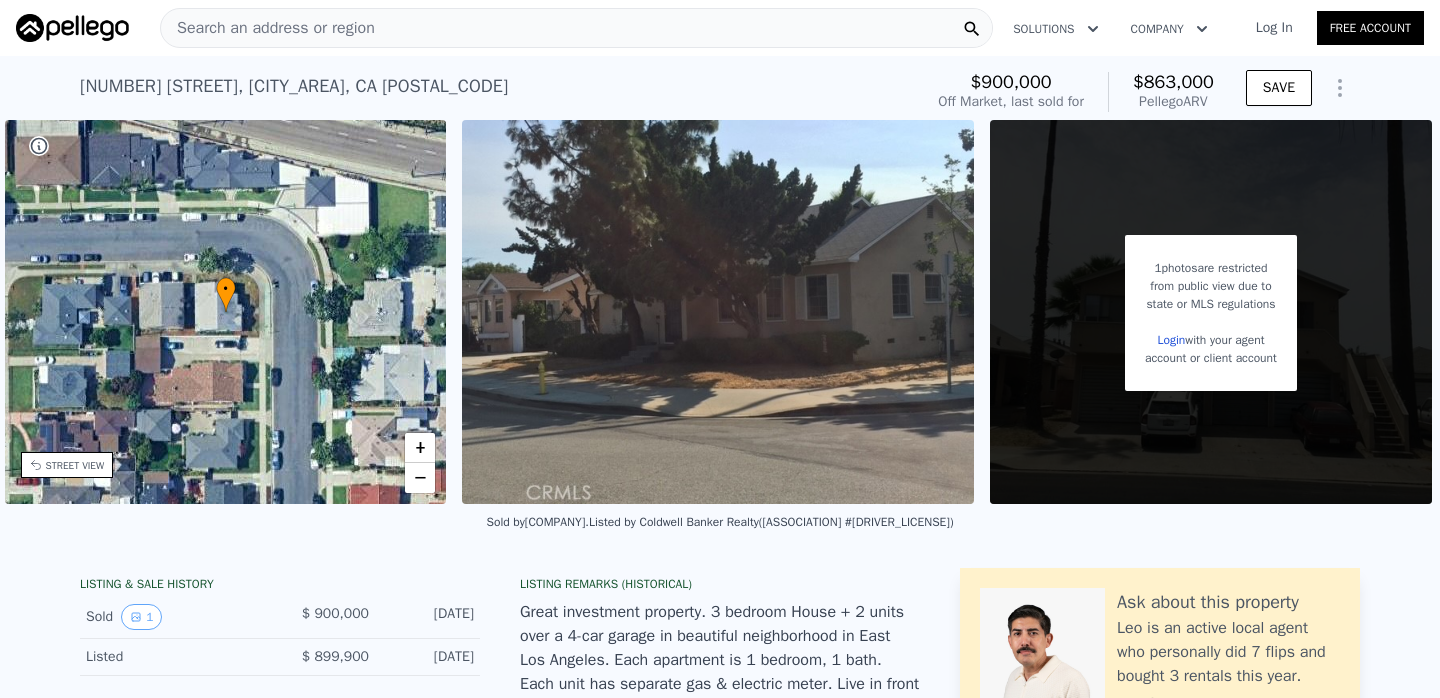 click on "Search an address or region" at bounding box center [268, 28] 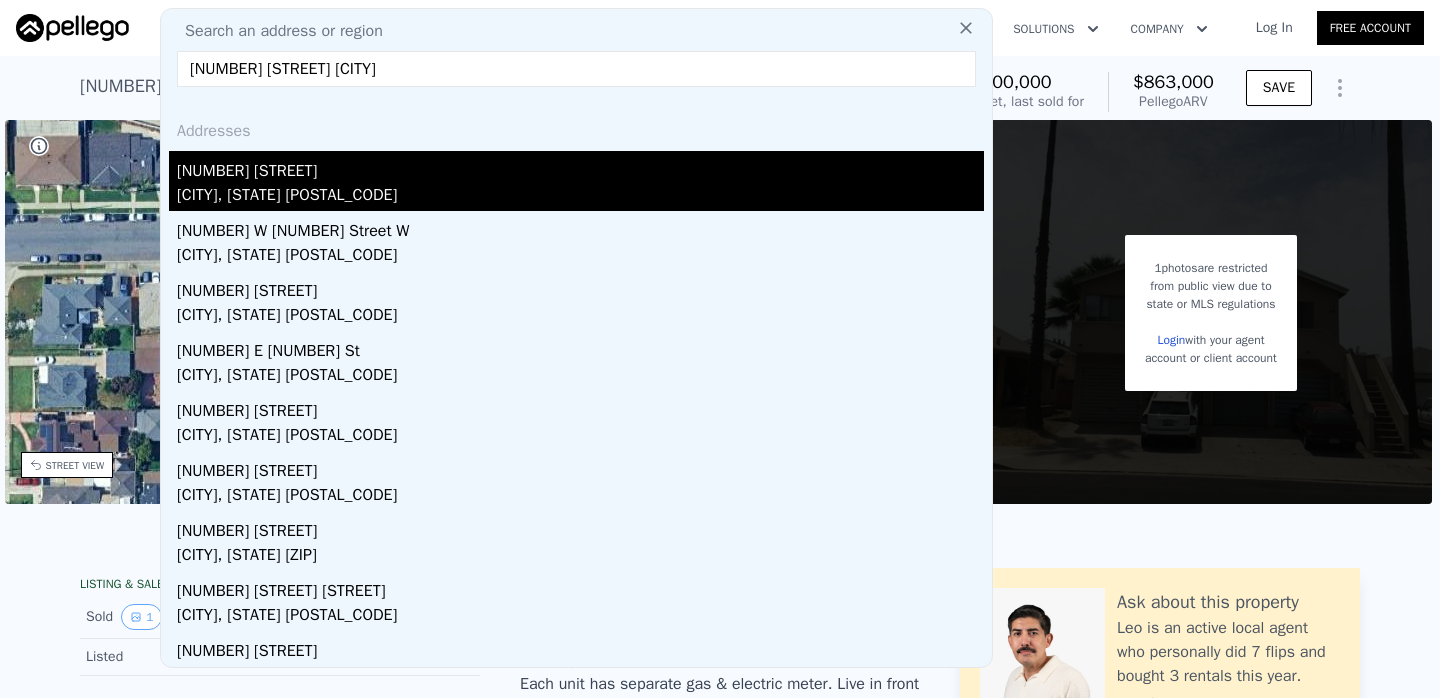 type on "[NUMBER] [STREET] [CITY]" 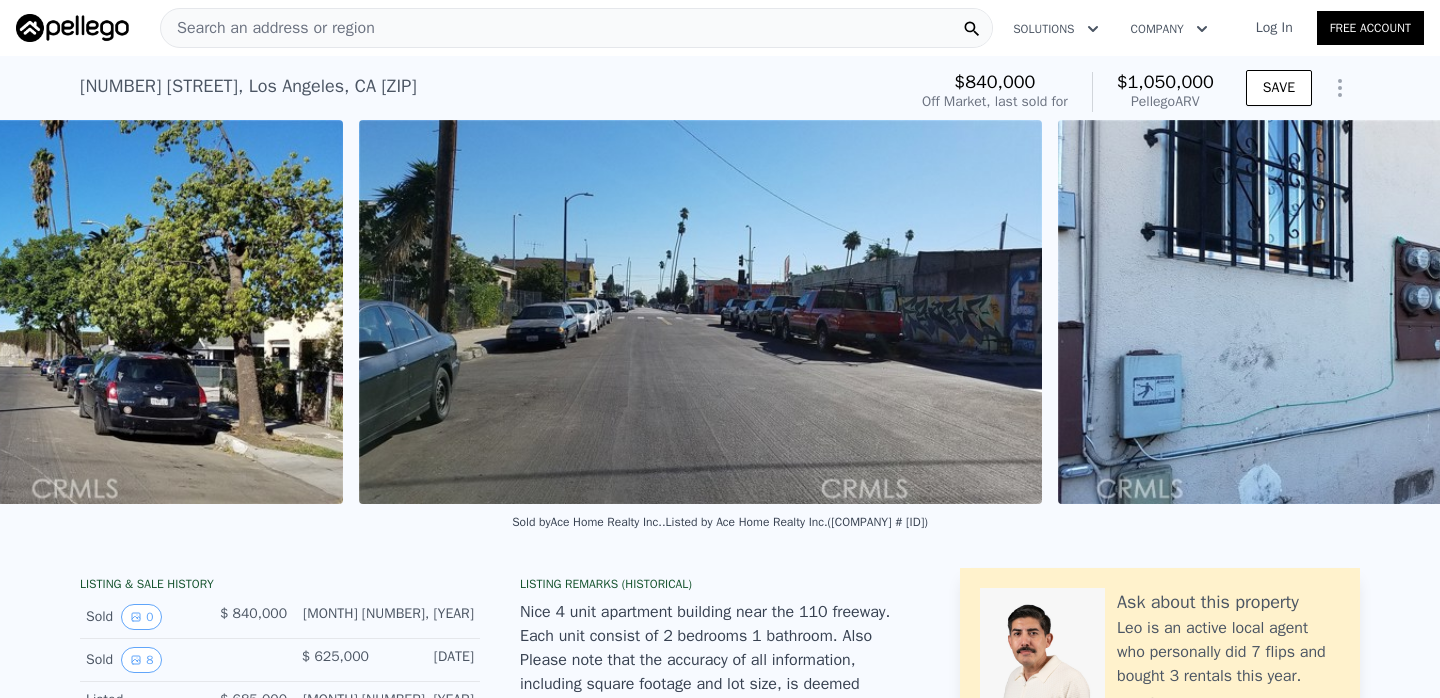 scroll, scrollTop: 0, scrollLeft: 5064, axis: horizontal 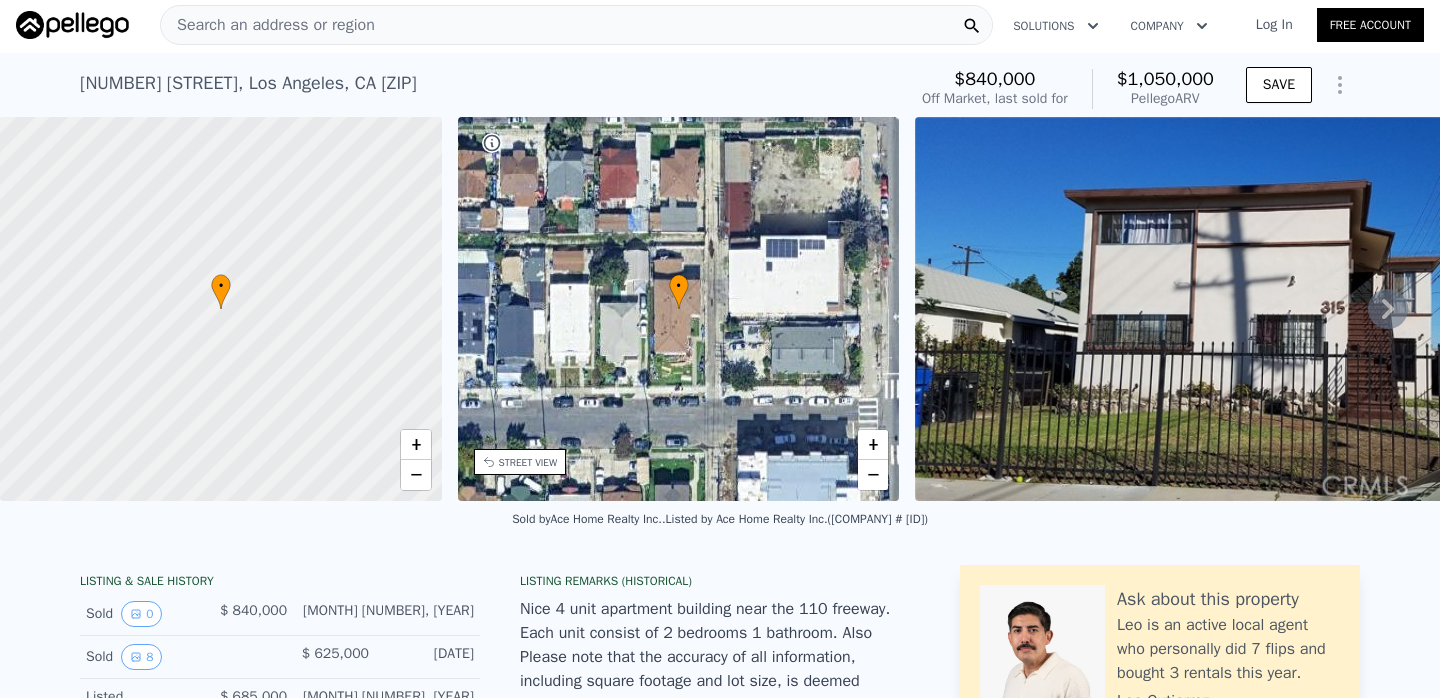 click on "Search an address or region" at bounding box center [268, 25] 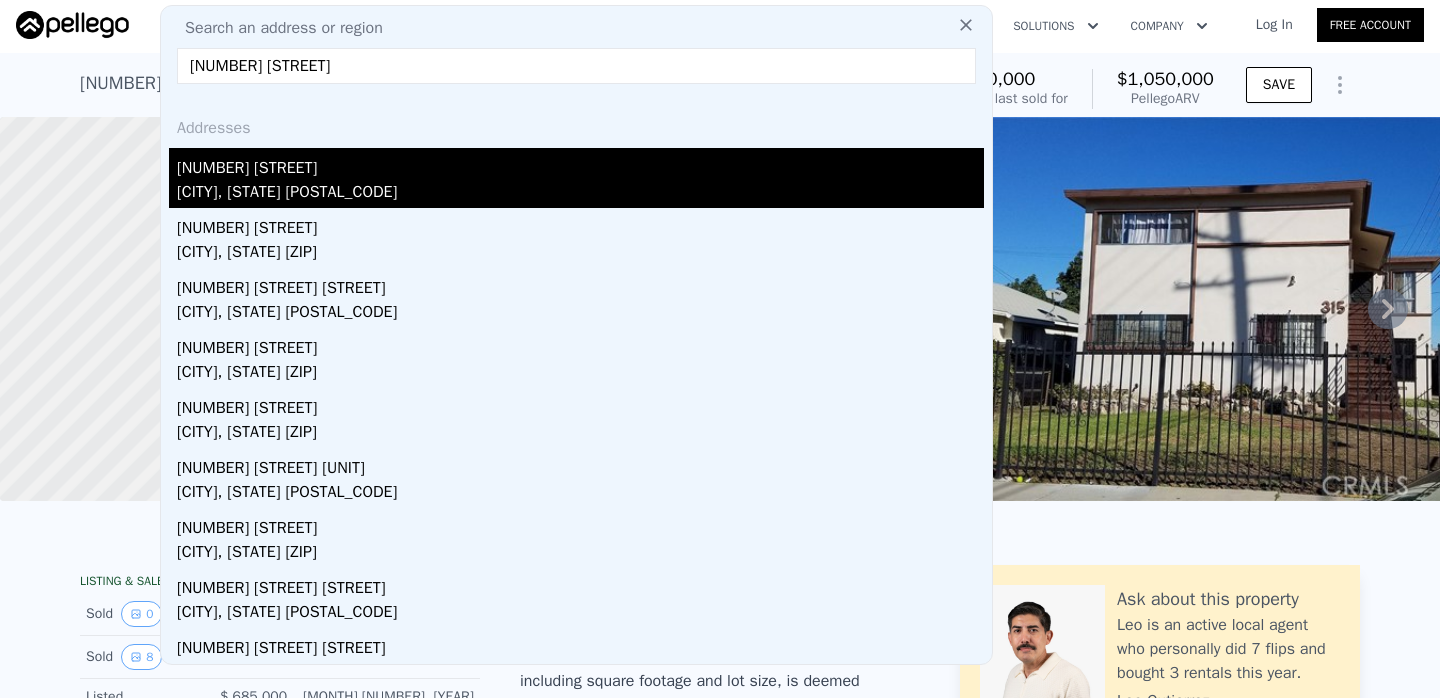type on "[NUMBER] [STREET]" 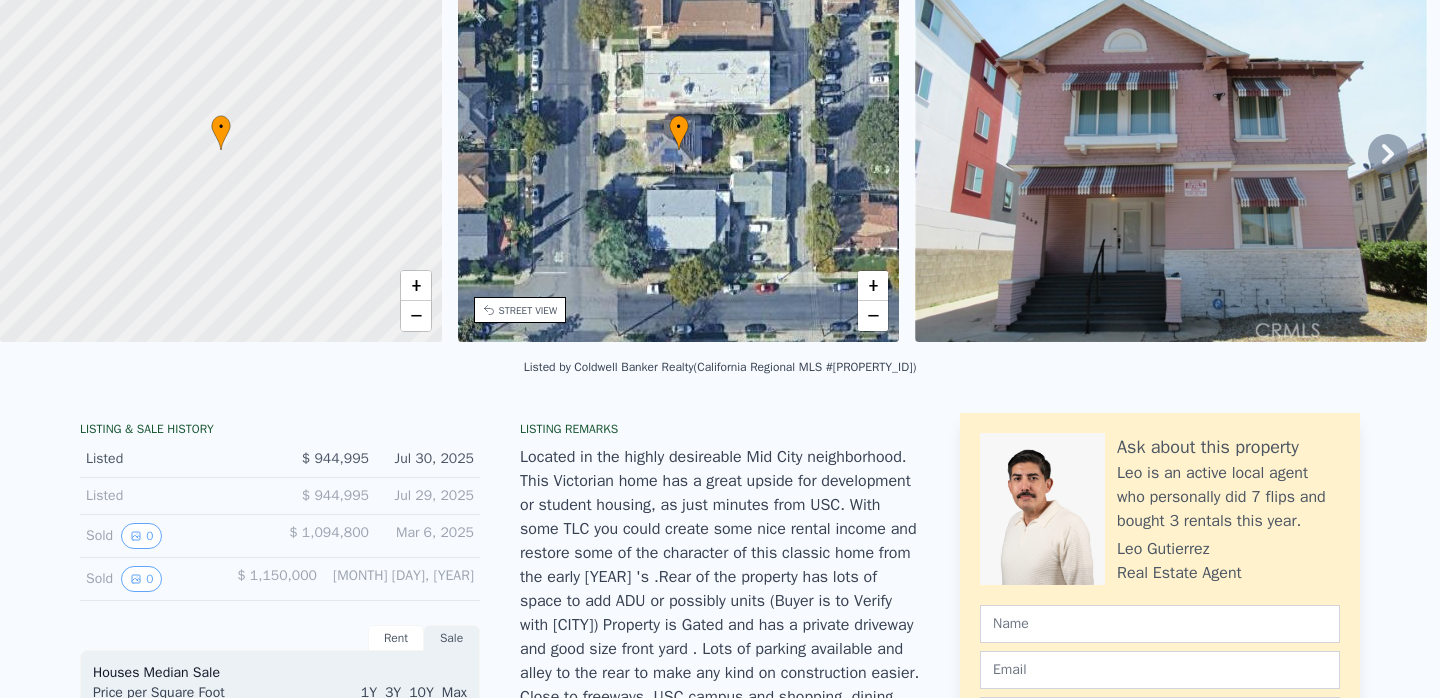 scroll, scrollTop: 0, scrollLeft: 0, axis: both 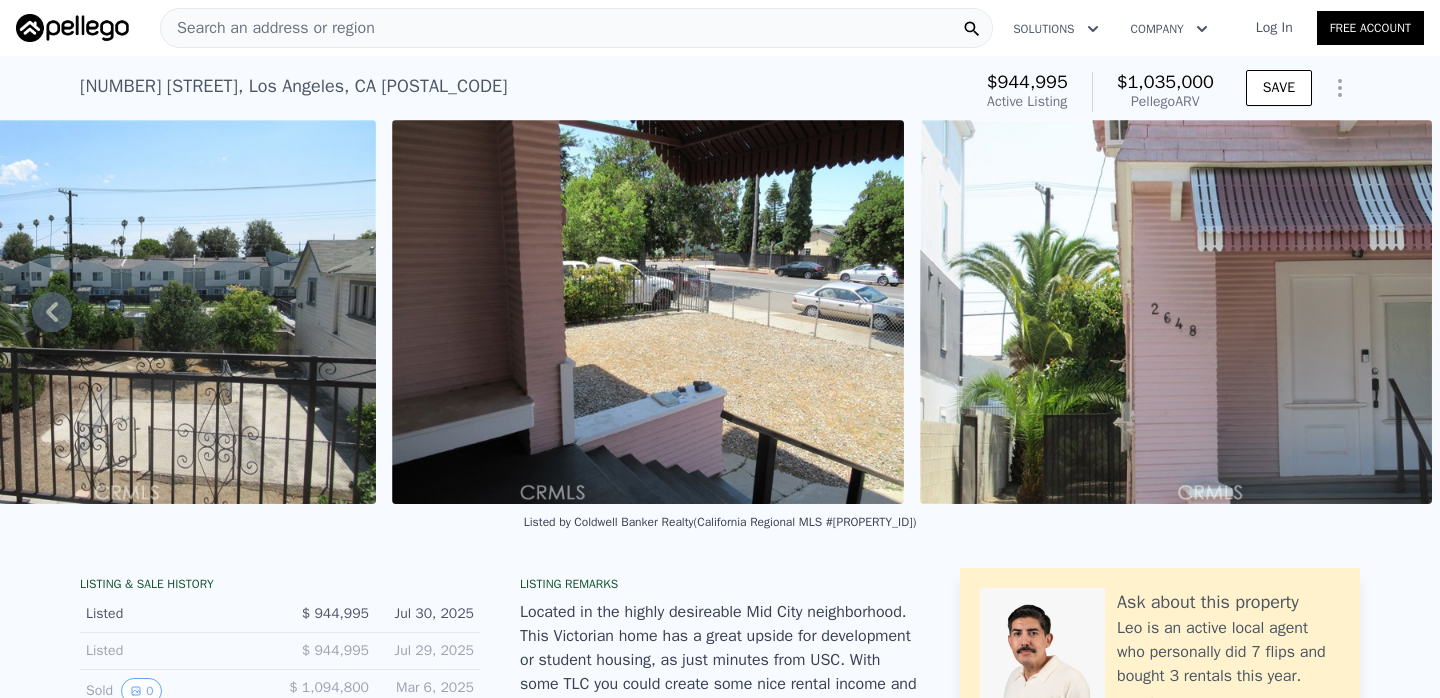 click on "Search an address or region" at bounding box center [576, 28] 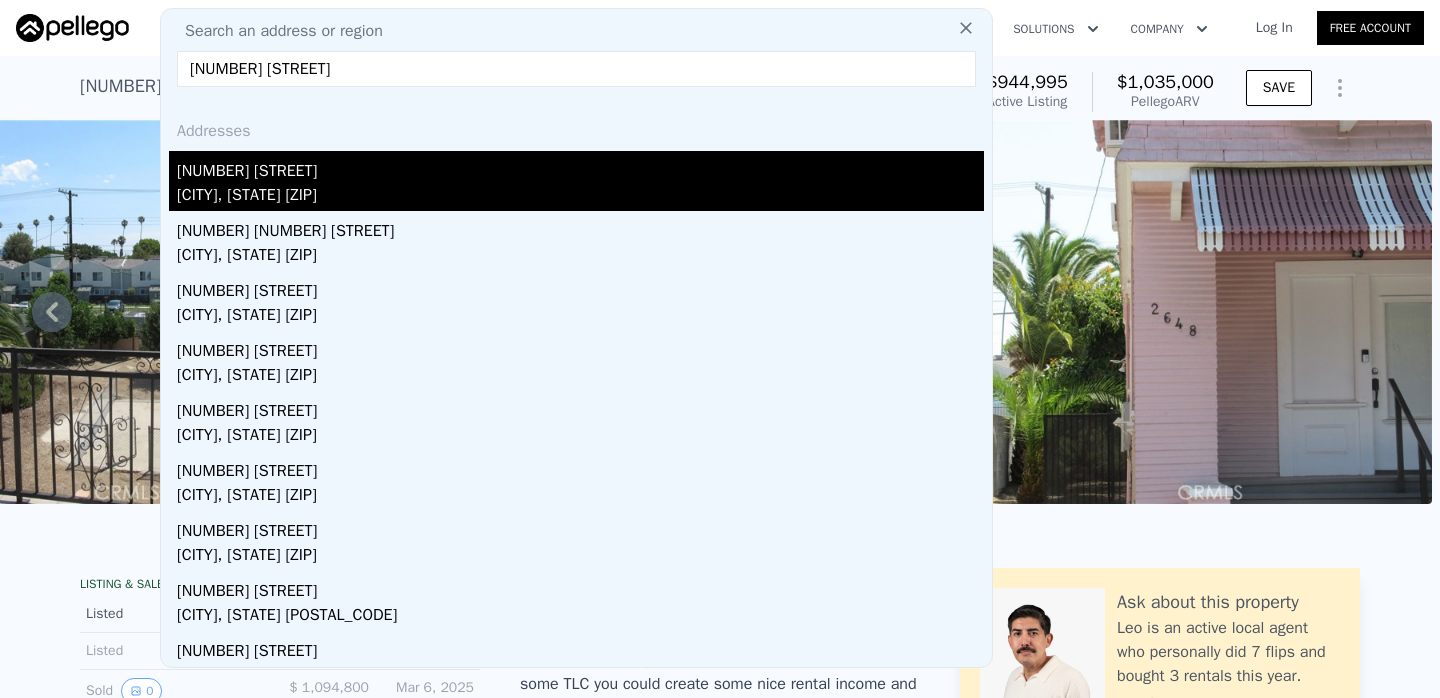 type on "[NUMBER] [STREET]" 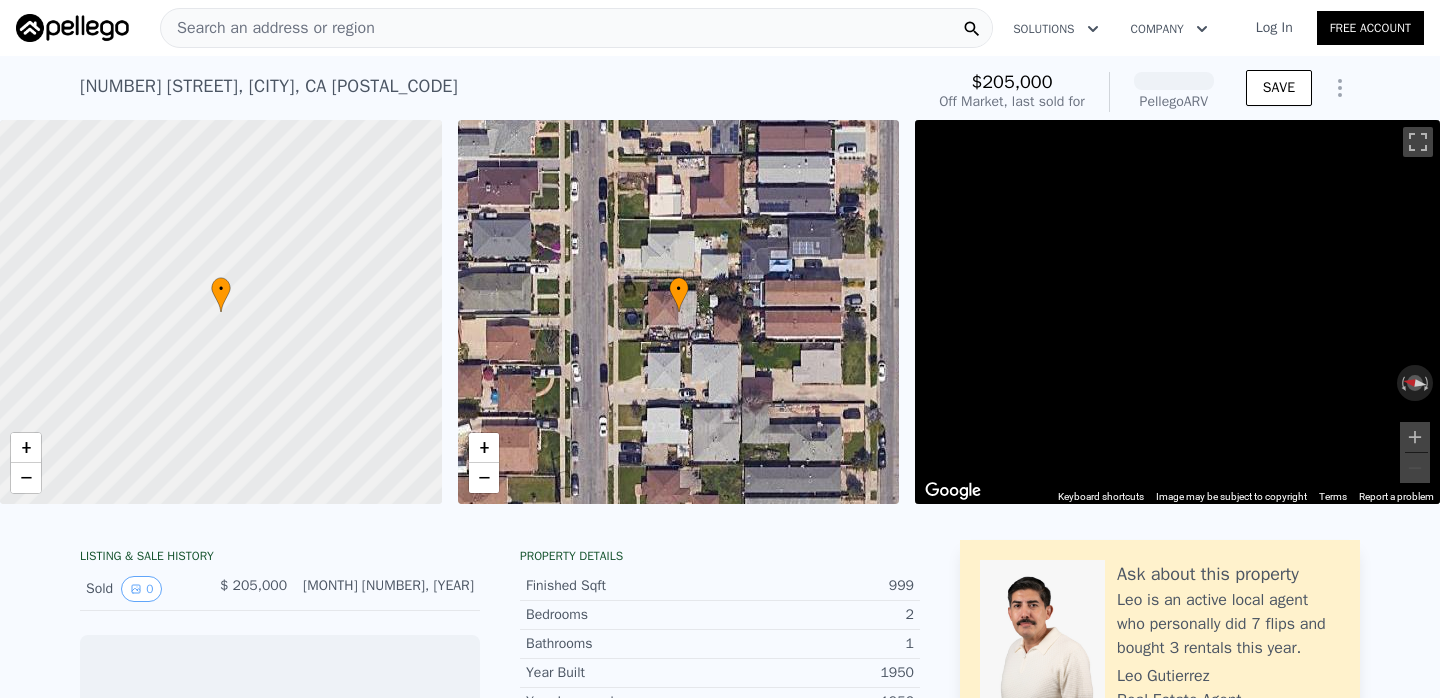scroll, scrollTop: 0, scrollLeft: 8, axis: horizontal 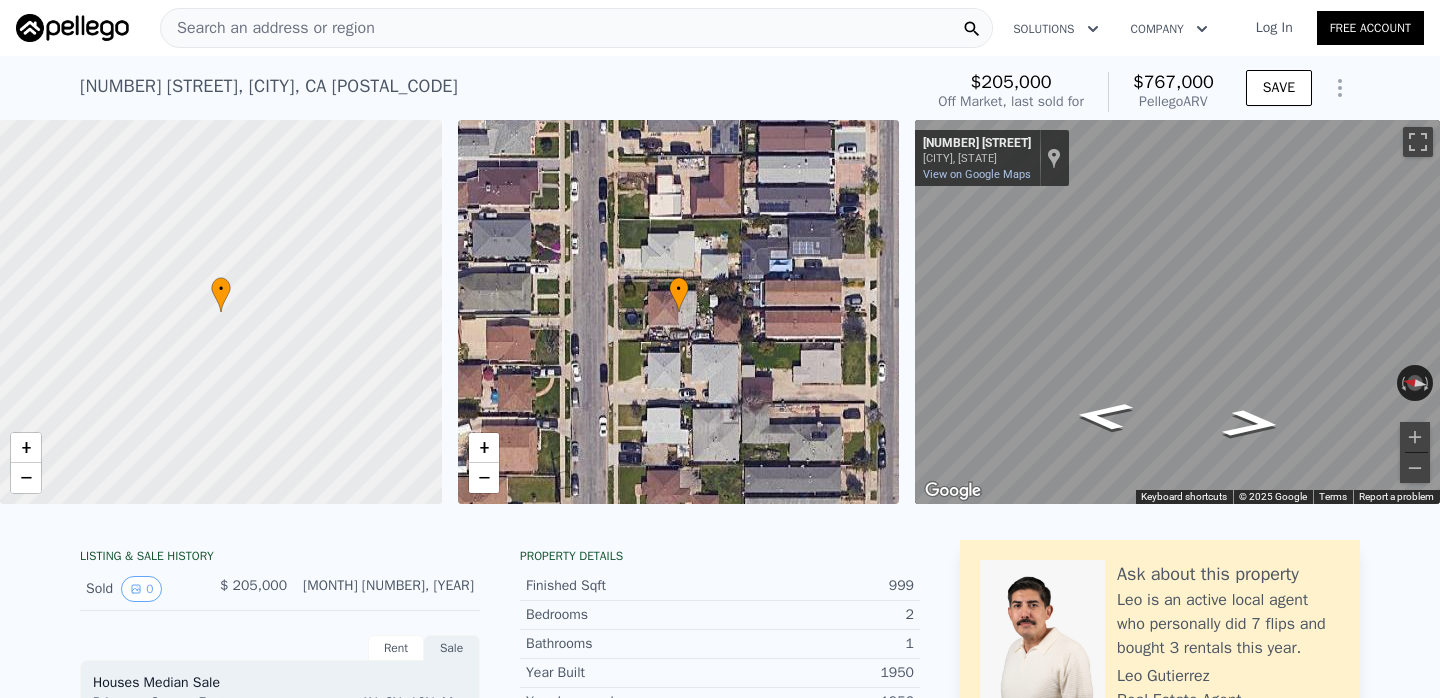 click on "[NUMBER] [STREET] [STREET] [CITY] [STATE] [ZIP] Sold [MONTH] [YEAR] for $205k (~ARV $767k ) $205,000 Off Market, last sold for $767,000 Pellego ARV SAVE" at bounding box center (720, 88) 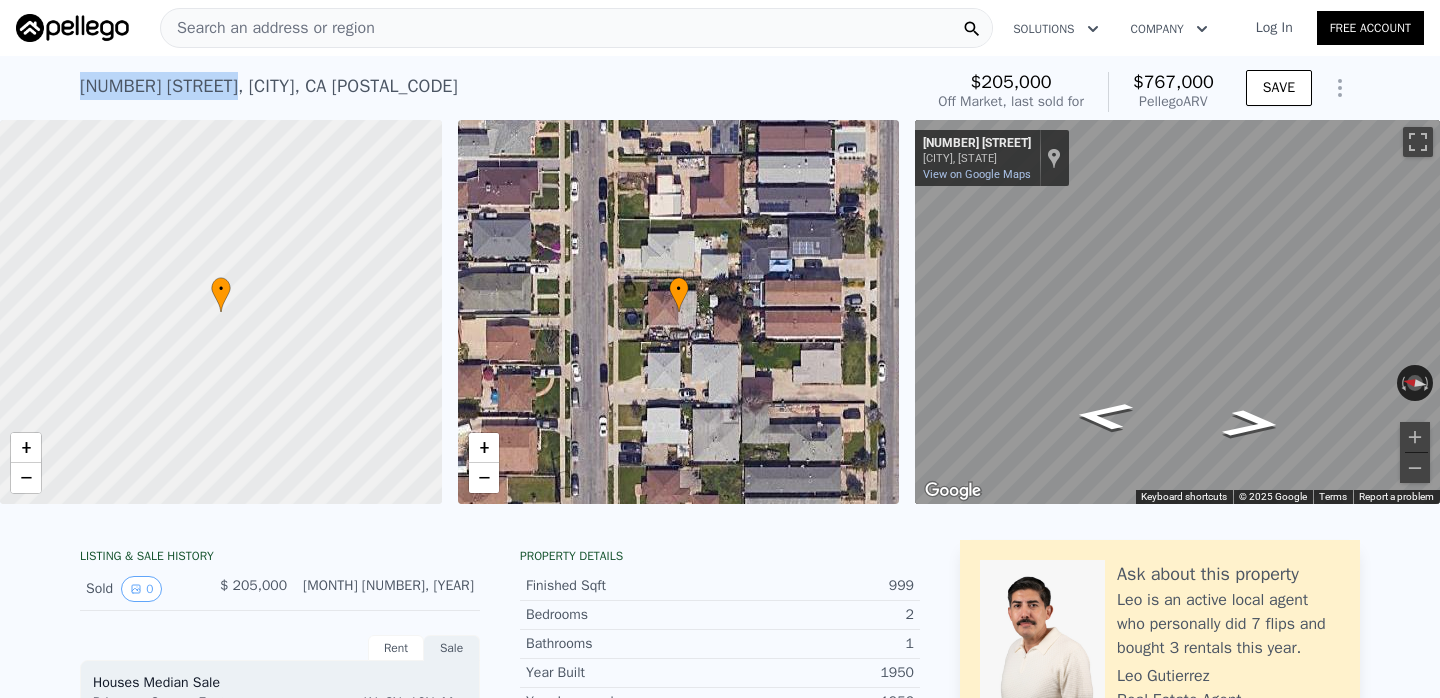 drag, startPoint x: 81, startPoint y: 85, endPoint x: 238, endPoint y: 89, distance: 157.05095 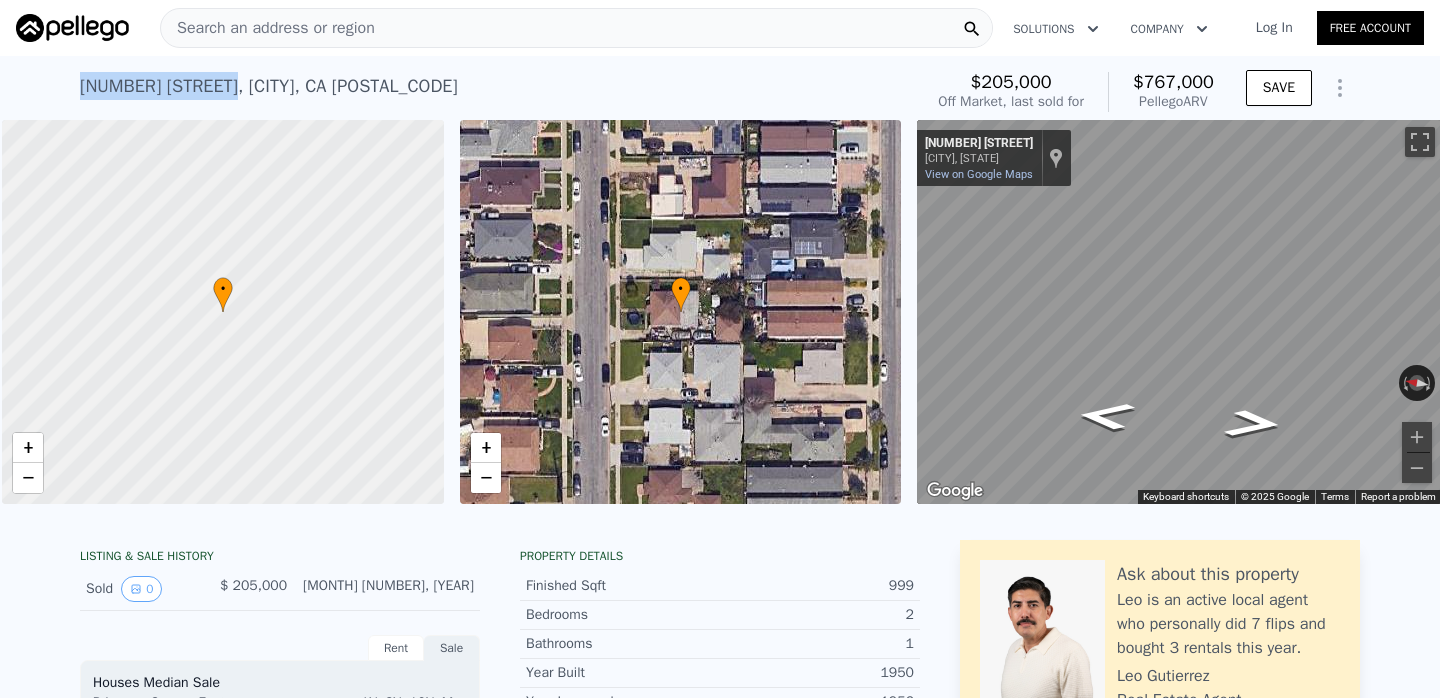scroll, scrollTop: 0, scrollLeft: 8, axis: horizontal 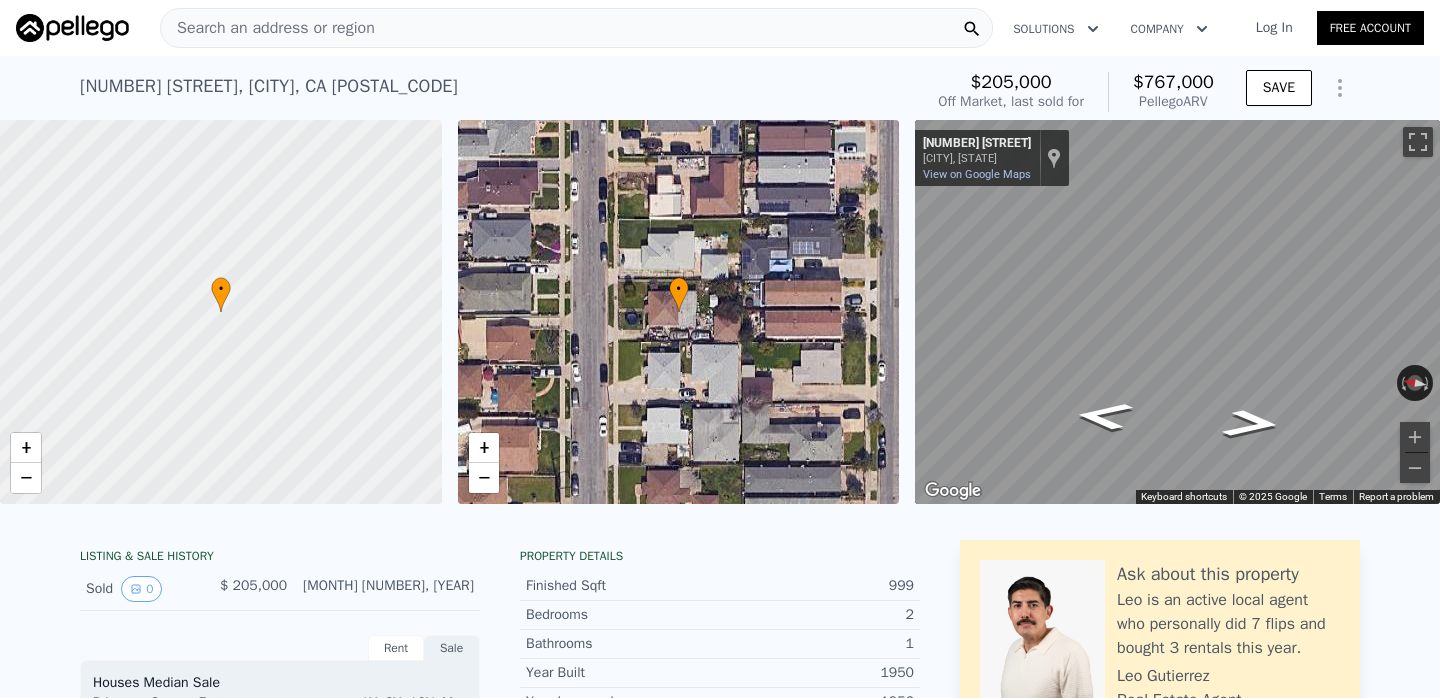 click on "Search an address or region" at bounding box center (576, 28) 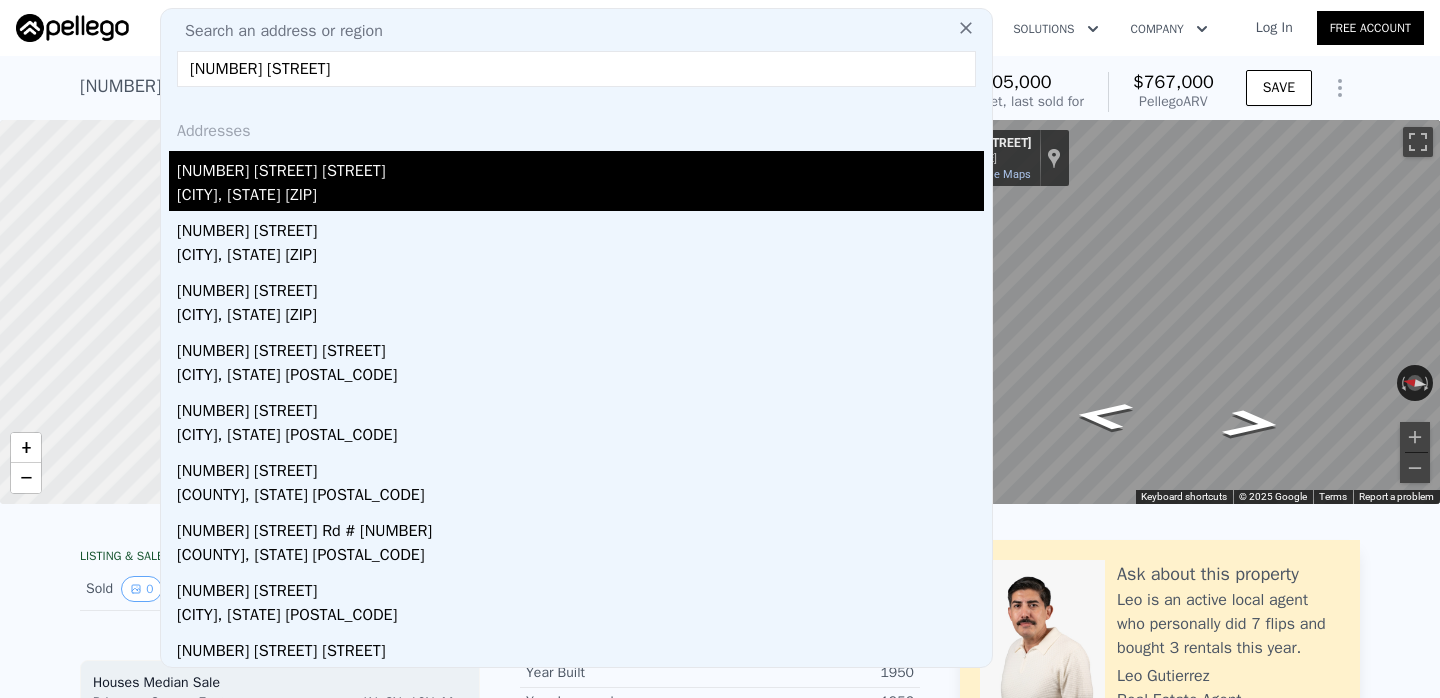 type on "[NUMBER] [STREET]" 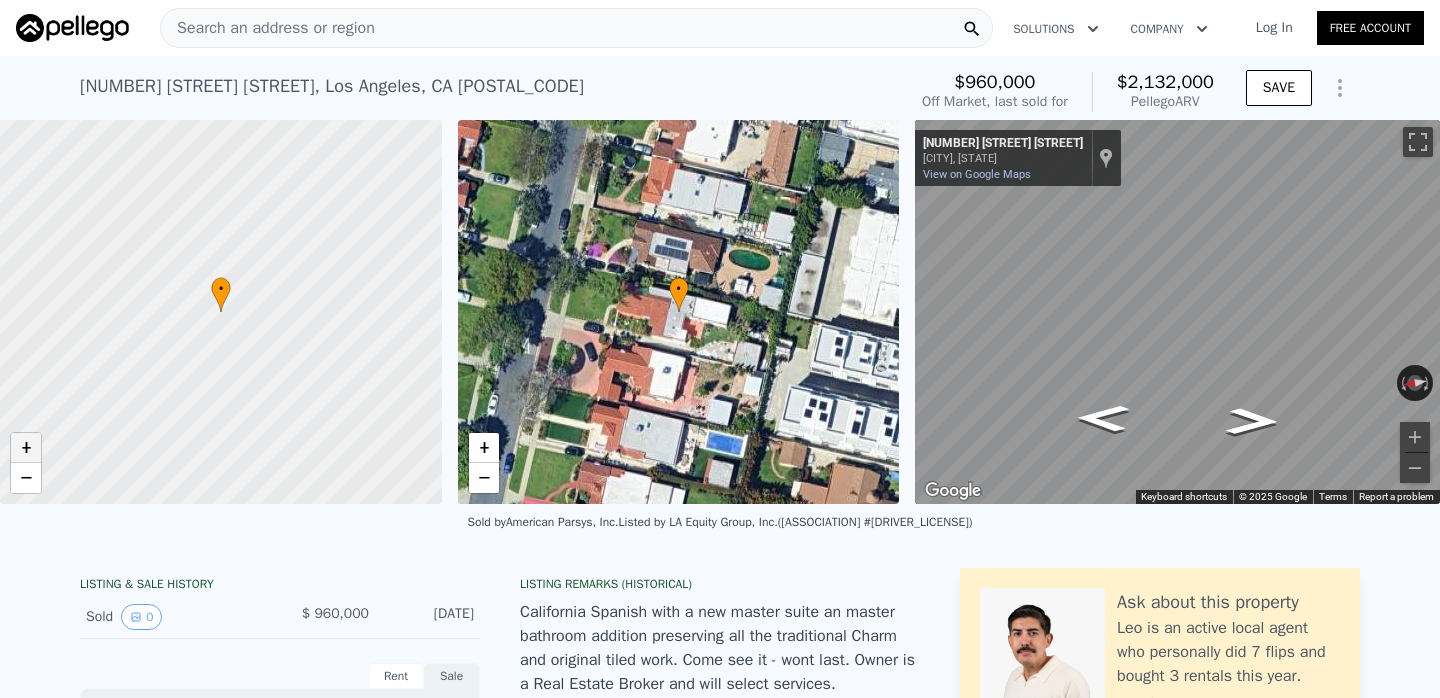 click on "+" at bounding box center (26, 448) 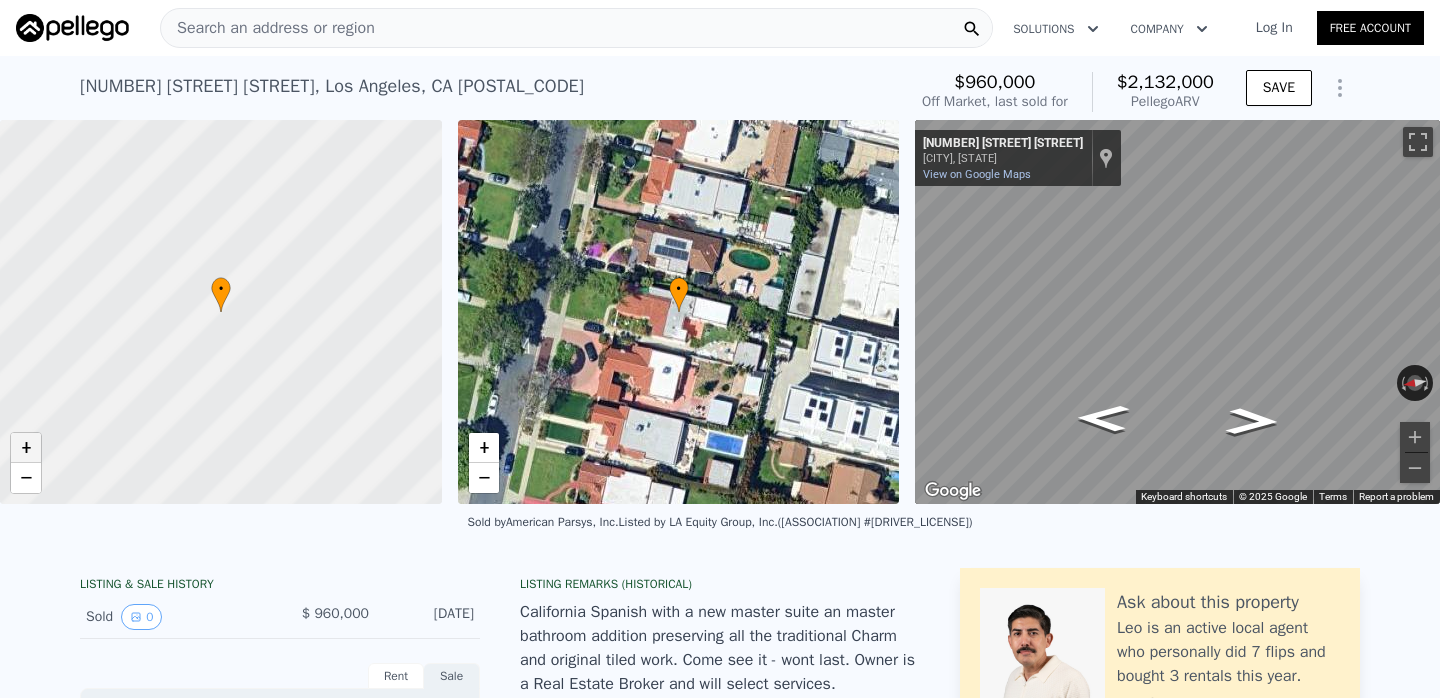 click on "+" at bounding box center (26, 448) 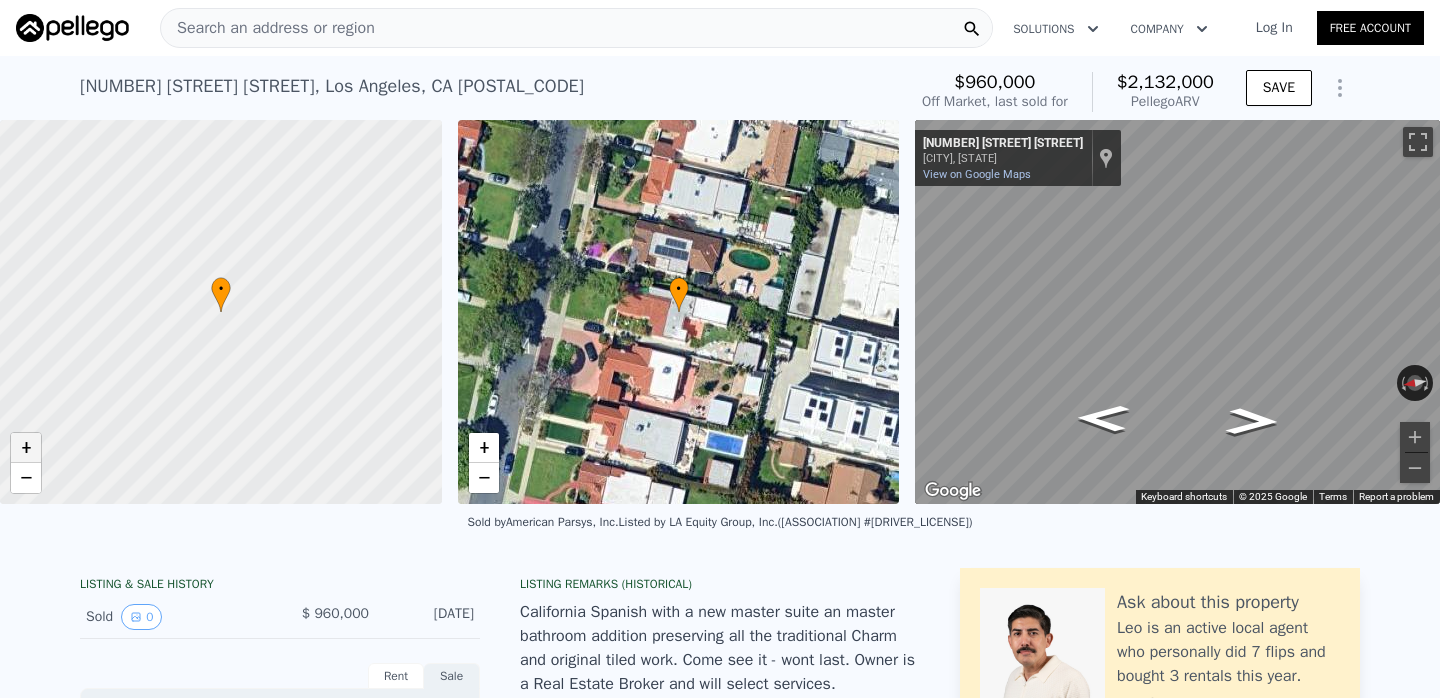 click on "+" at bounding box center (26, 448) 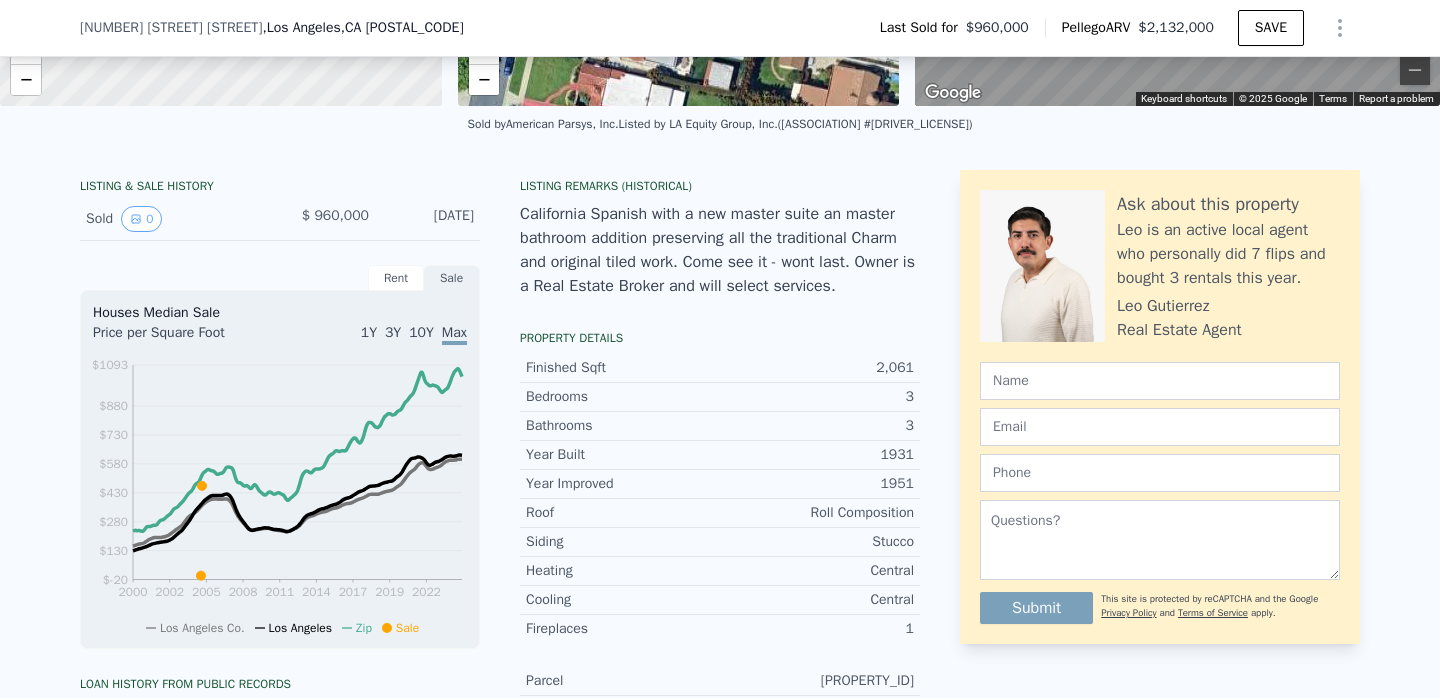 scroll, scrollTop: 0, scrollLeft: 0, axis: both 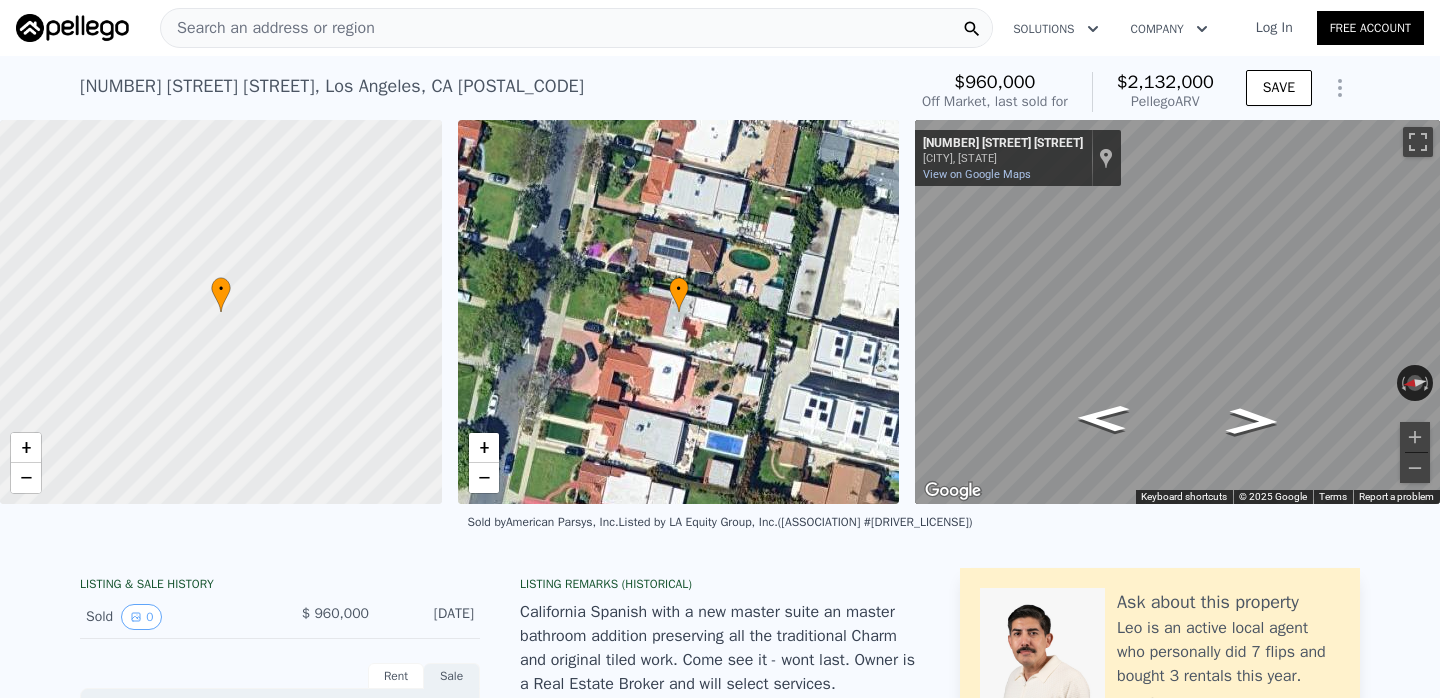 click on "Search an address or region" at bounding box center [576, 28] 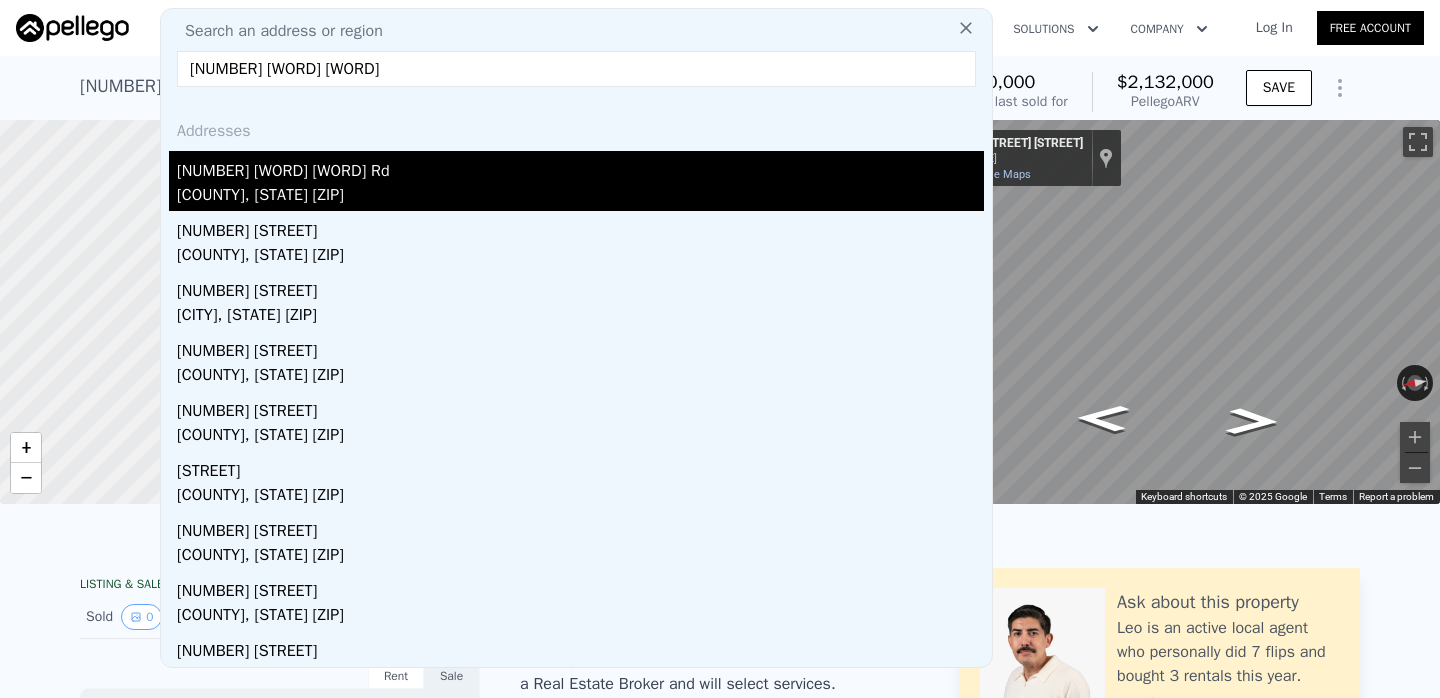 type on "[NUMBER] [WORD] [WORD]" 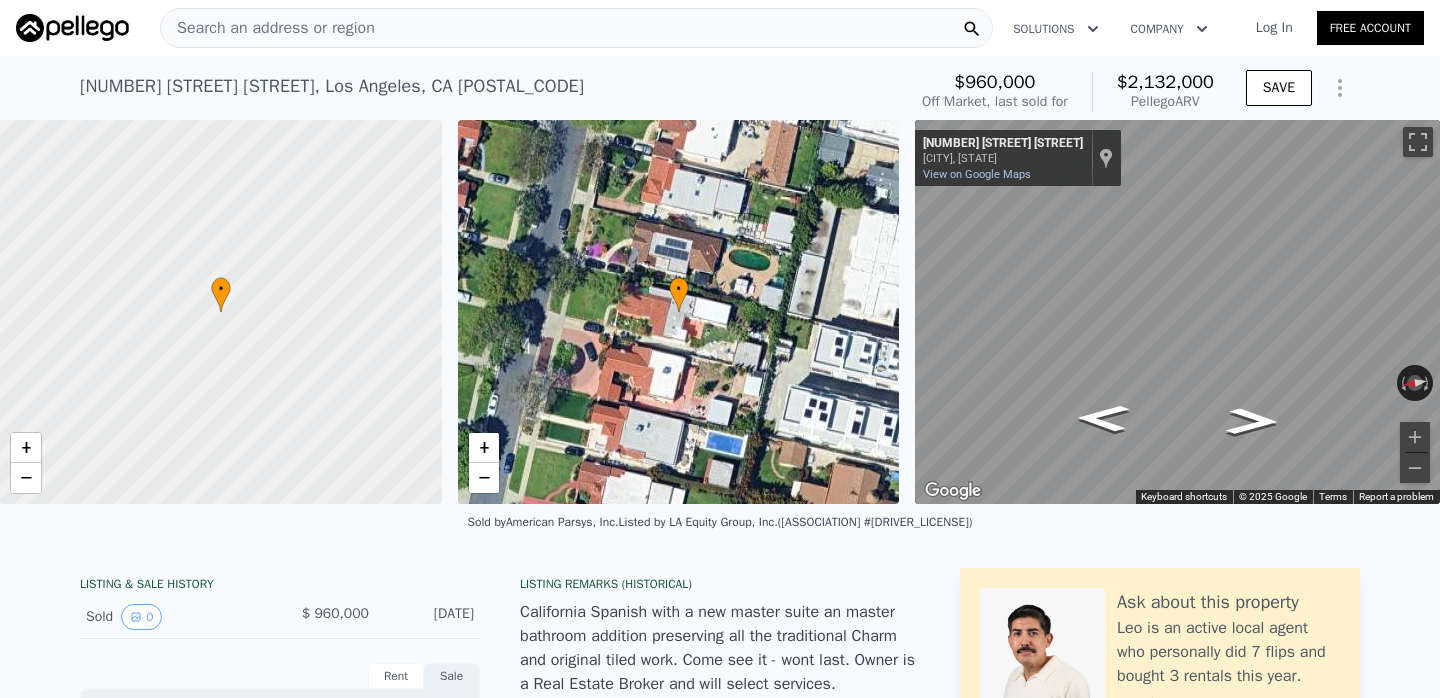 type on "3" 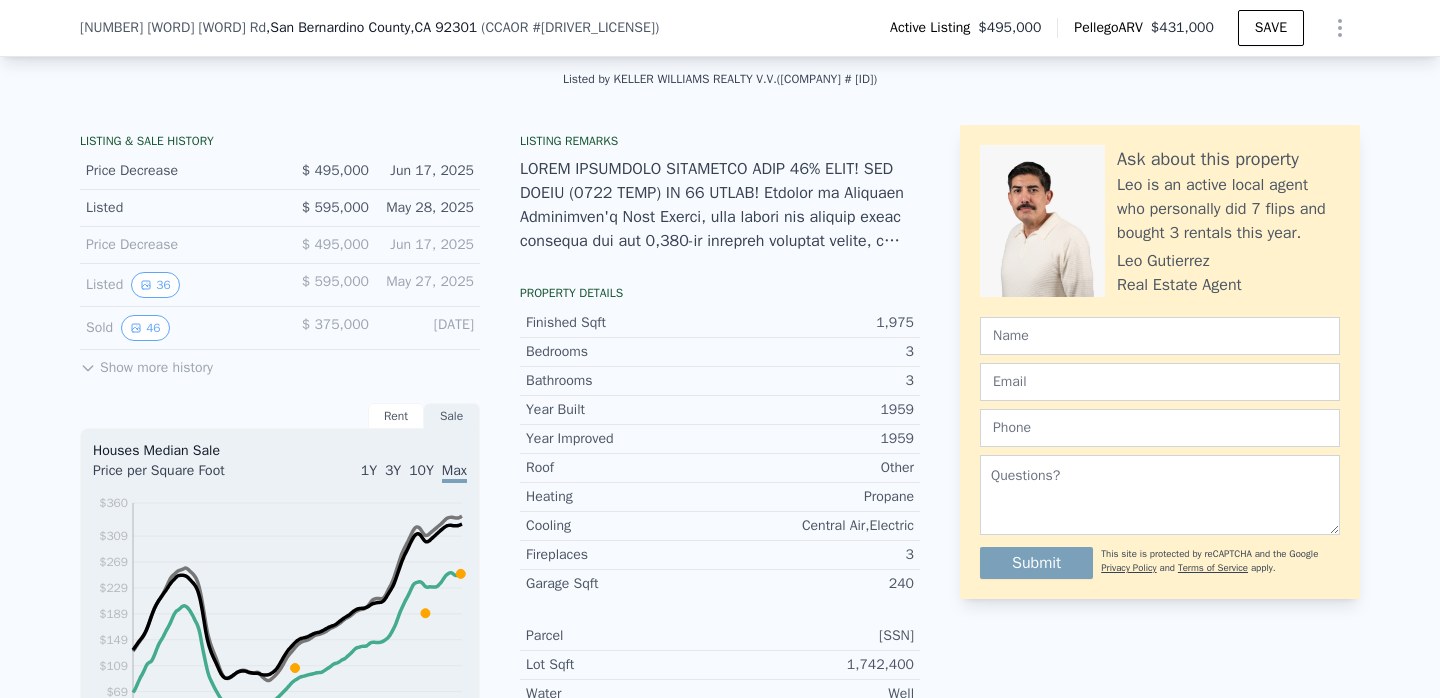 scroll, scrollTop: 431, scrollLeft: 0, axis: vertical 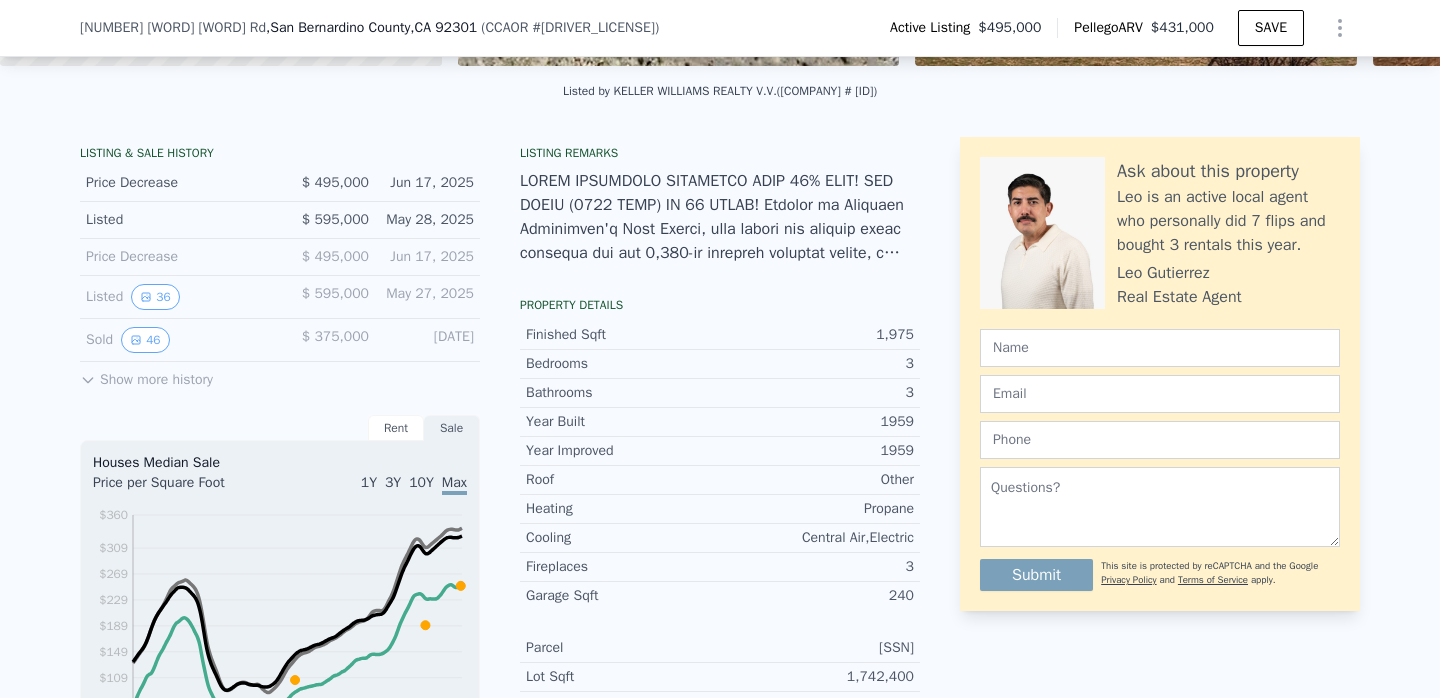 click at bounding box center [720, 217] 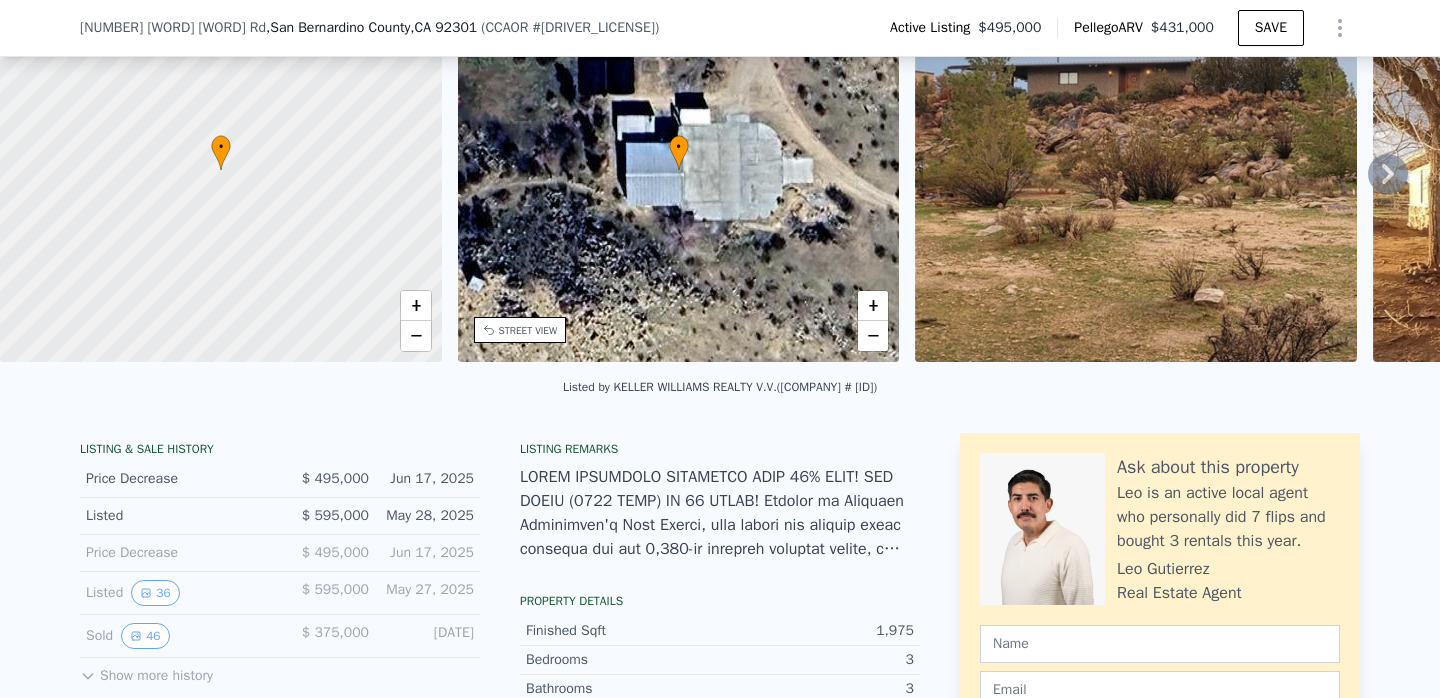 scroll, scrollTop: 108, scrollLeft: 0, axis: vertical 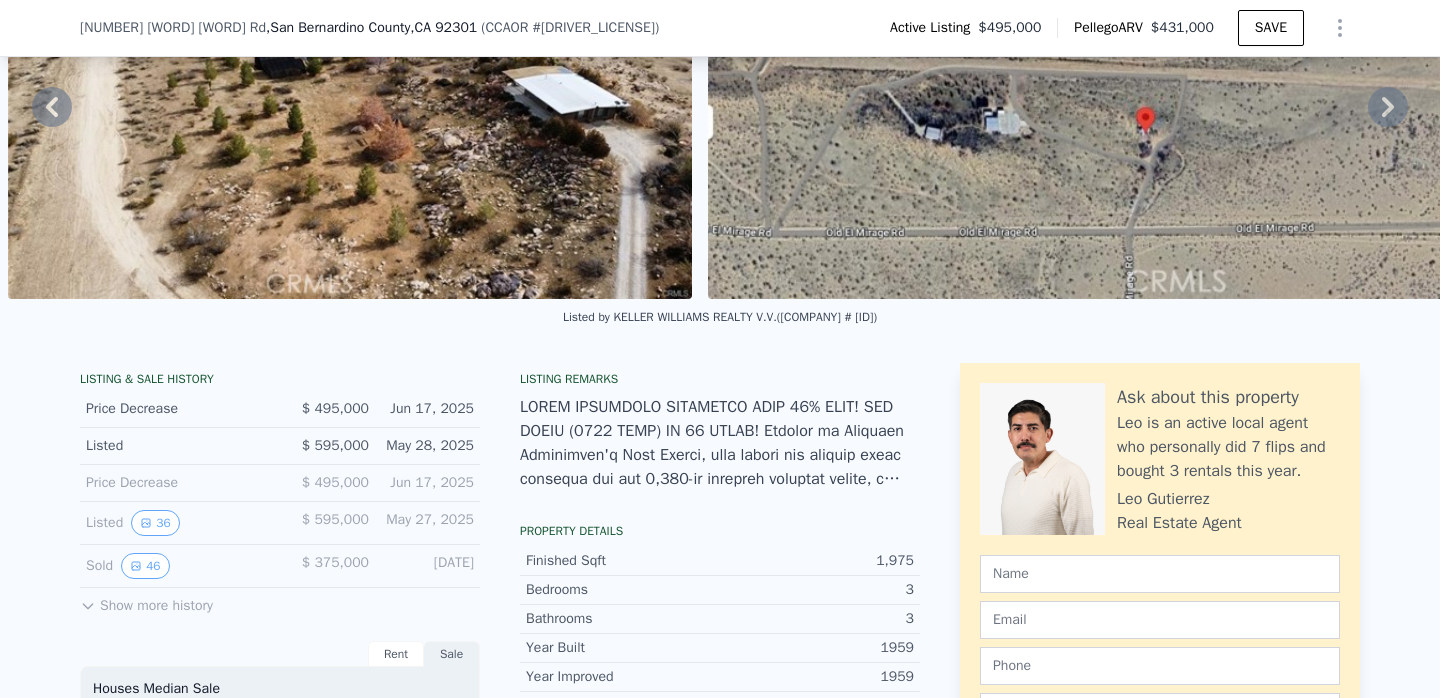 click at bounding box center (720, 443) 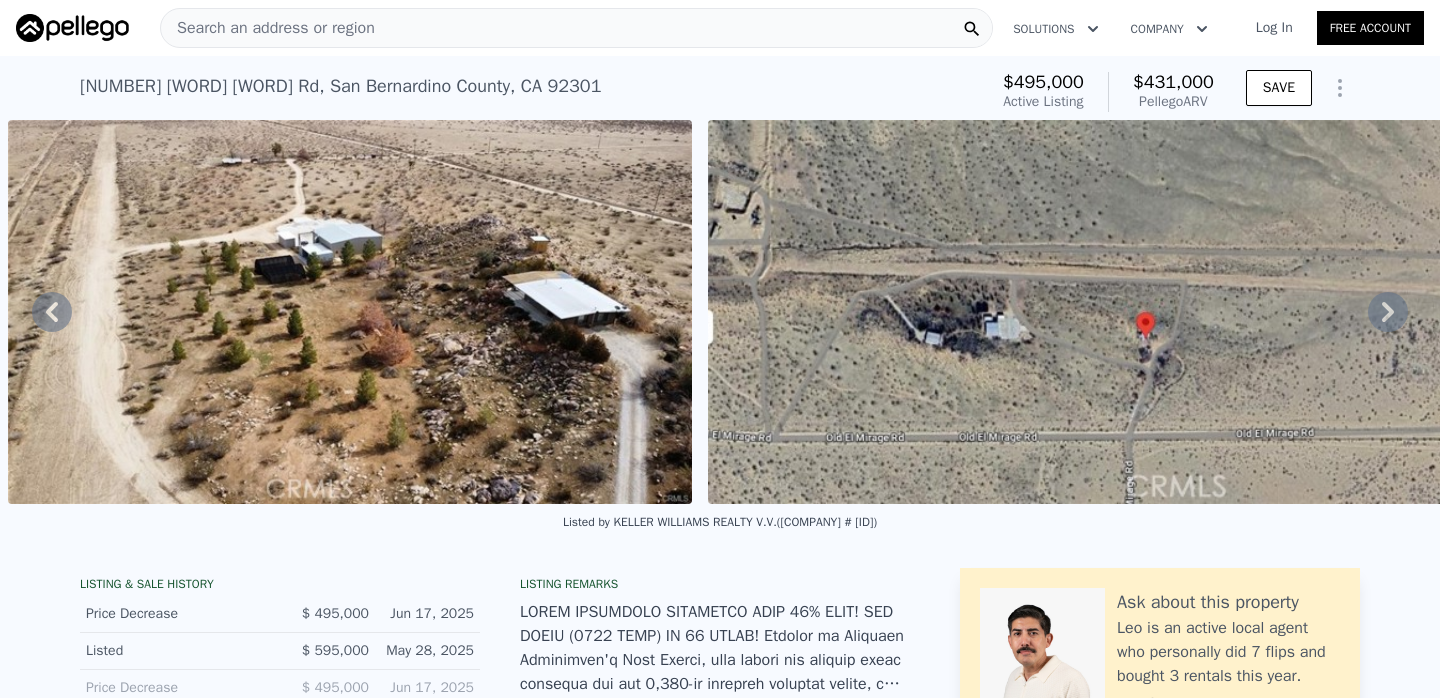 scroll, scrollTop: 1, scrollLeft: 0, axis: vertical 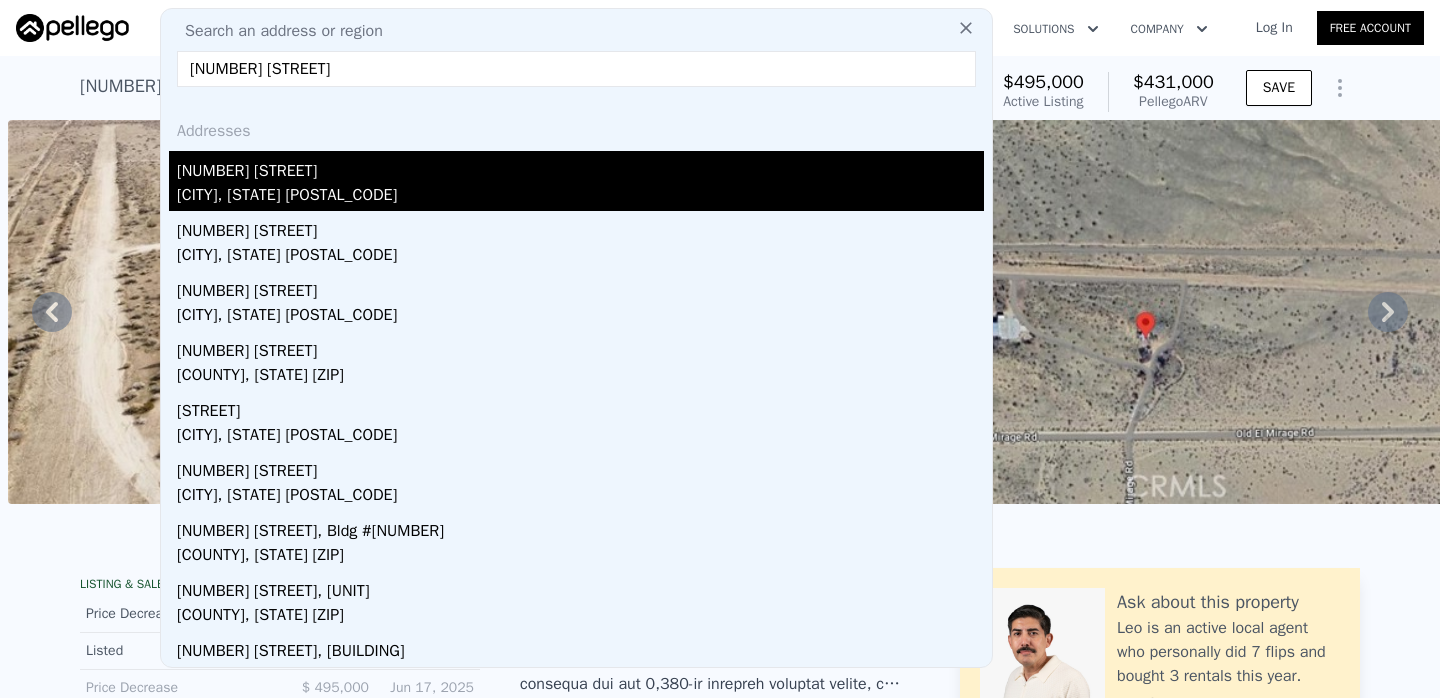 type on "[NUMBER] [STREET]" 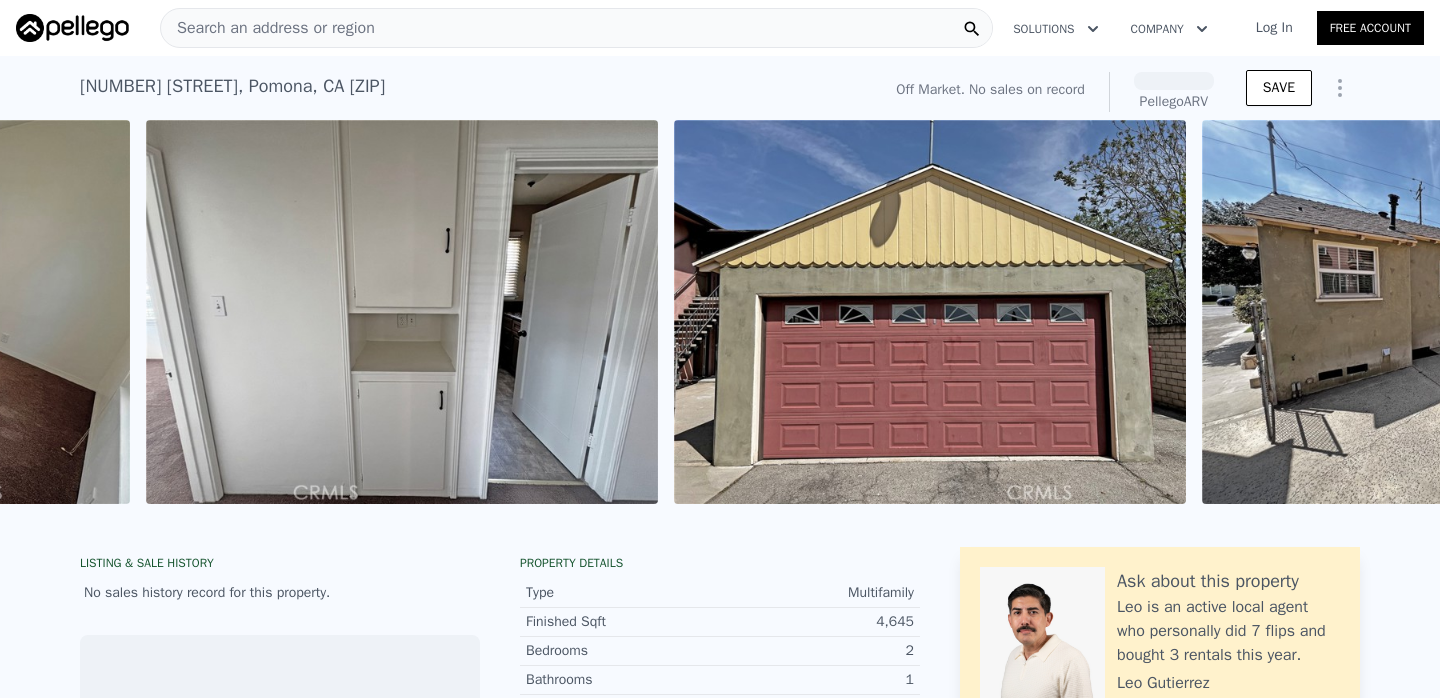 scroll, scrollTop: 0, scrollLeft: 8764, axis: horizontal 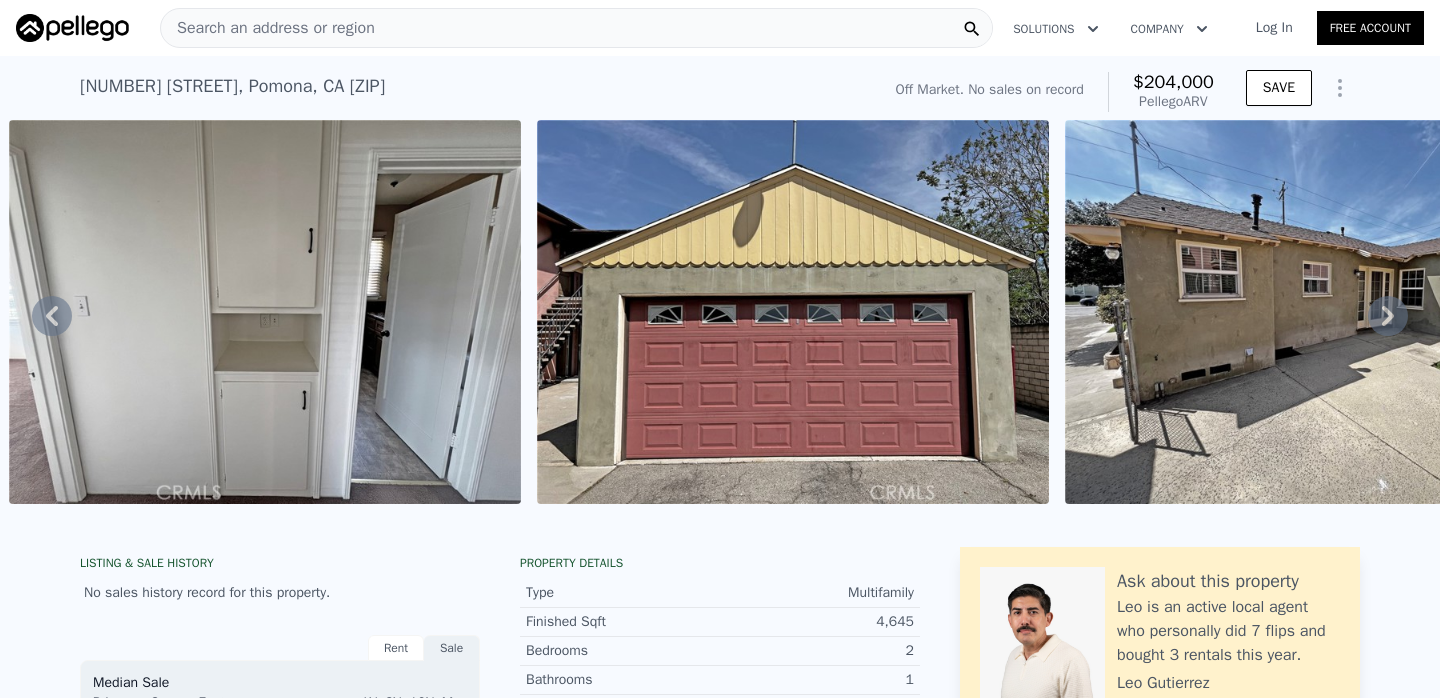 click on "Search an address or region" at bounding box center (576, 28) 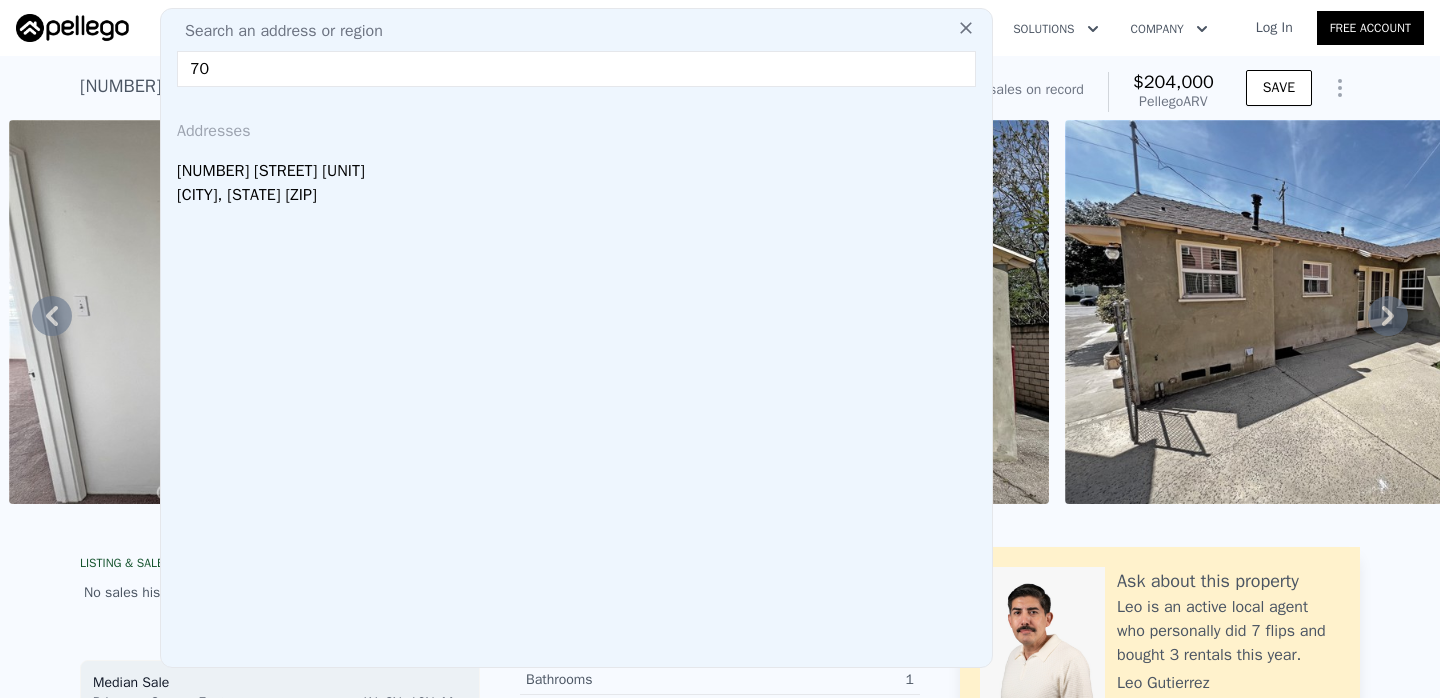 type on "7" 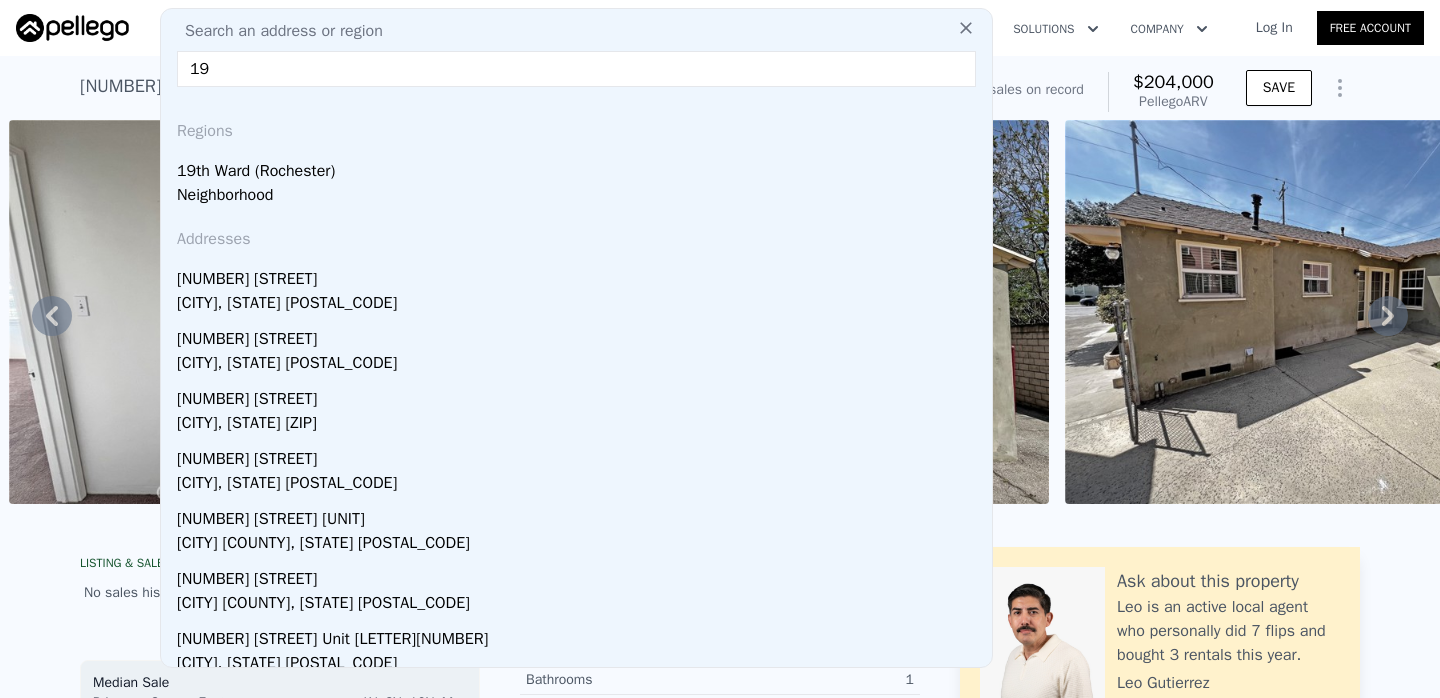 type on "1" 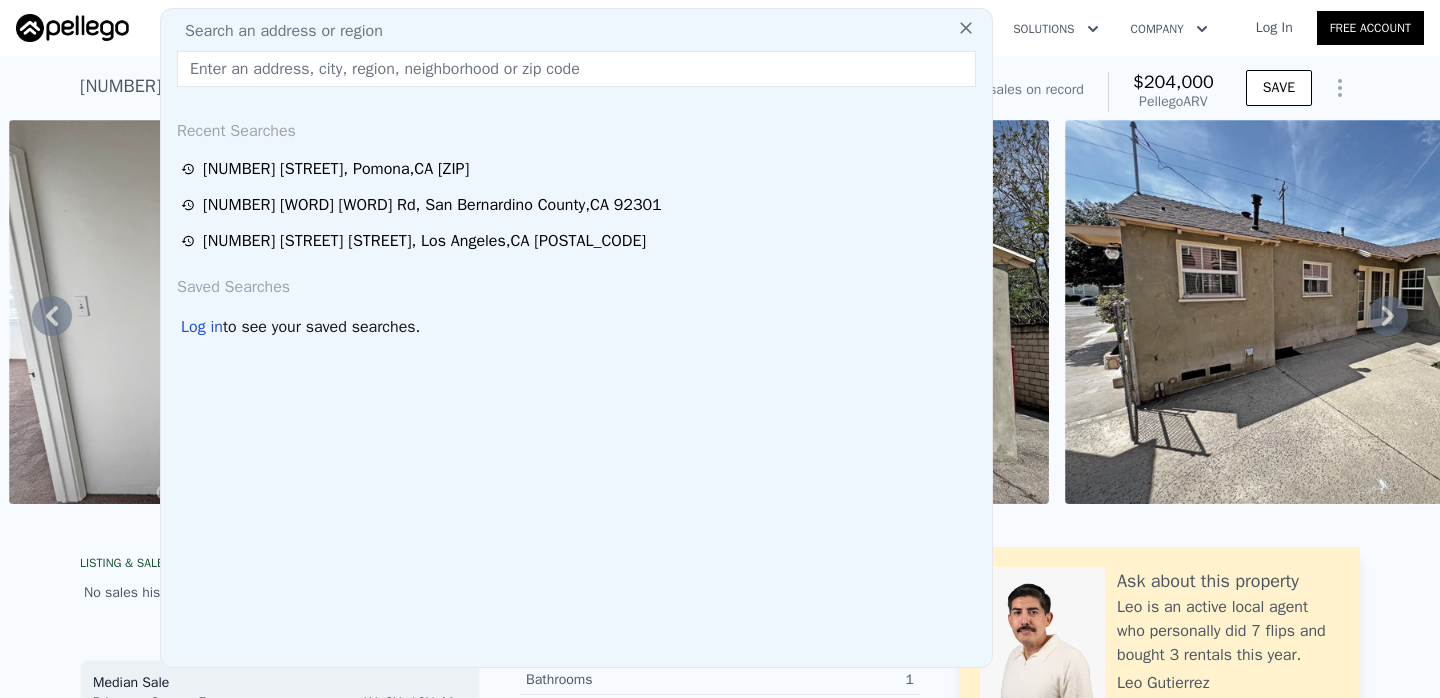 paste on "[NUMBER] [STREET]" 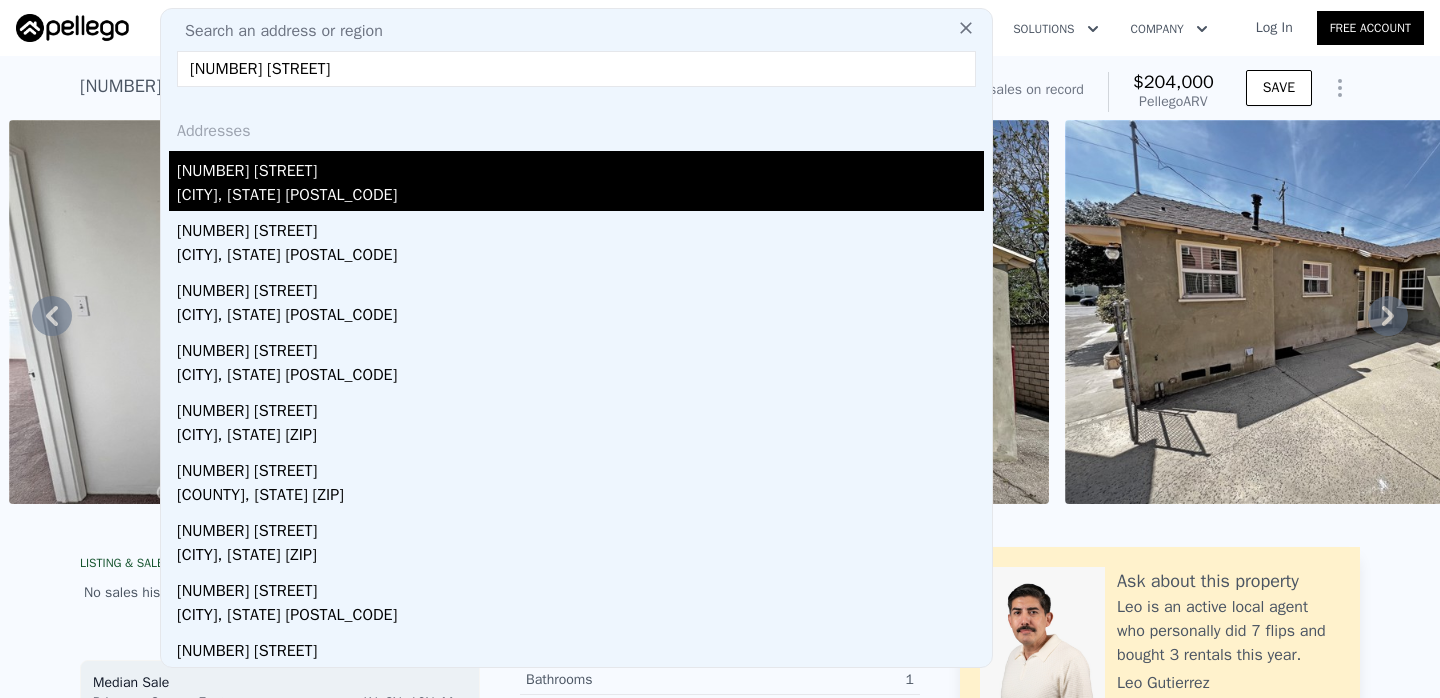 type on "[NUMBER] [STREET]" 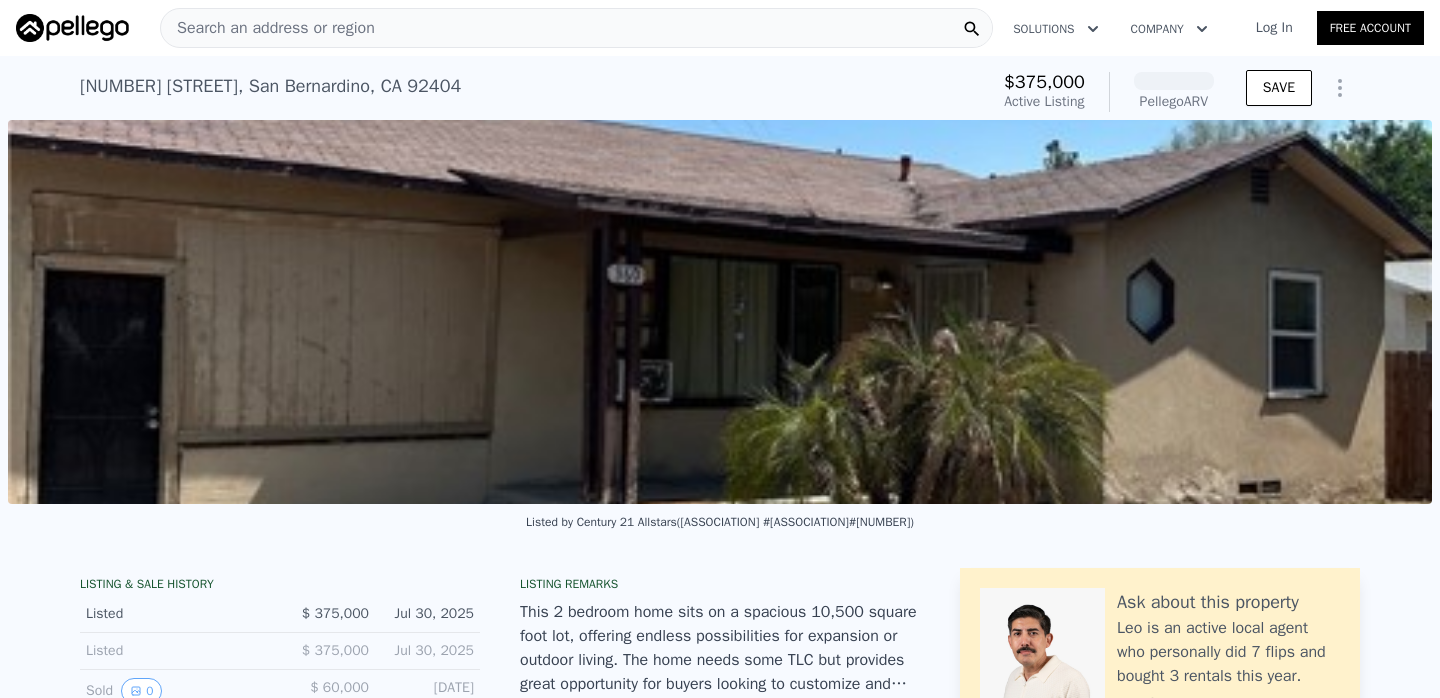 scroll, scrollTop: 0, scrollLeft: 915, axis: horizontal 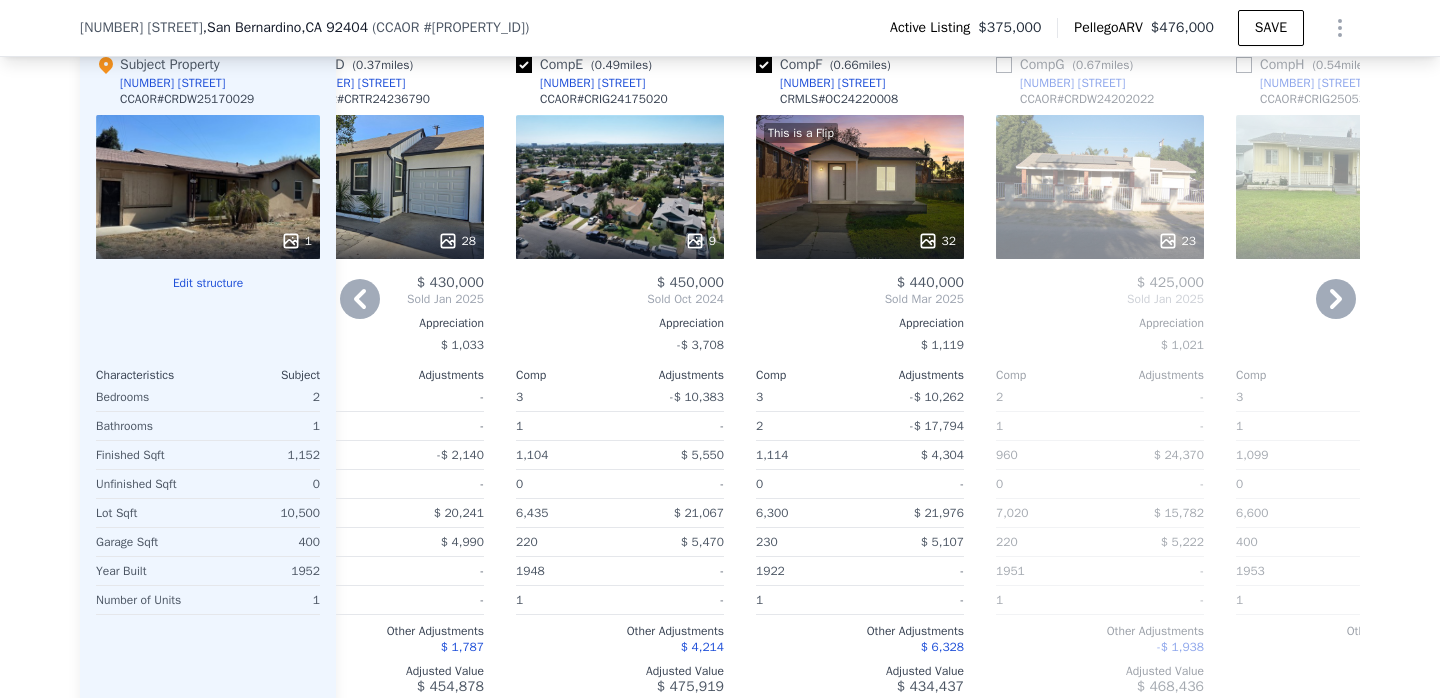 click on "This is a Flip 32" at bounding box center [860, 187] 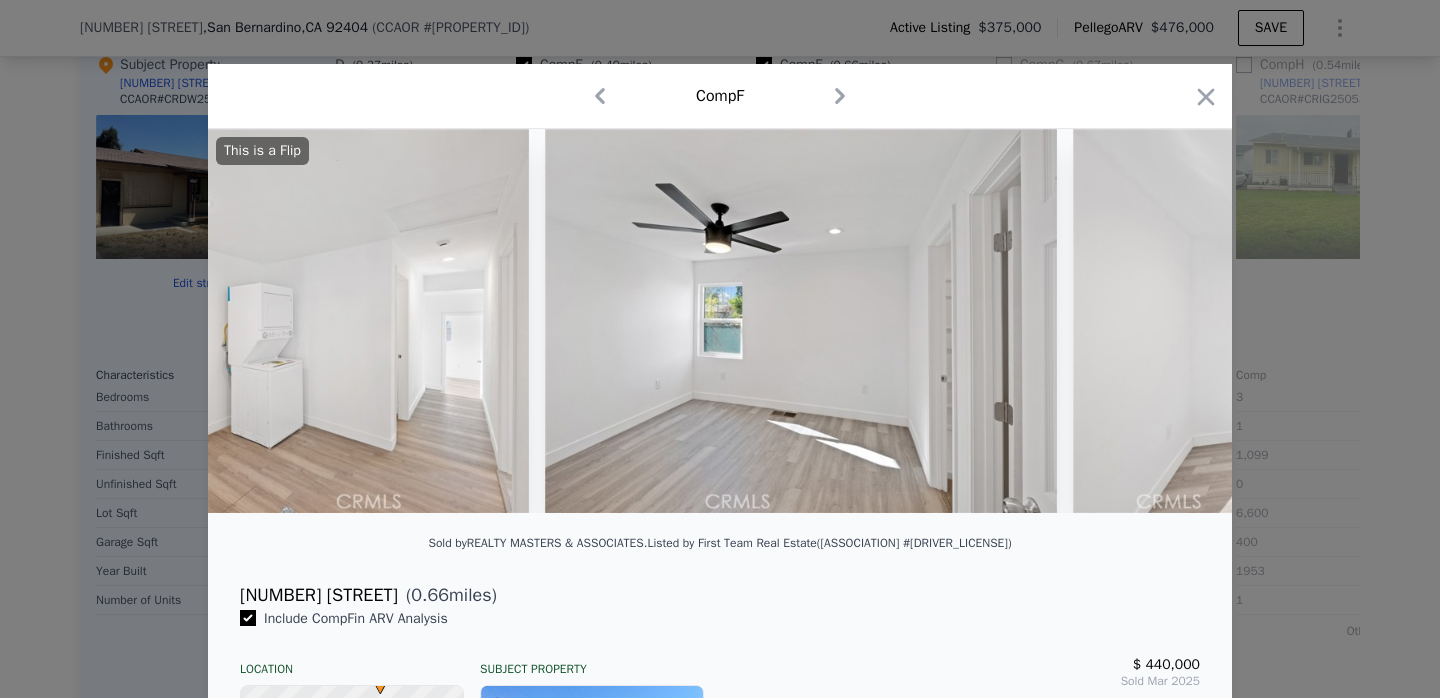scroll, scrollTop: 0, scrollLeft: 8628, axis: horizontal 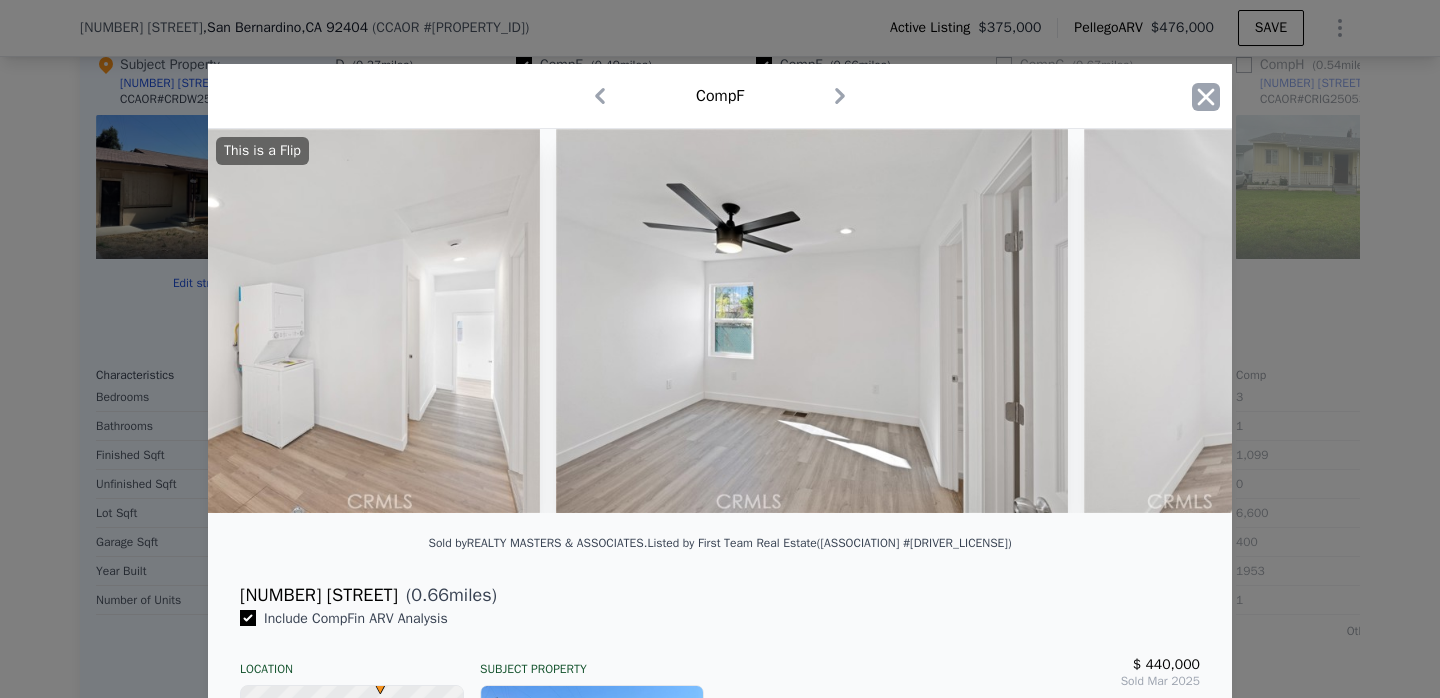 click 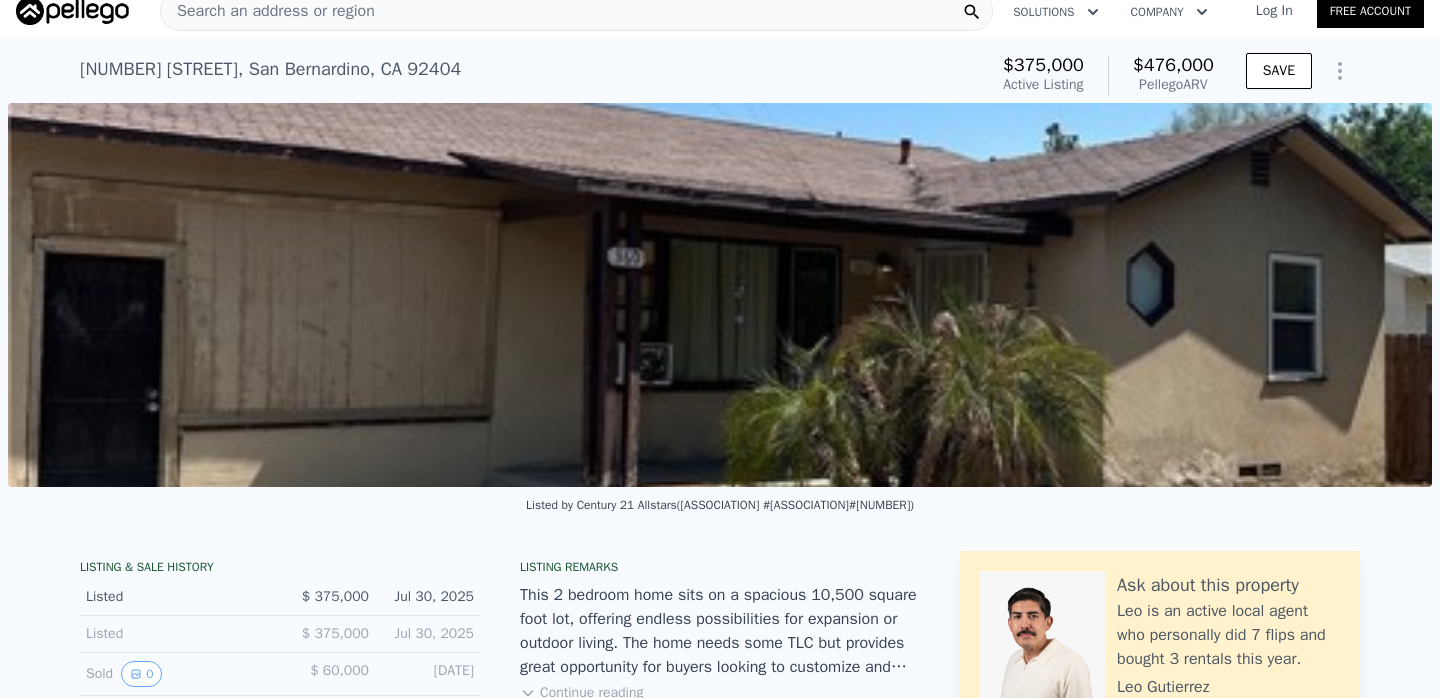 scroll, scrollTop: 0, scrollLeft: 0, axis: both 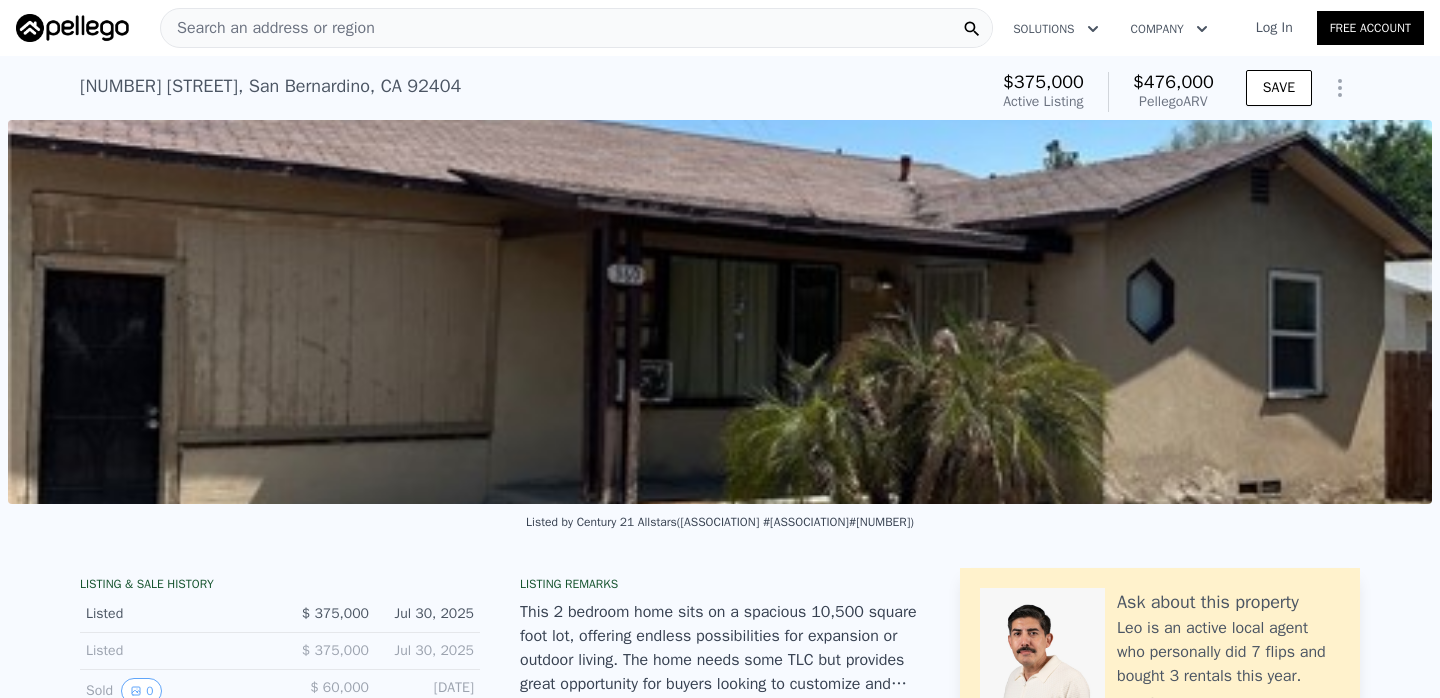 click on "Search an address or region" at bounding box center [268, 28] 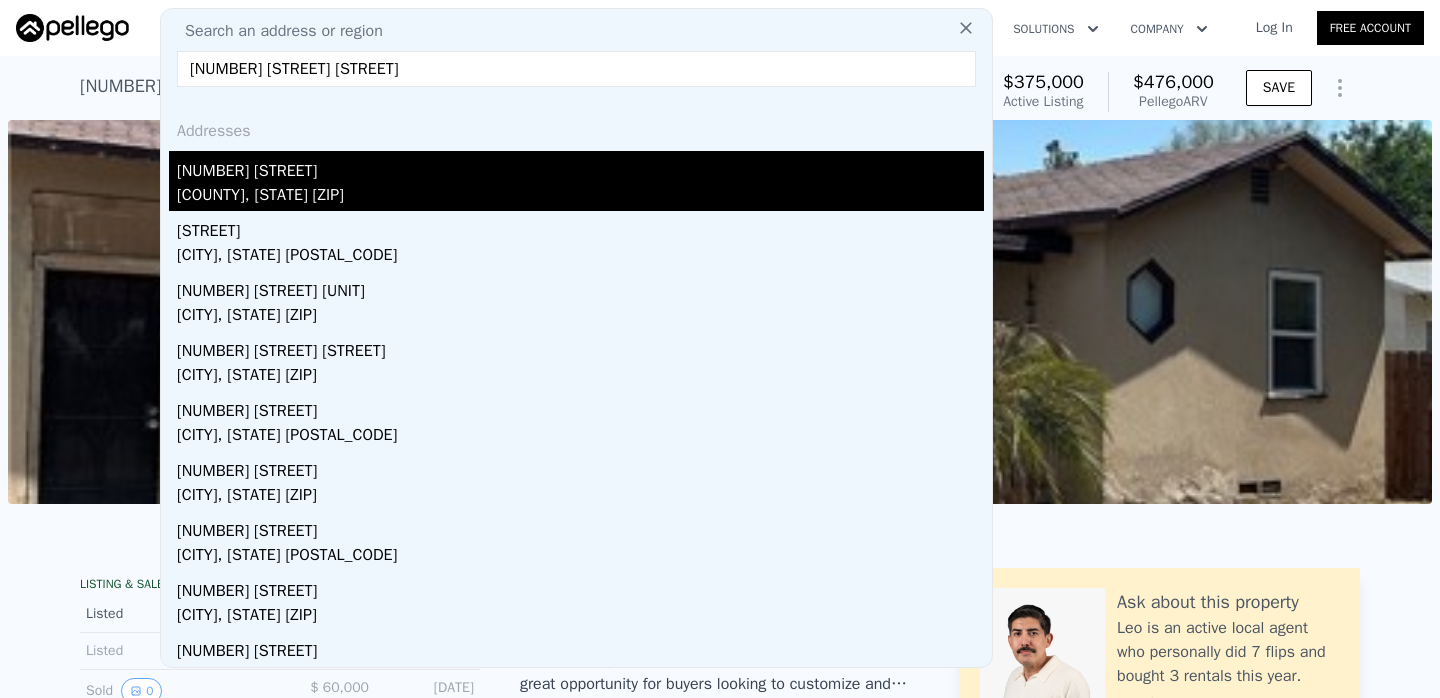 type on "[NUMBER] [STREET] [STREET]" 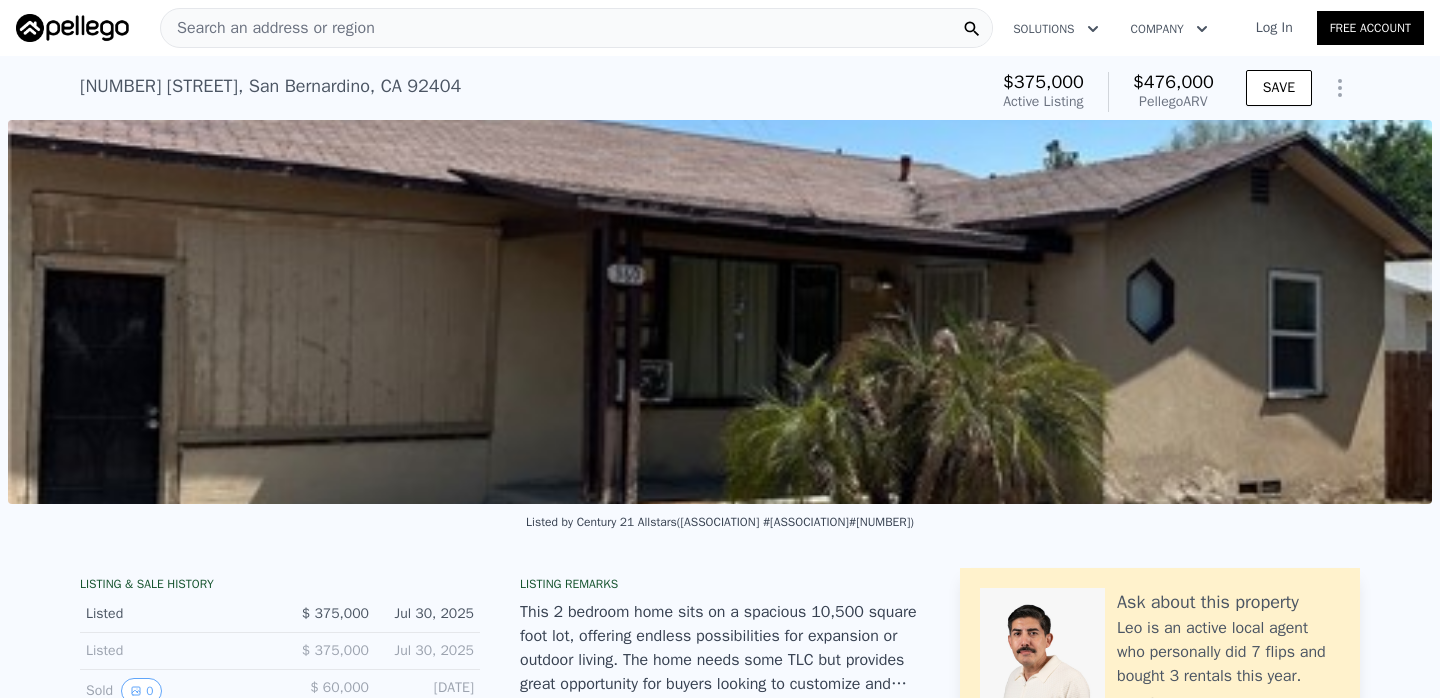 type on "3" 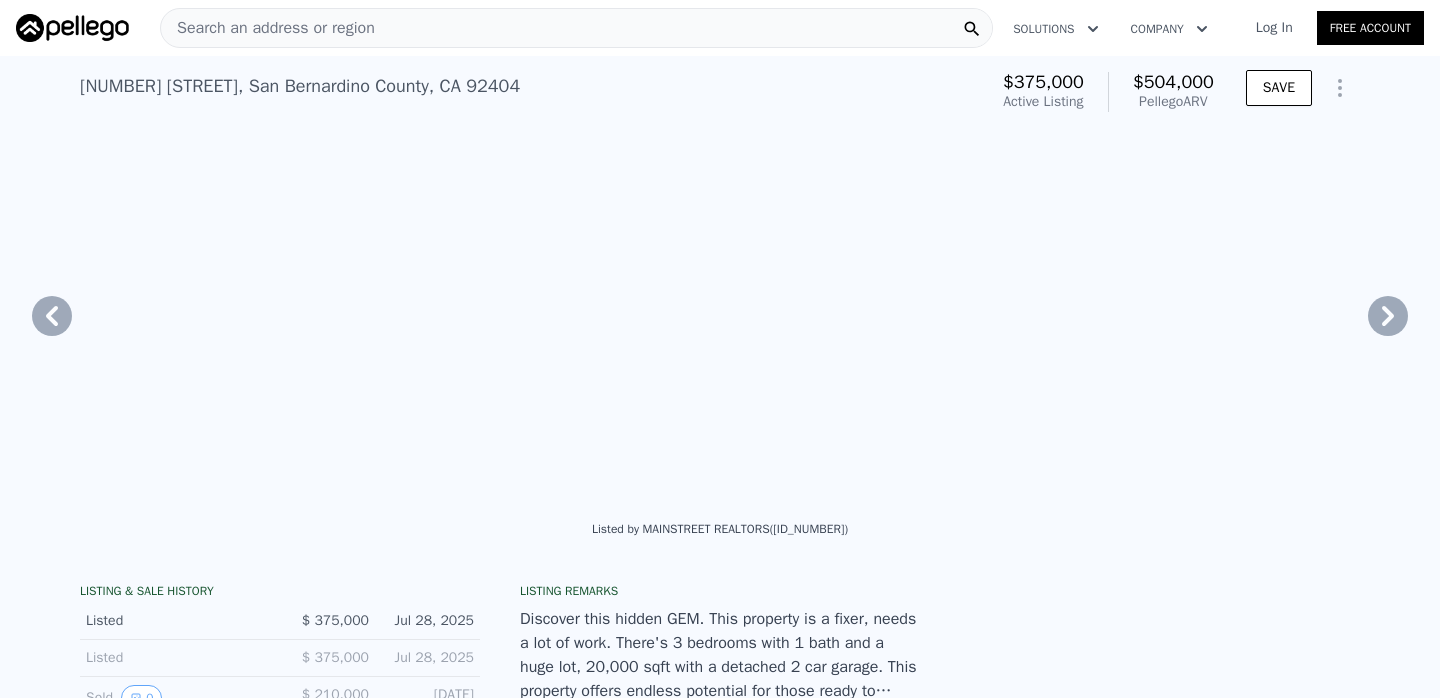 scroll, scrollTop: 0, scrollLeft: 704, axis: horizontal 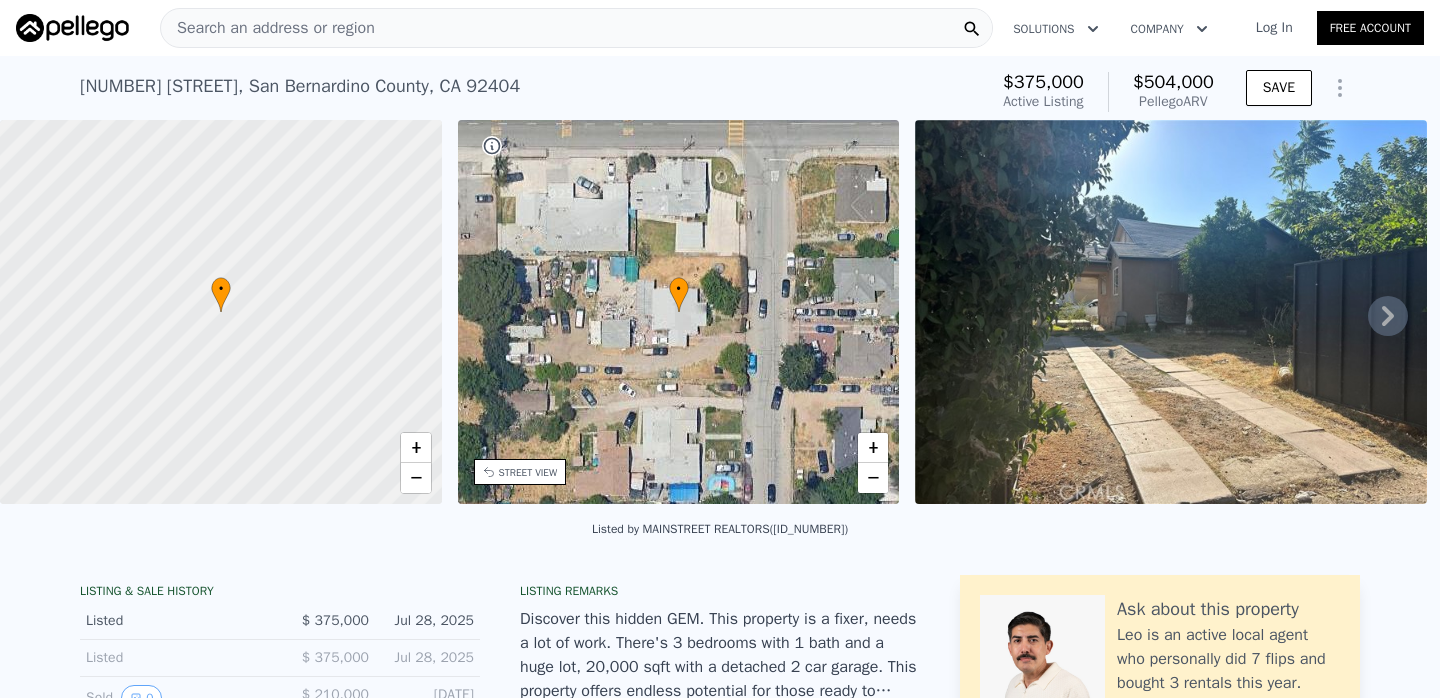 click on "Search an address or region" at bounding box center (576, 28) 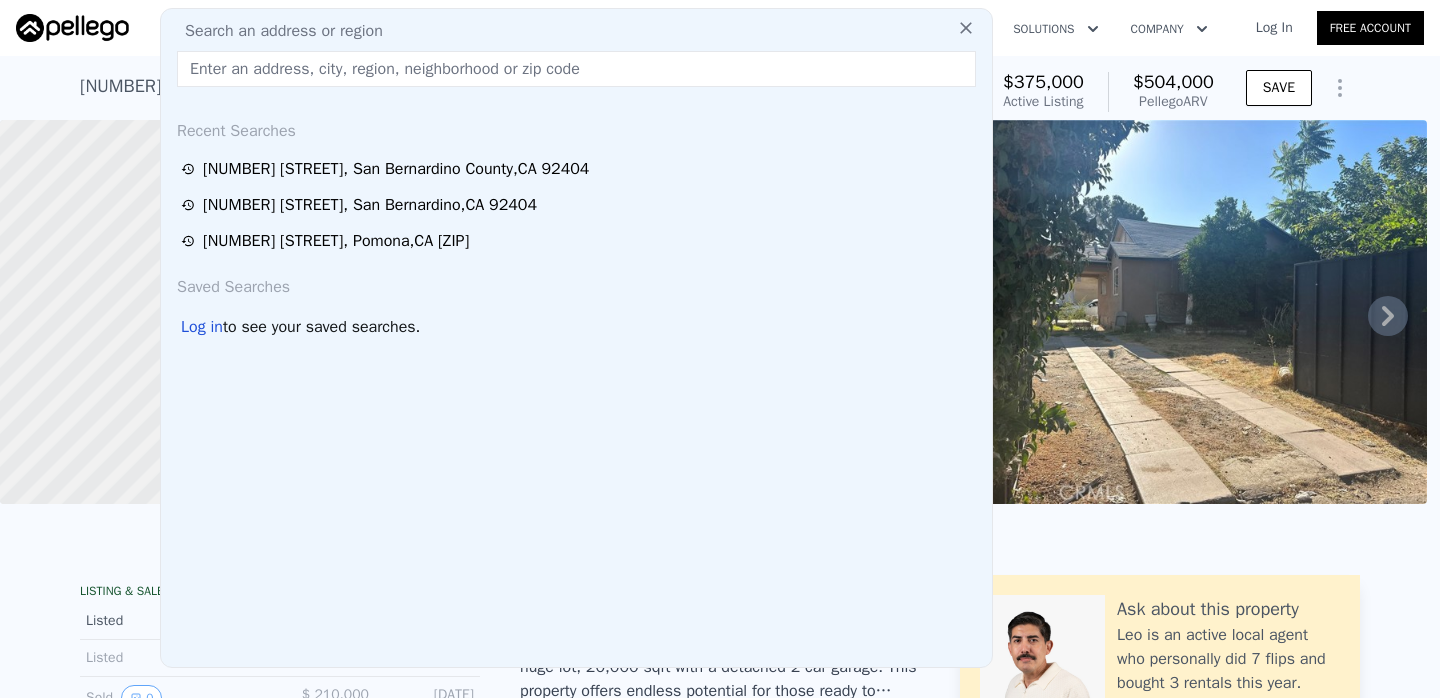 click on "[STREET] [CITY], [STATE] [ZIP] Active at [PRICE] (~ARV [PRICE]) [PRICE] Active Listing [PRICE] Pellego ARV SAVE" at bounding box center (720, 88) 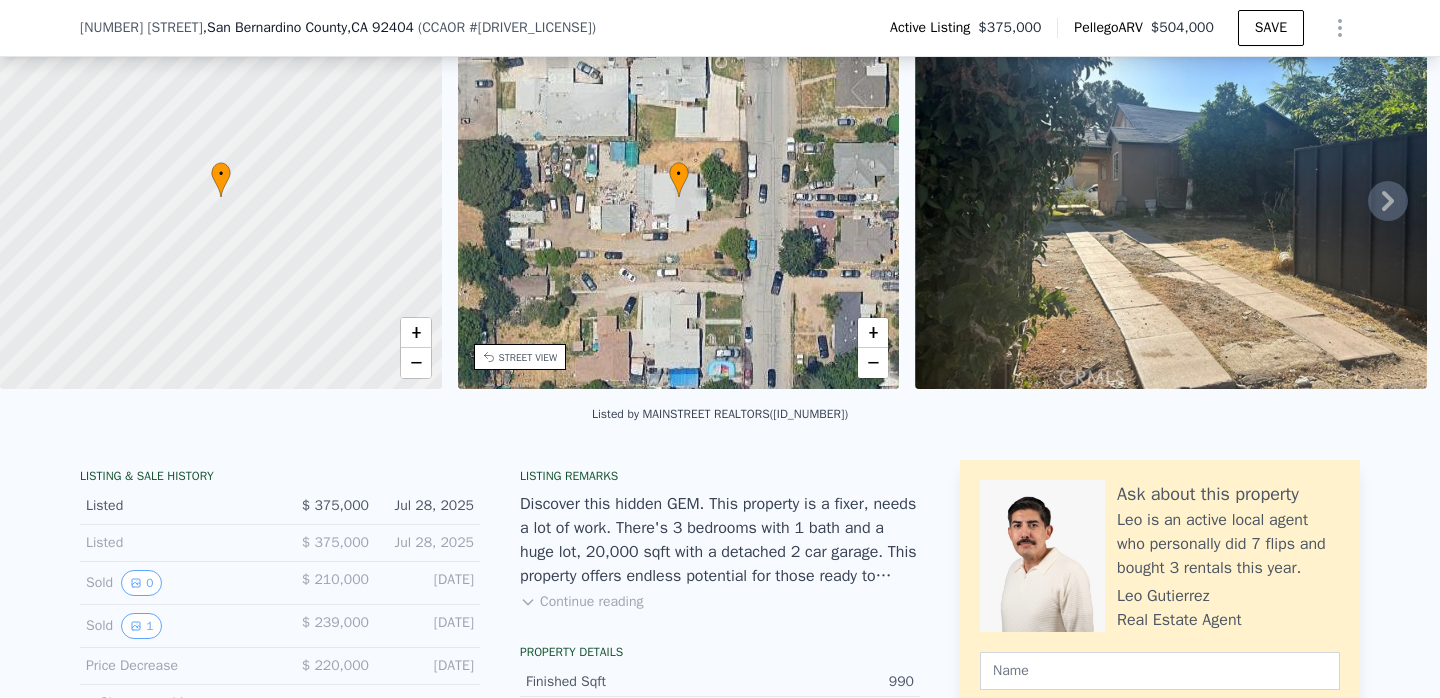 scroll, scrollTop: 142, scrollLeft: 0, axis: vertical 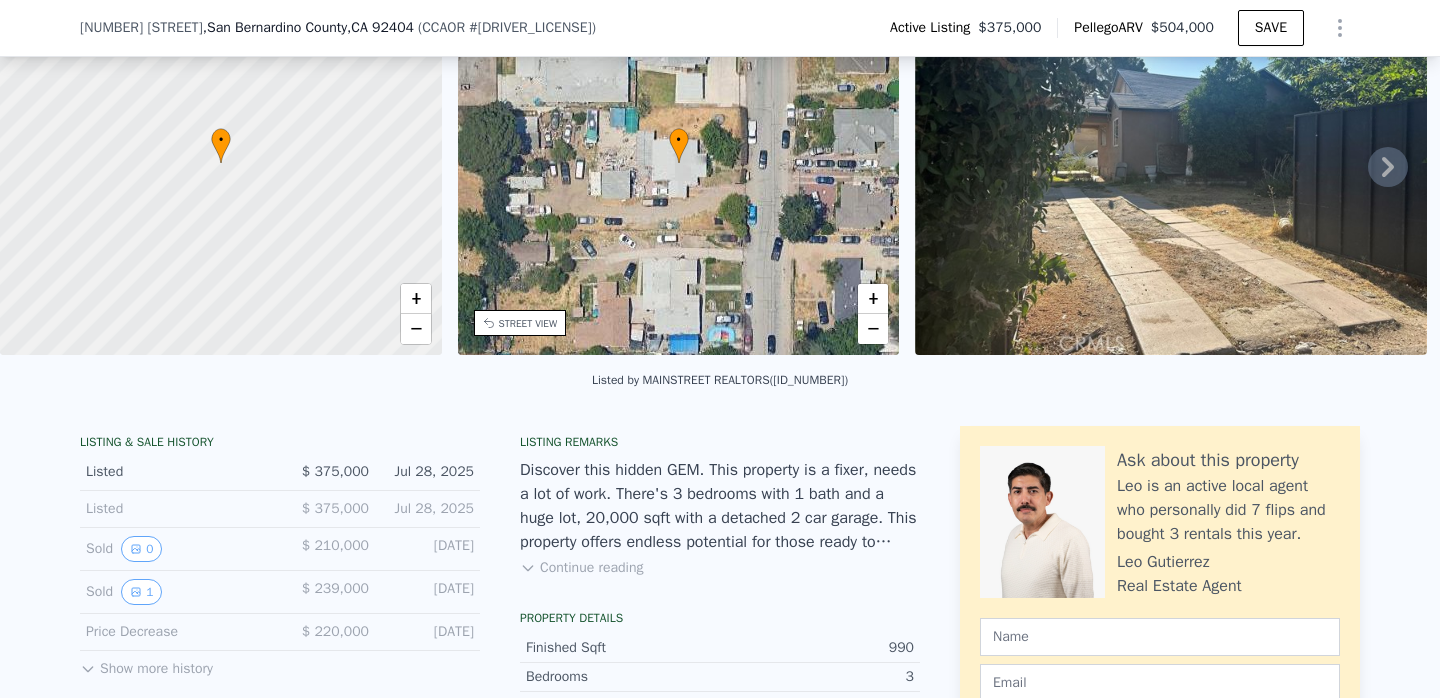click on "Continue reading" at bounding box center [581, 568] 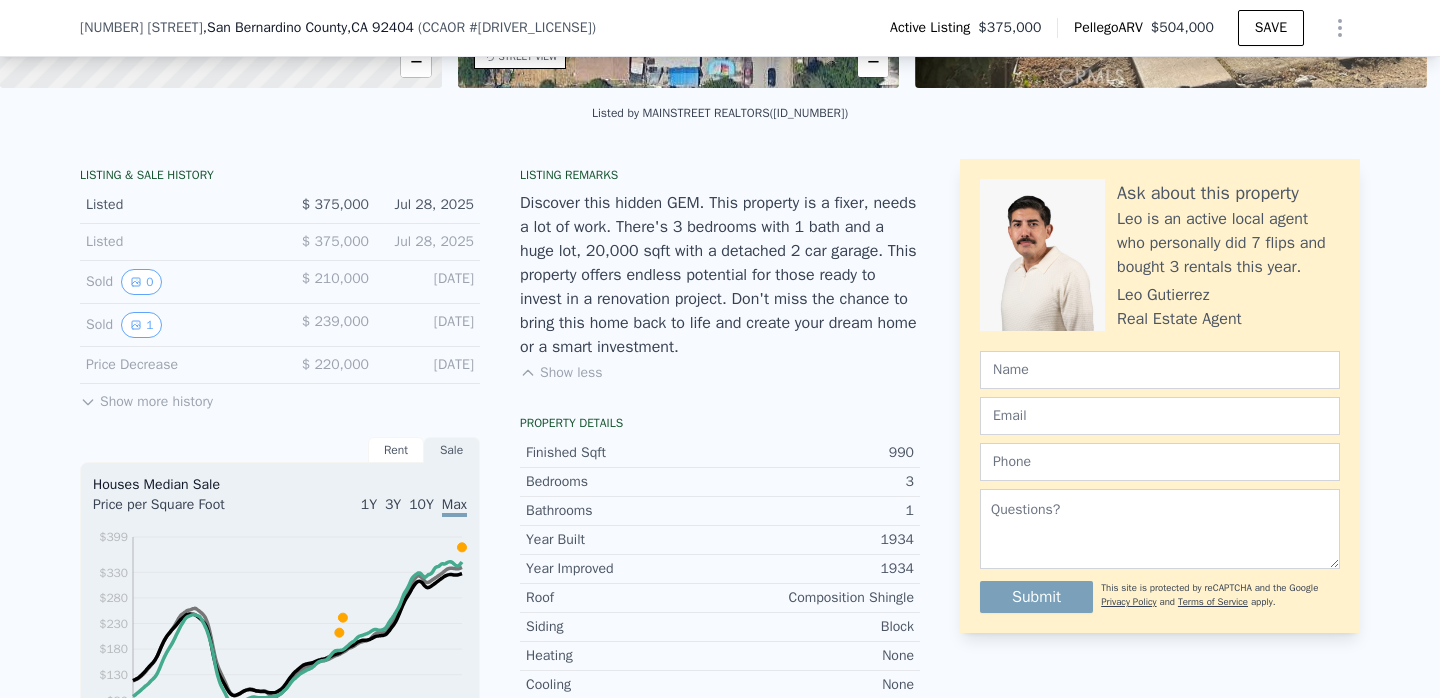 scroll, scrollTop: 0, scrollLeft: 0, axis: both 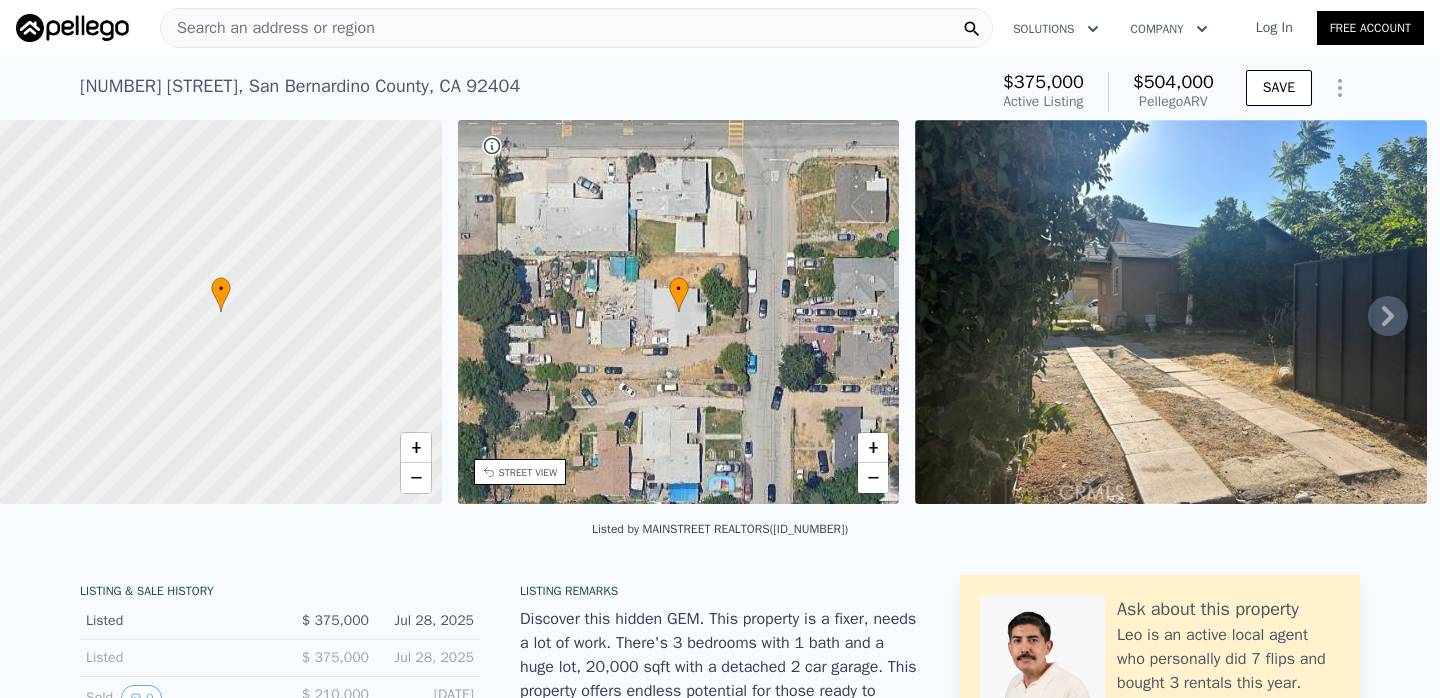 click on "Search an address or region" at bounding box center [268, 28] 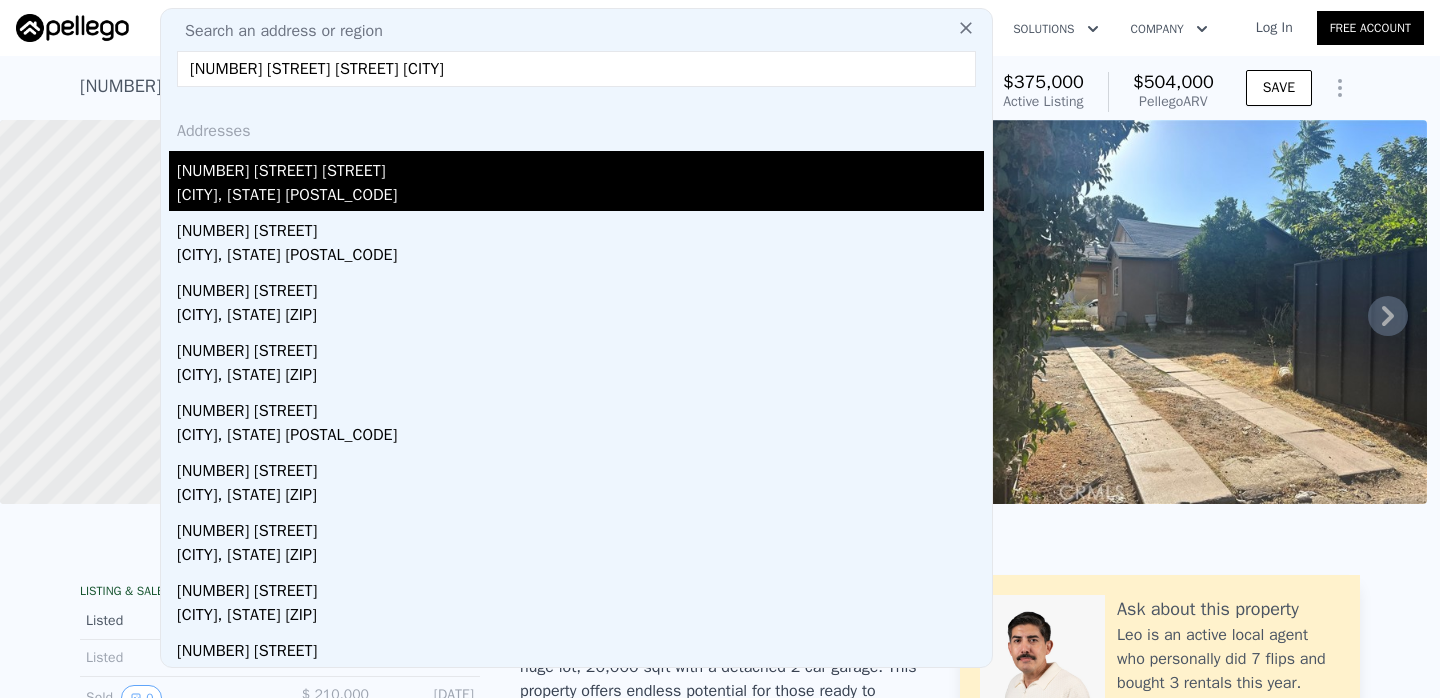 type on "[NUMBER] [STREET] [STREET] [CITY]" 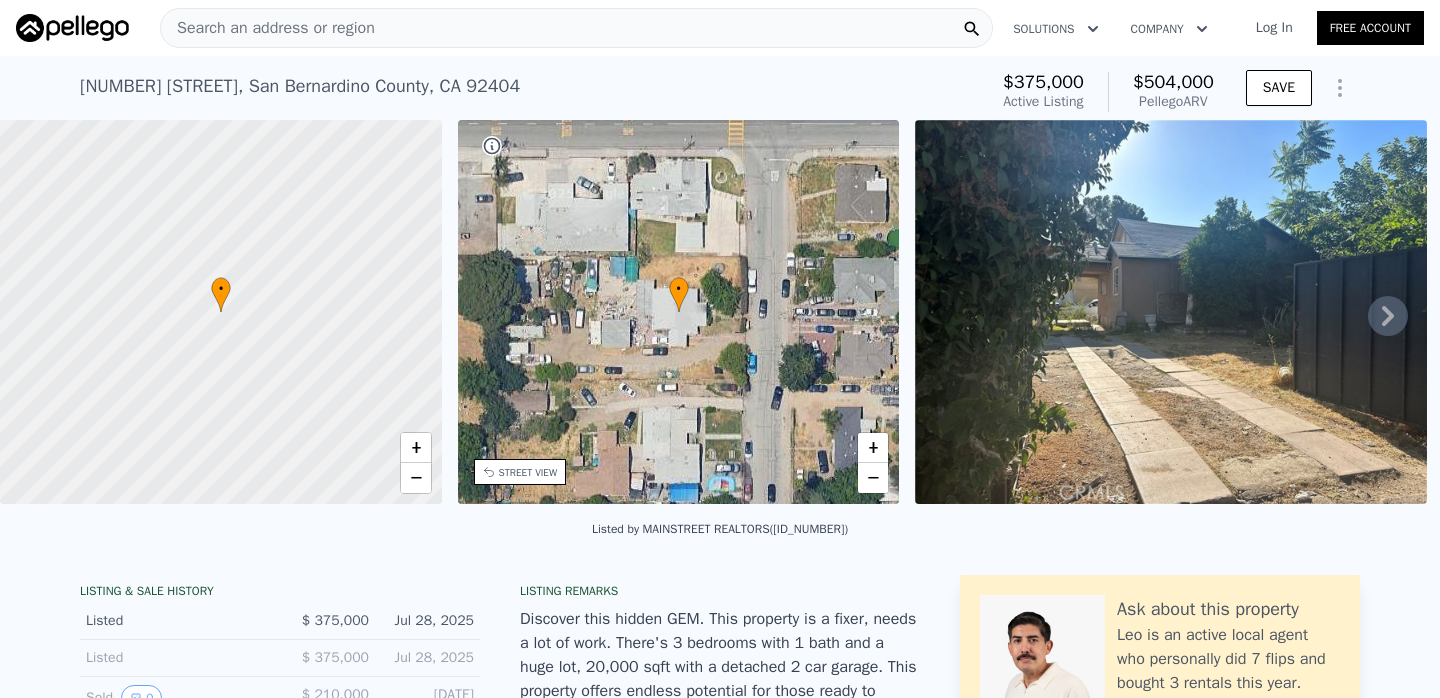 type on "3" 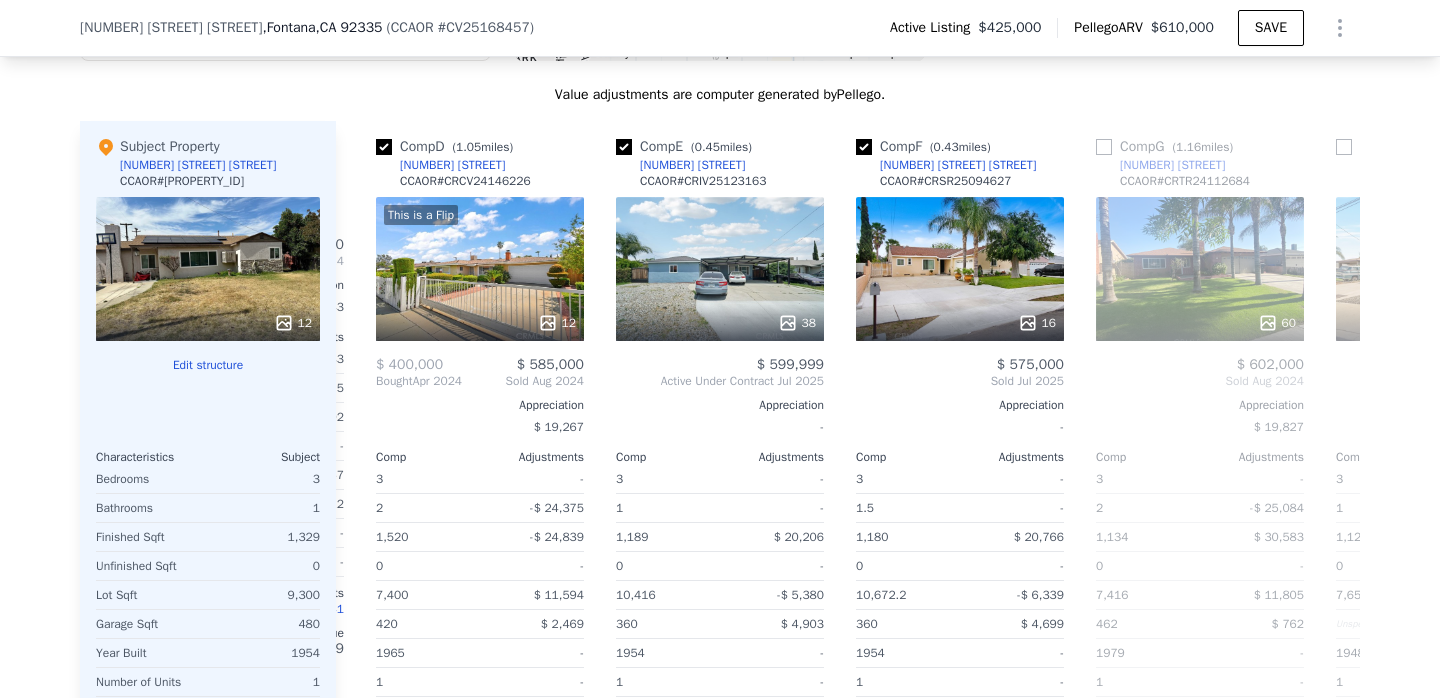 scroll, scrollTop: 2075, scrollLeft: 0, axis: vertical 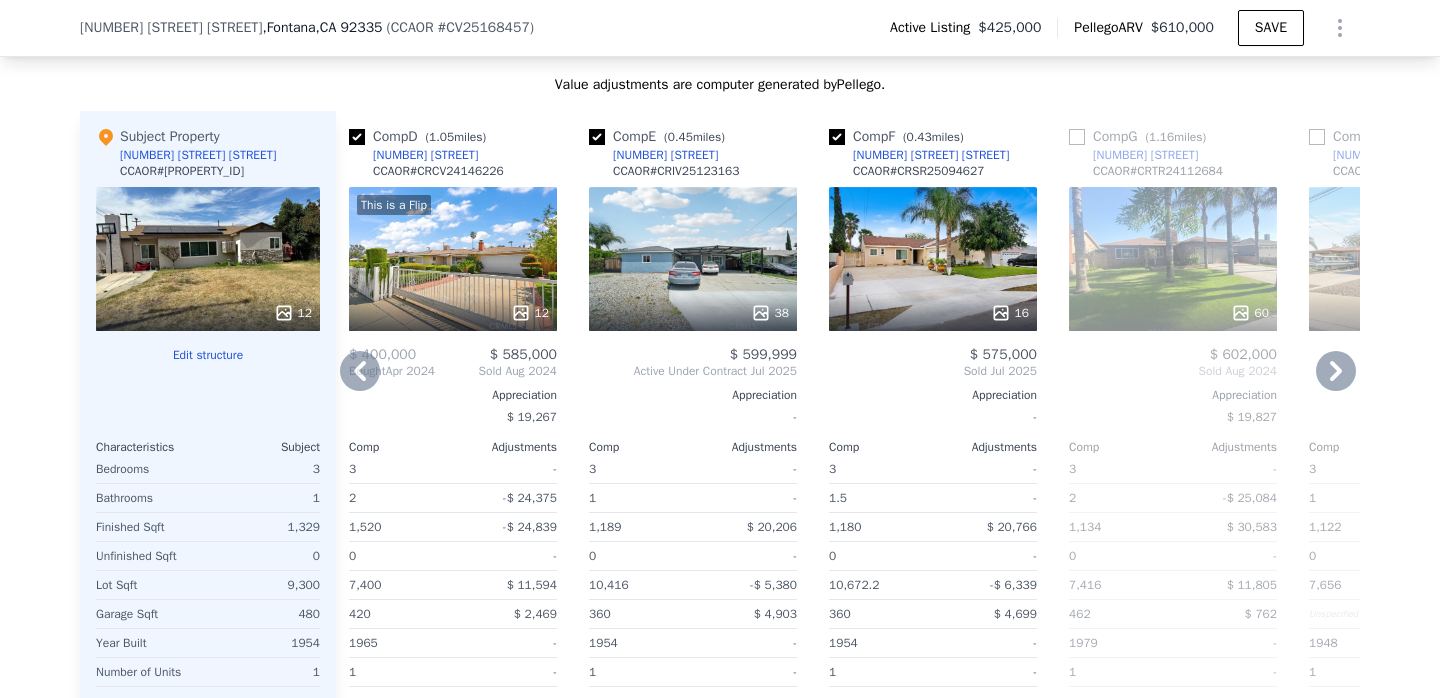 click on "16" at bounding box center [933, 313] 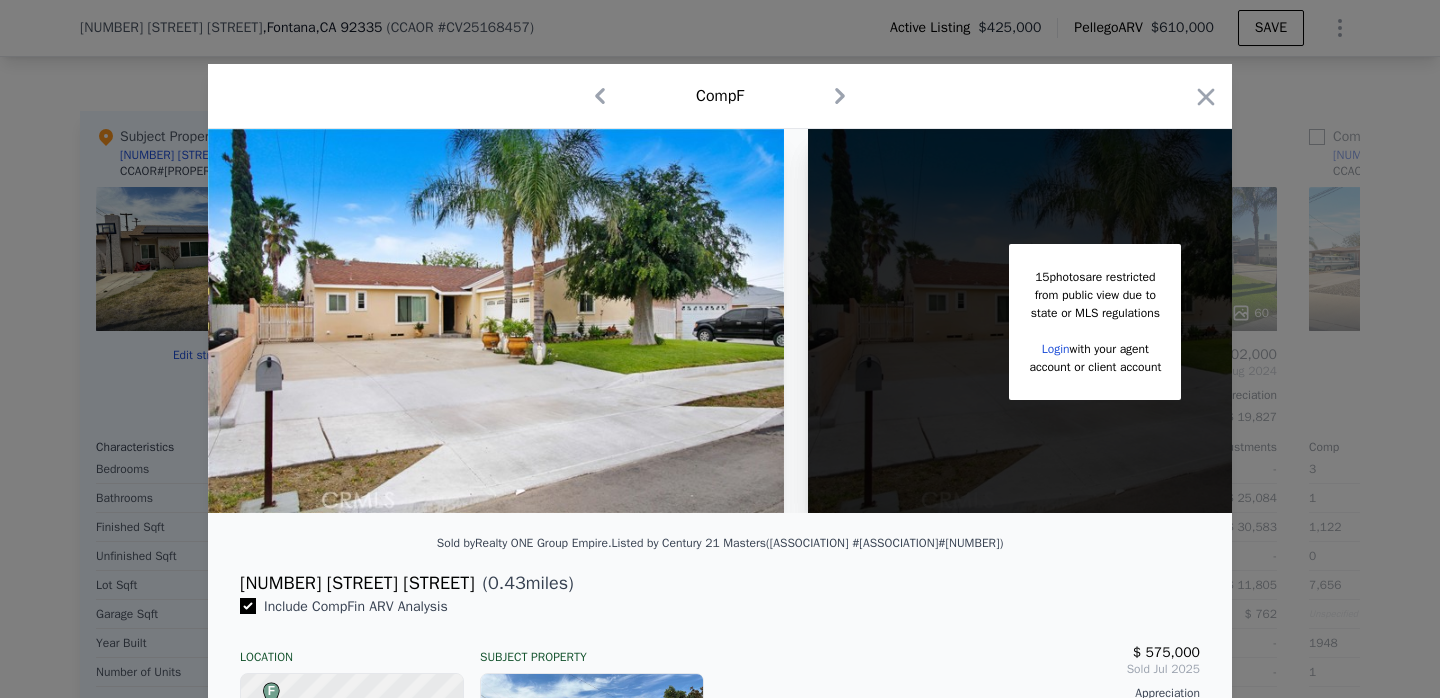 scroll, scrollTop: 0, scrollLeft: 6, axis: horizontal 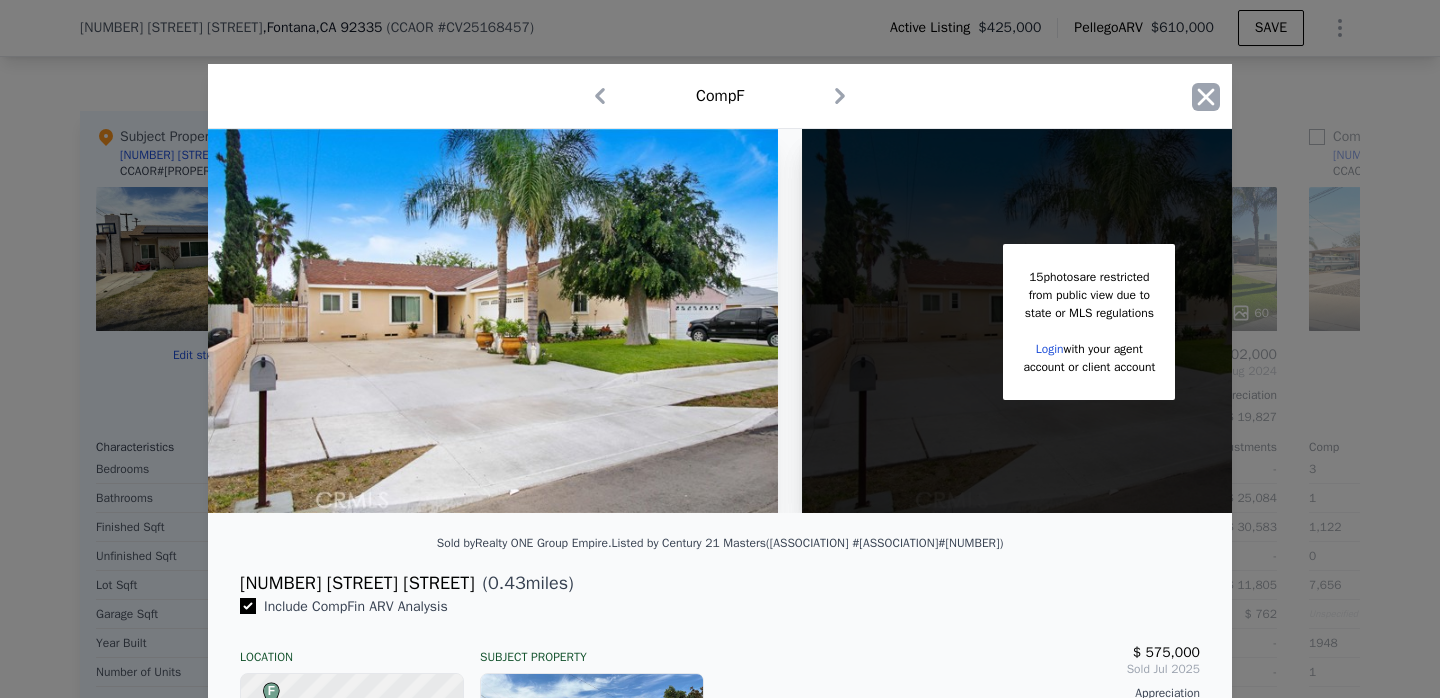 click 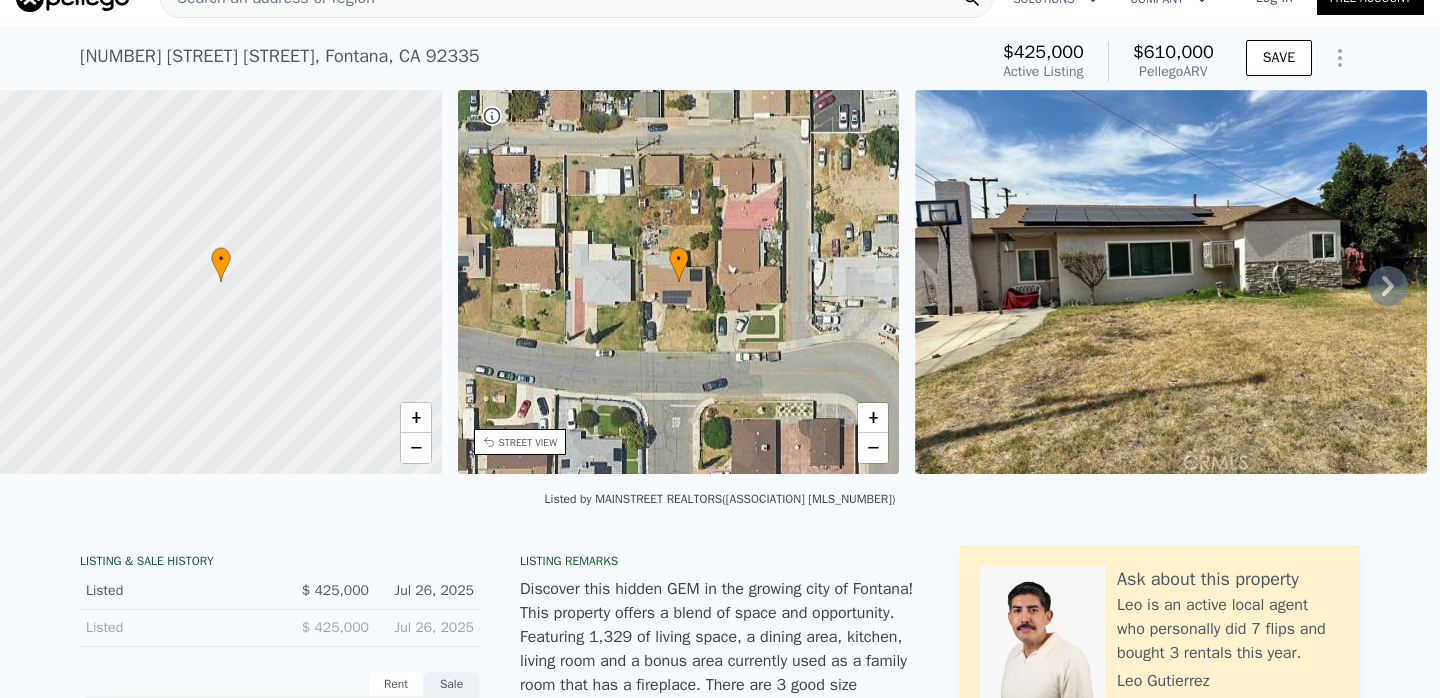 scroll, scrollTop: 0, scrollLeft: 0, axis: both 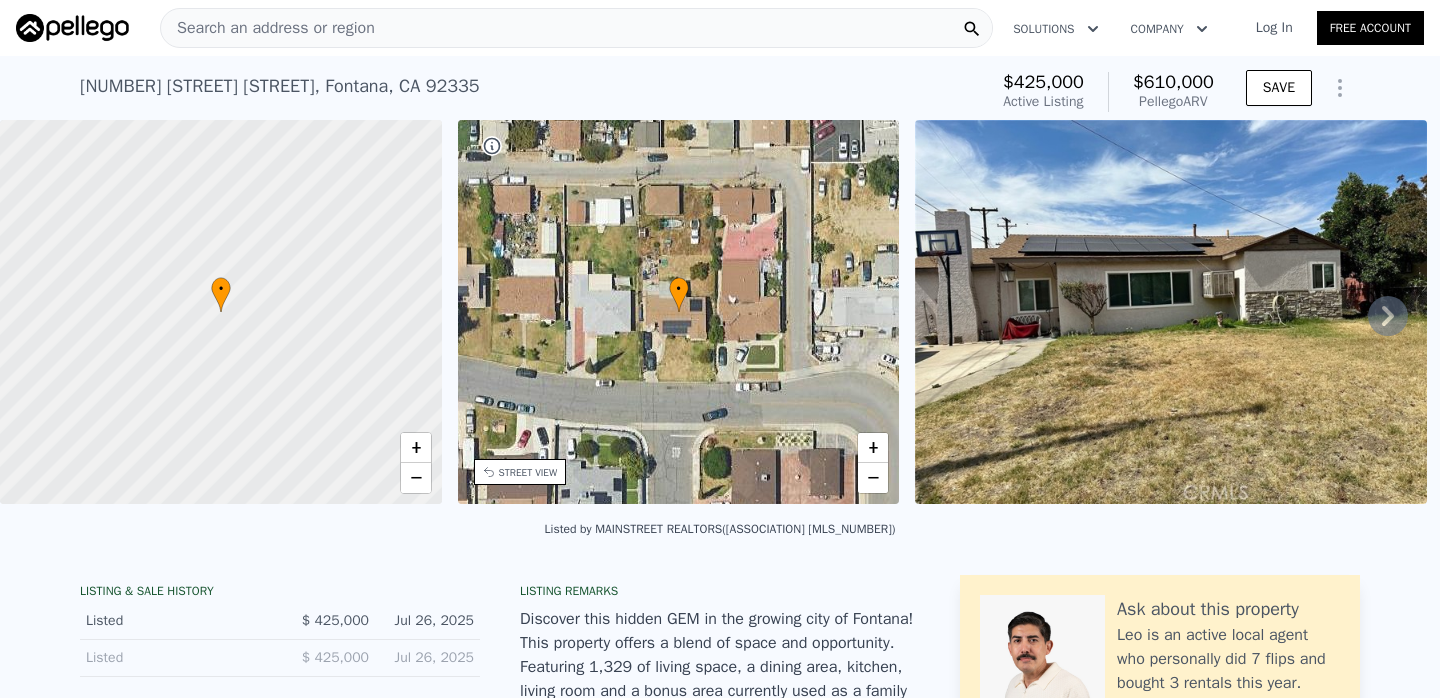 click on "Search an address or region" at bounding box center (576, 28) 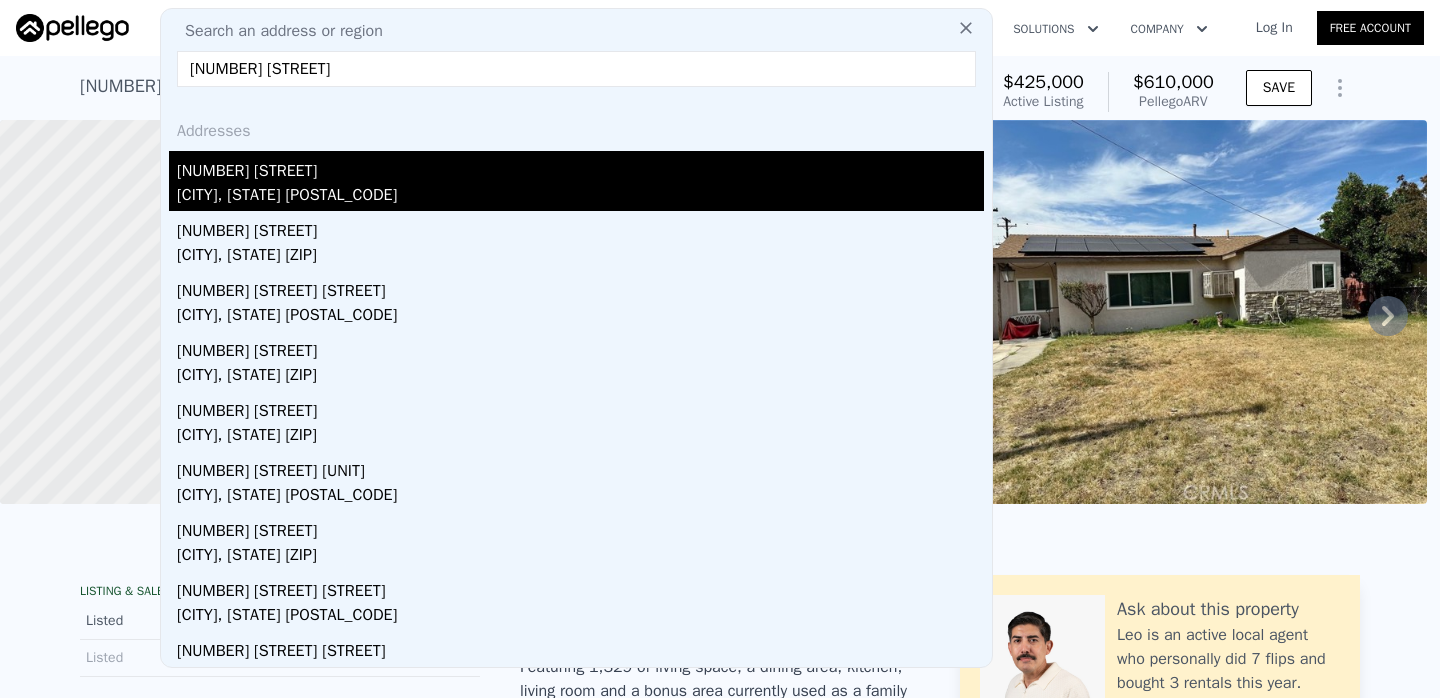 type on "[NUMBER] [STREET]" 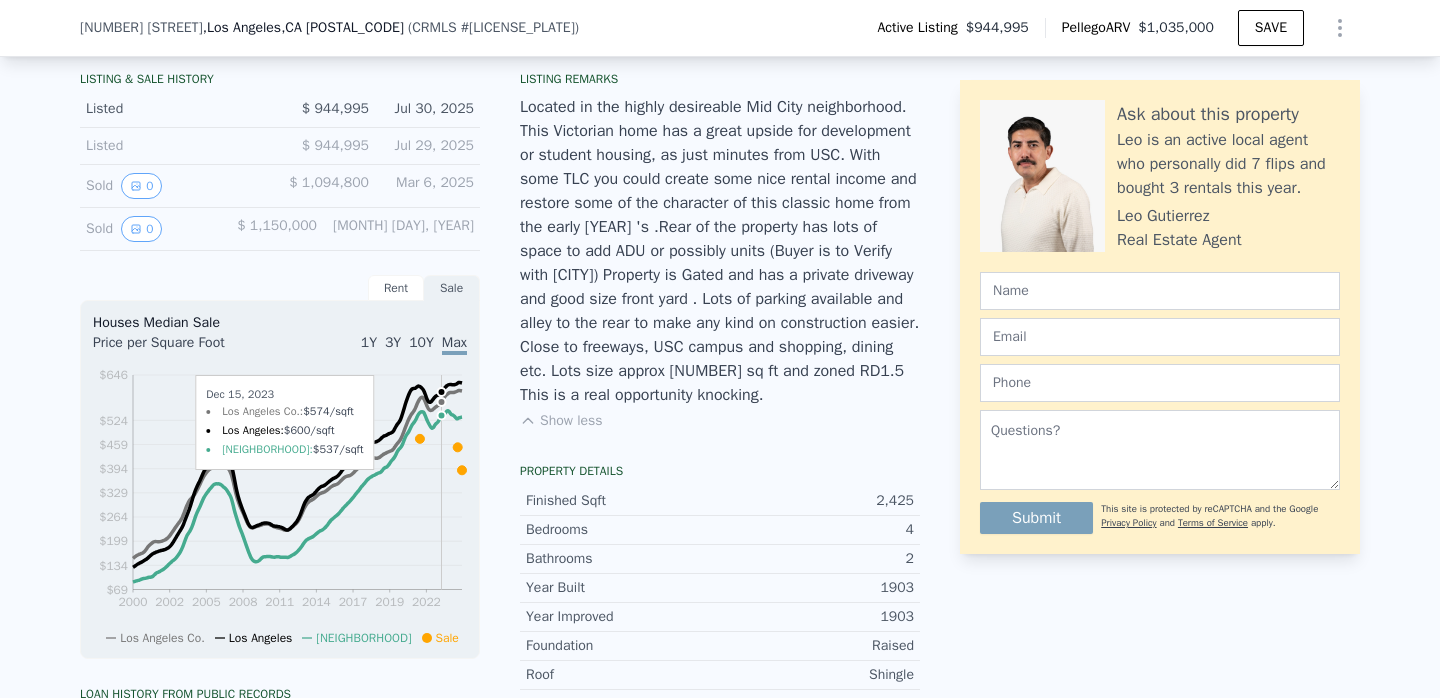 scroll, scrollTop: 7, scrollLeft: 0, axis: vertical 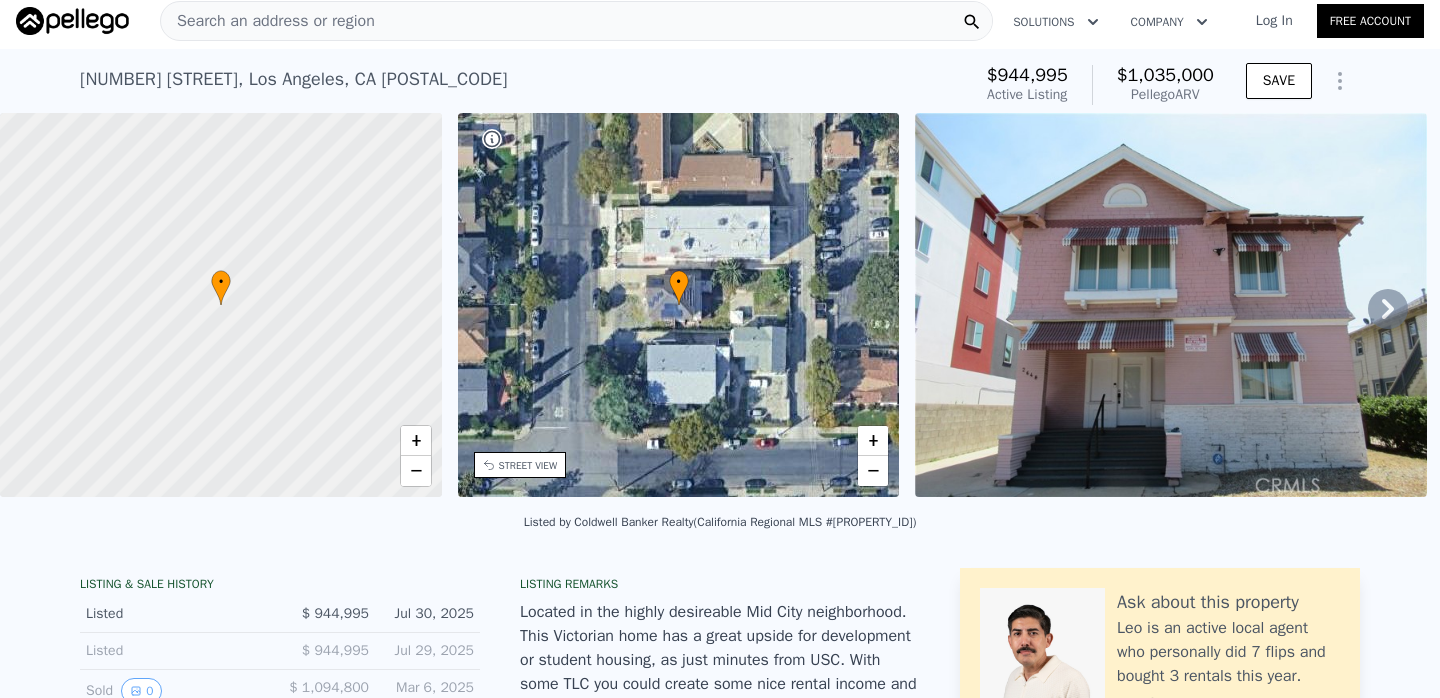 click on "Search an address or region" at bounding box center (576, 21) 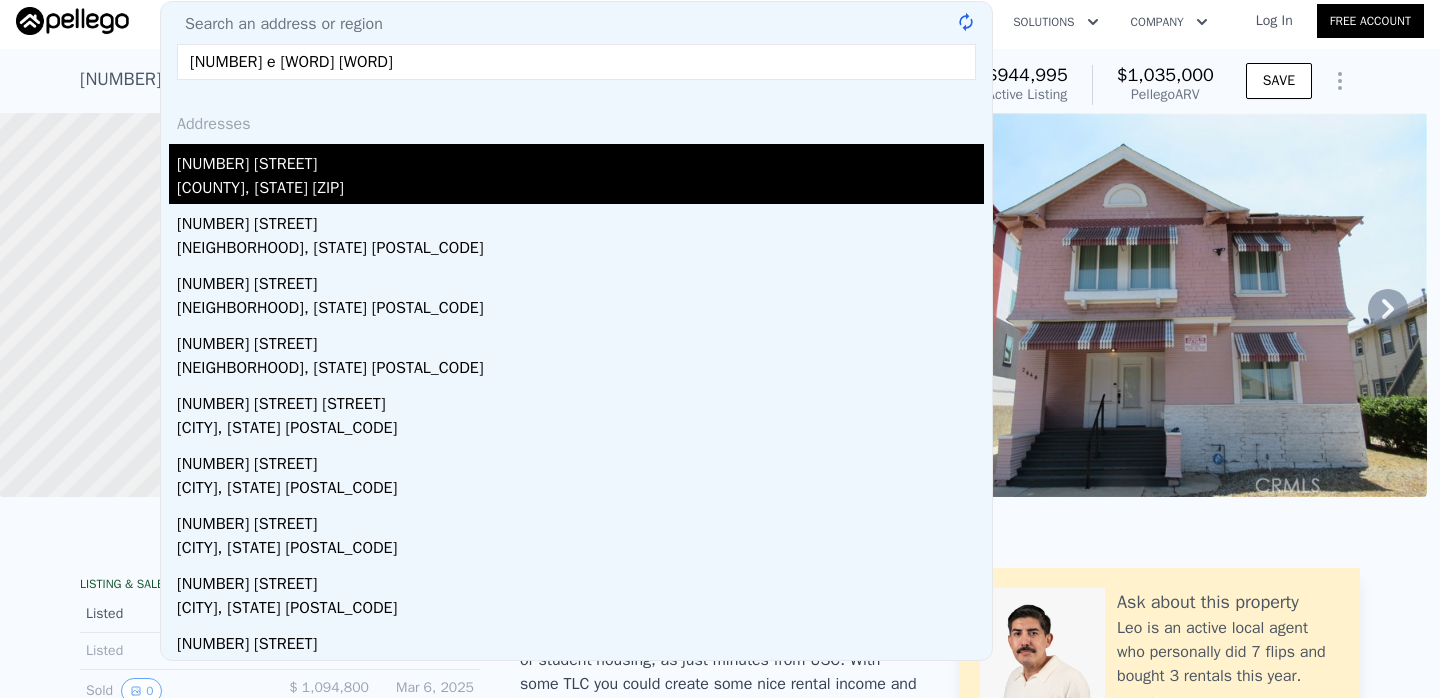 type on "[NUMBER] e [WORD] [WORD]" 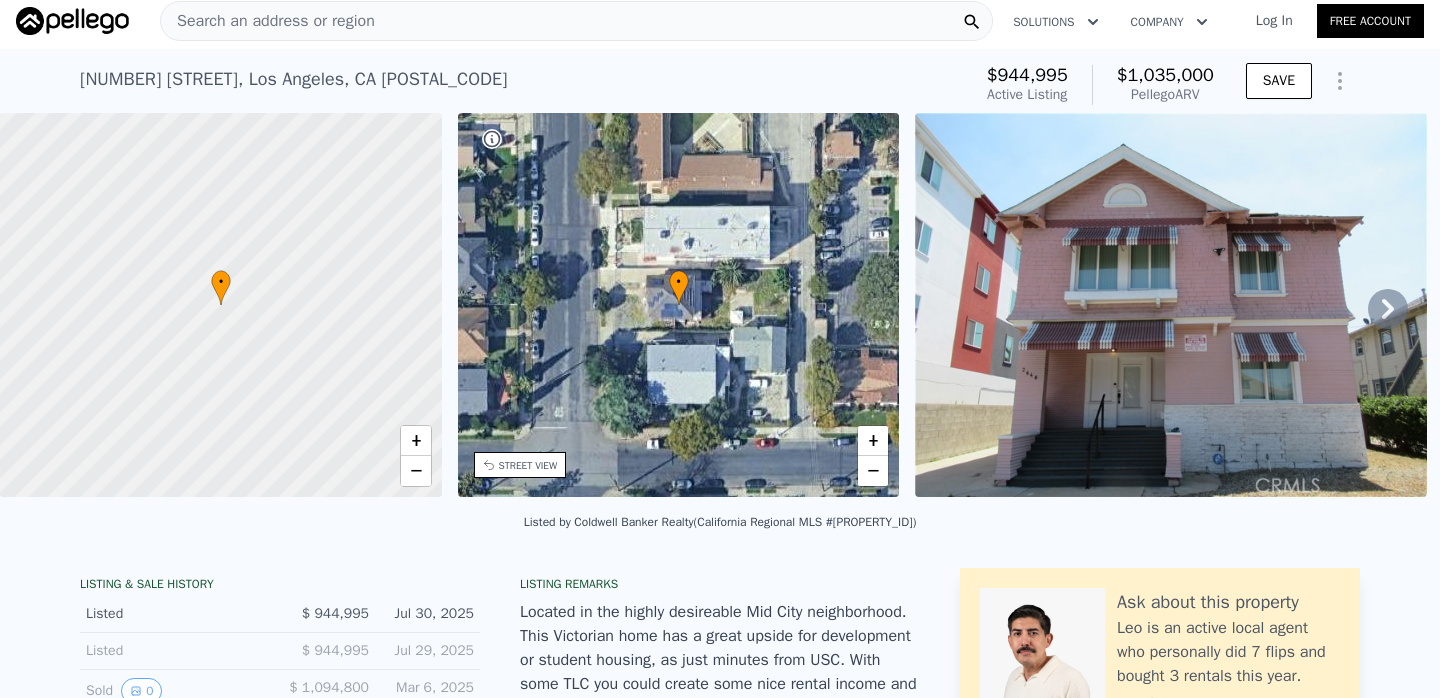 type on "2" 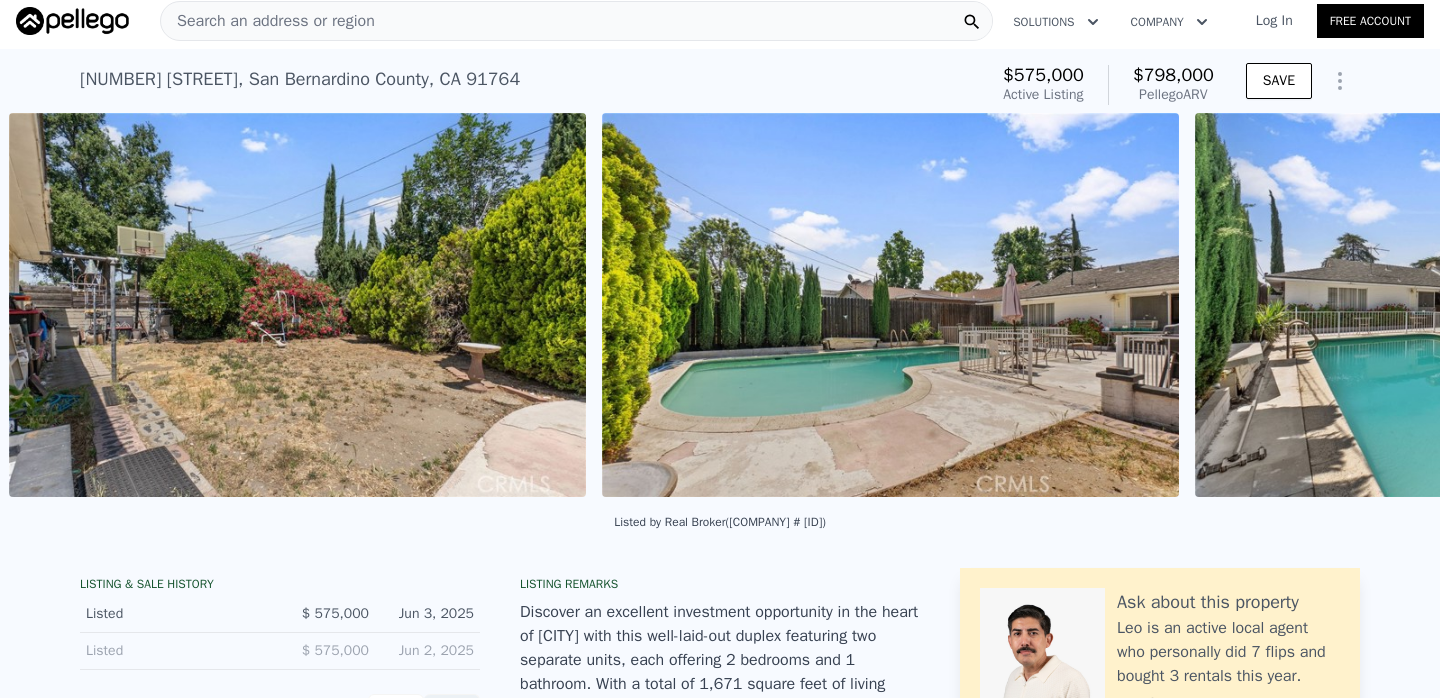 scroll, scrollTop: 0, scrollLeft: 13366, axis: horizontal 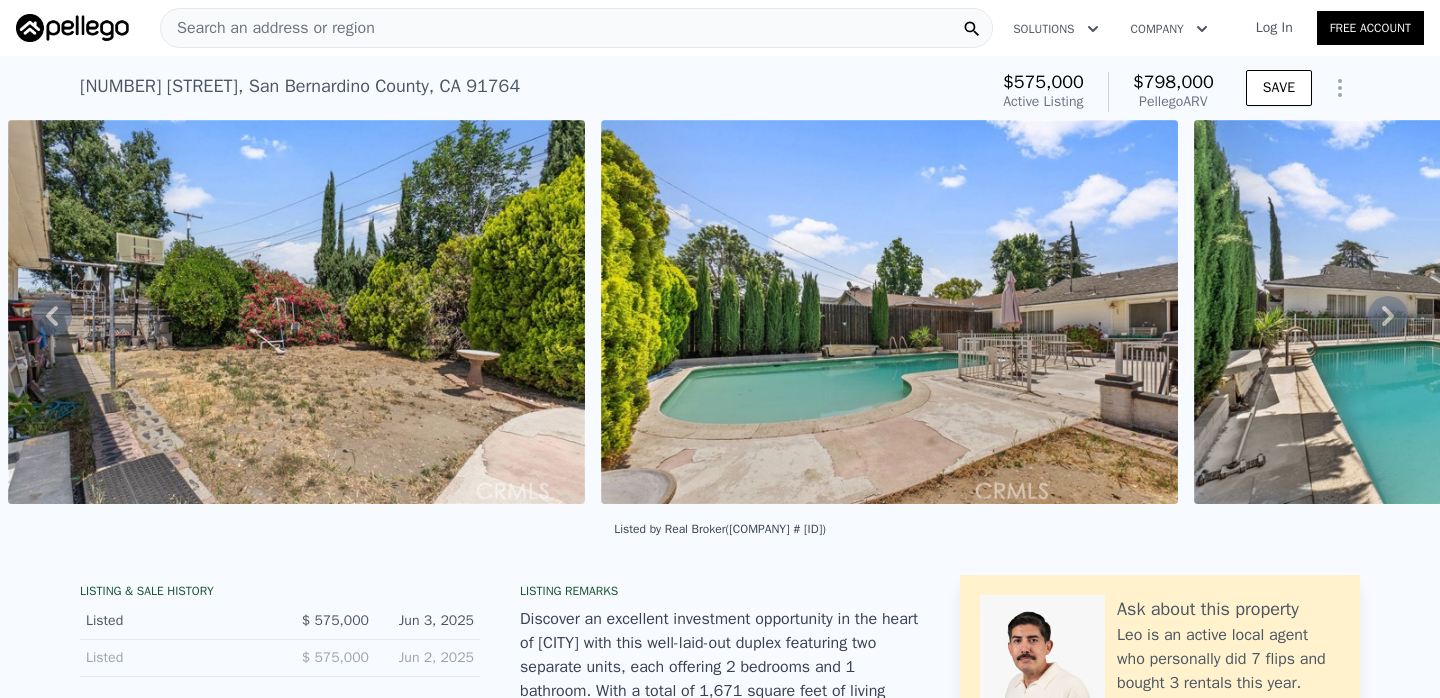click on "Search an address or region" at bounding box center [576, 28] 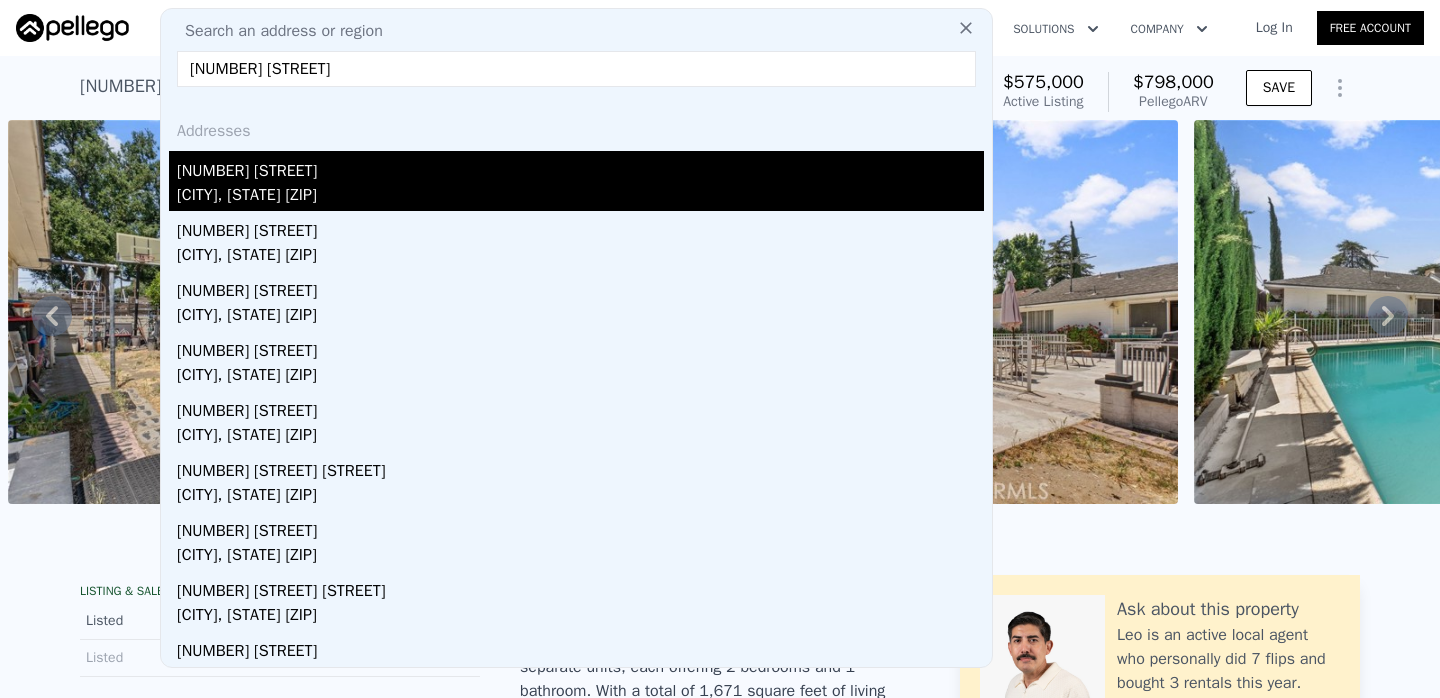 type on "[NUMBER] [STREET]" 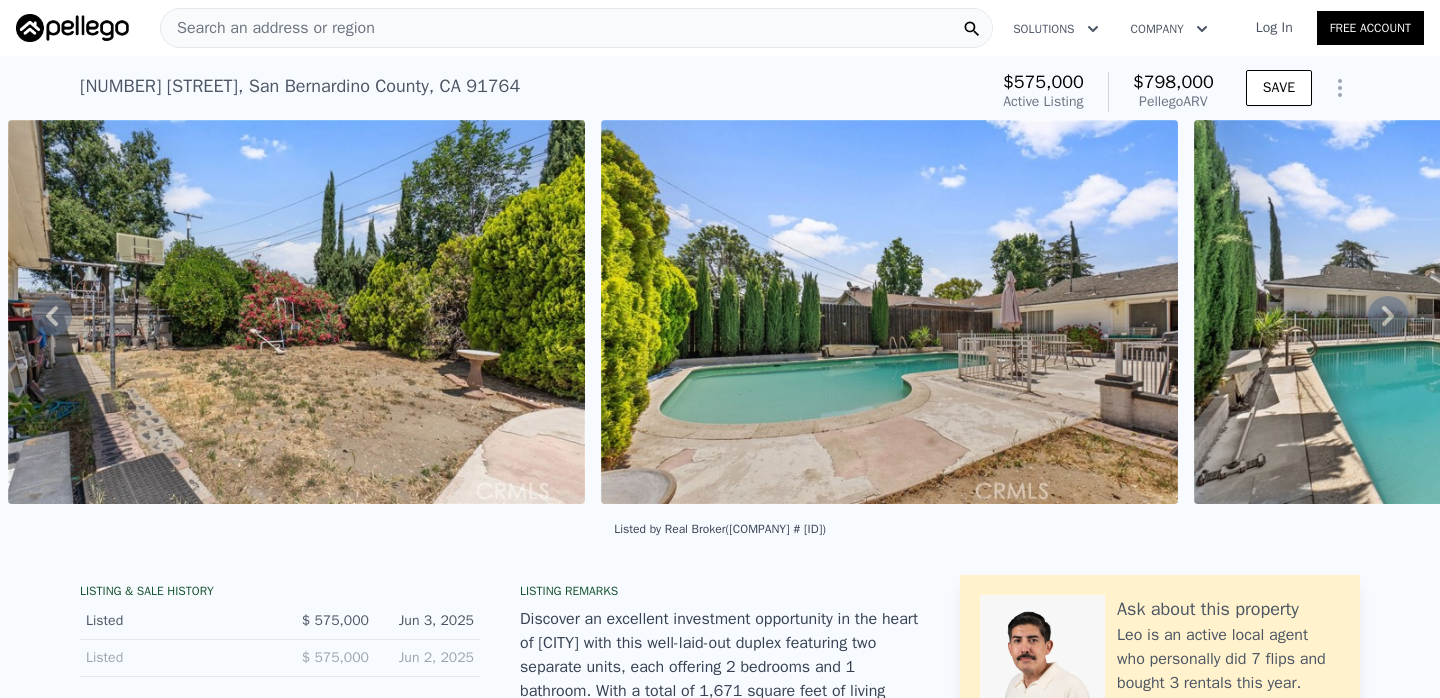 type on "3" 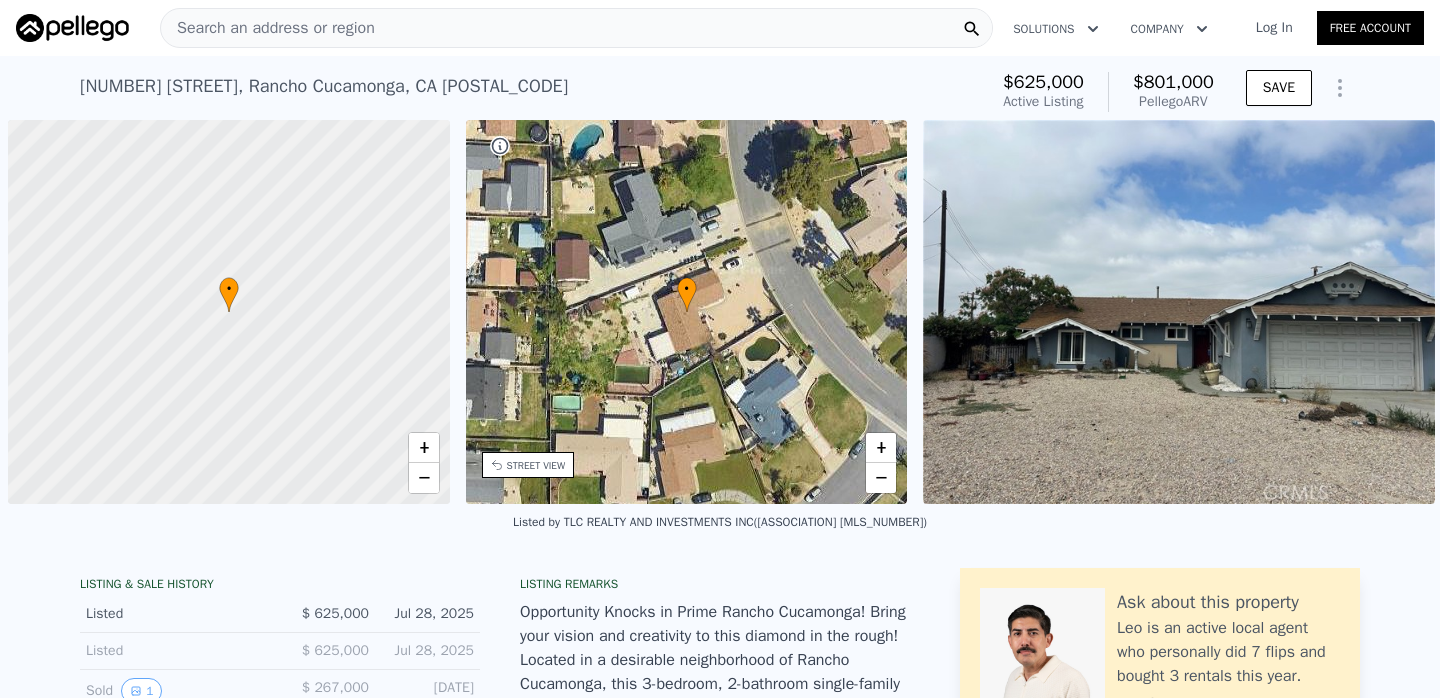 scroll, scrollTop: 0, scrollLeft: 8, axis: horizontal 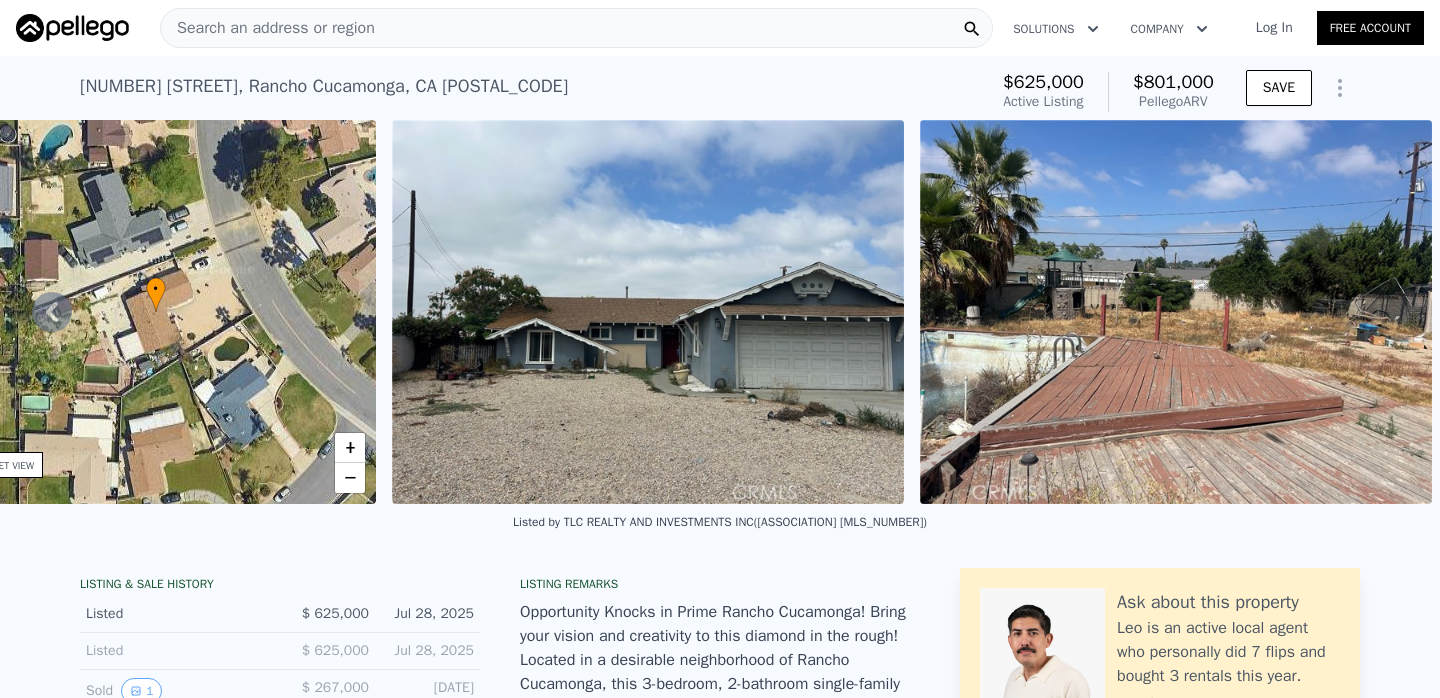 click on "Search an address or region" at bounding box center [268, 28] 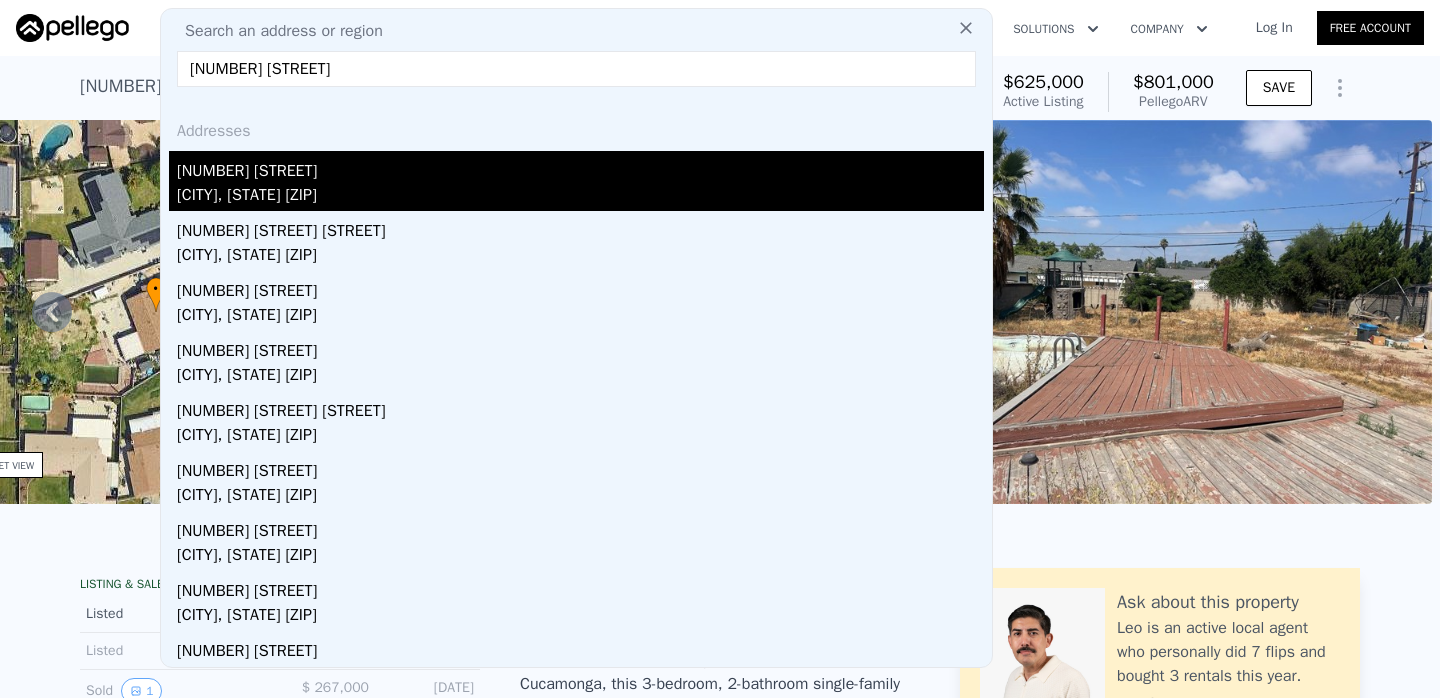 type on "[NUMBER] [STREET]" 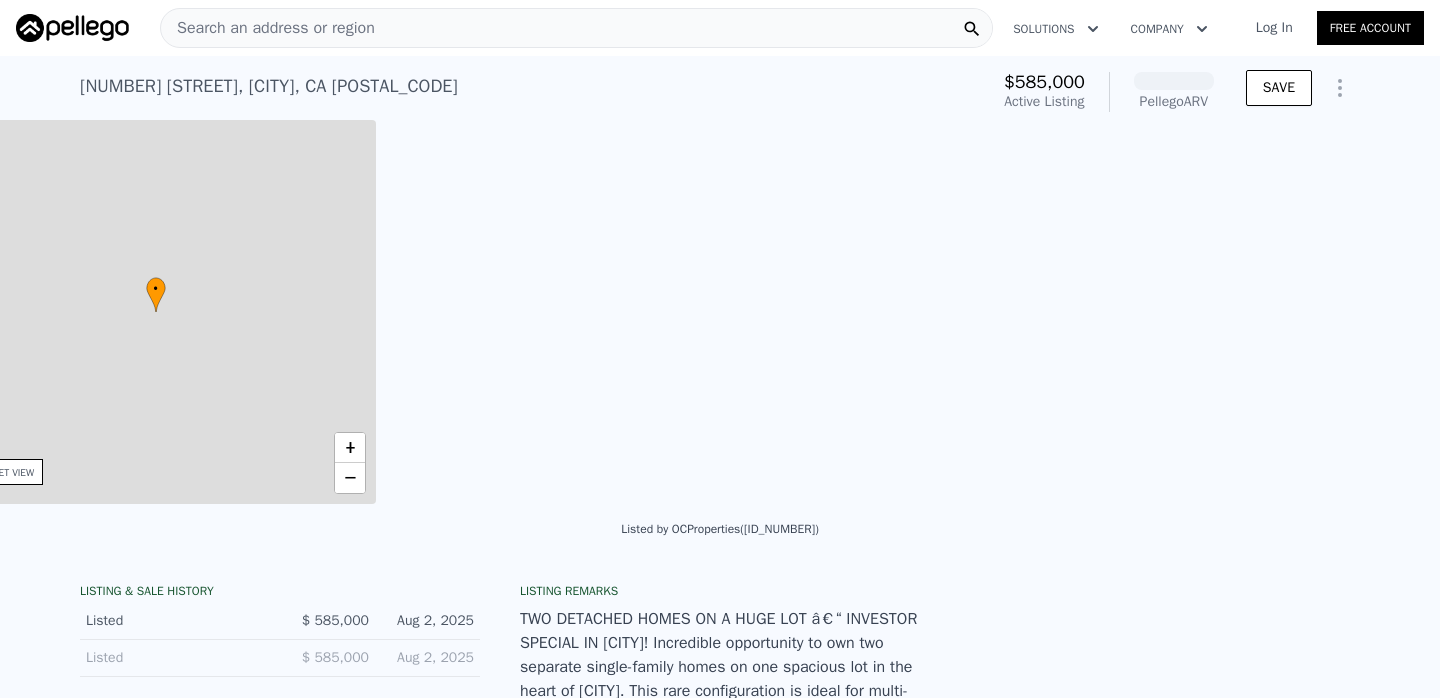 scroll, scrollTop: 0, scrollLeft: 465, axis: horizontal 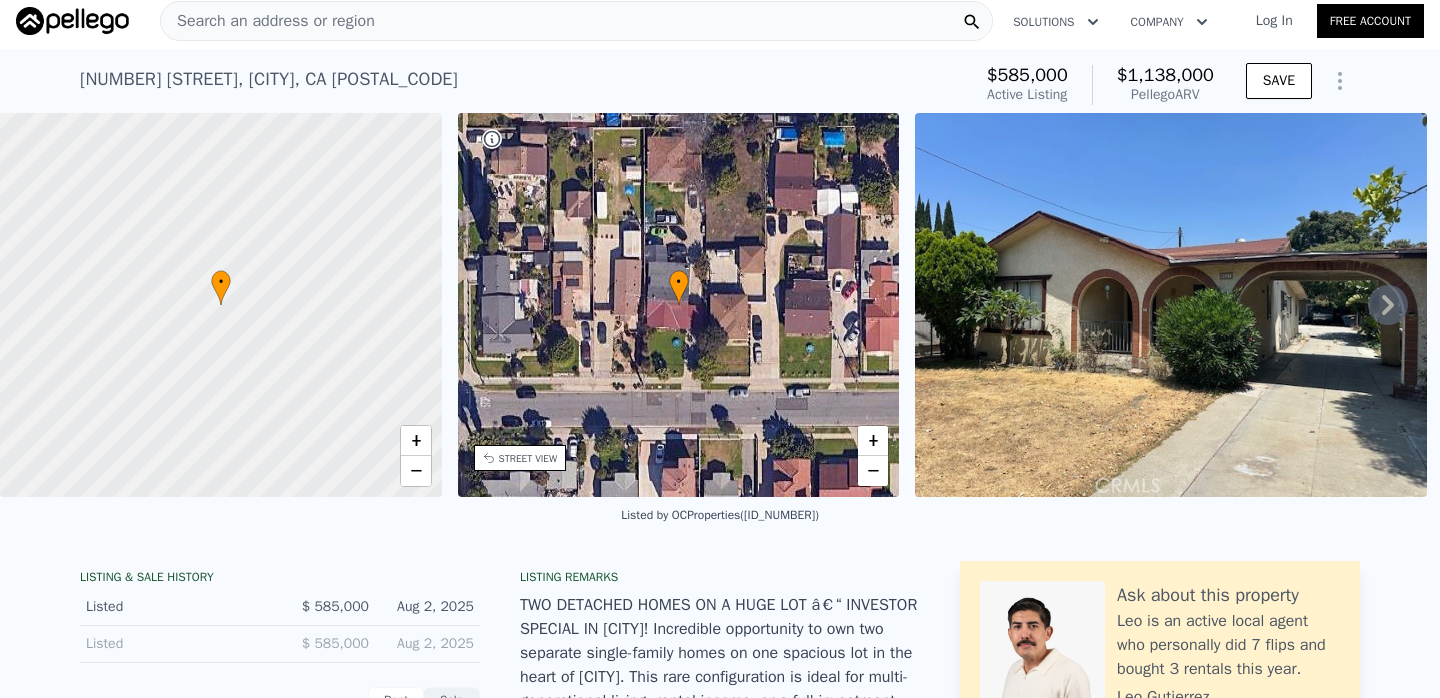 click on "Search an address or region" at bounding box center (268, 21) 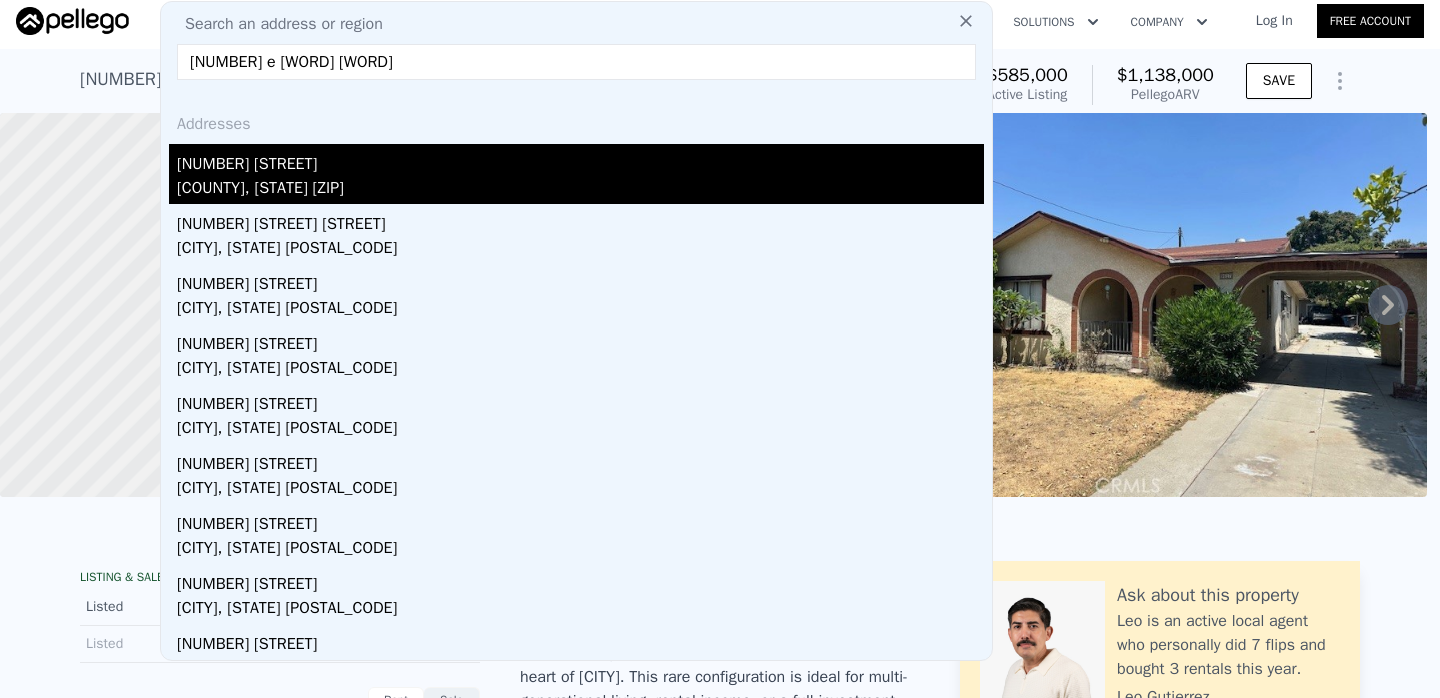 type on "[NUMBER] e [WORD] [WORD]" 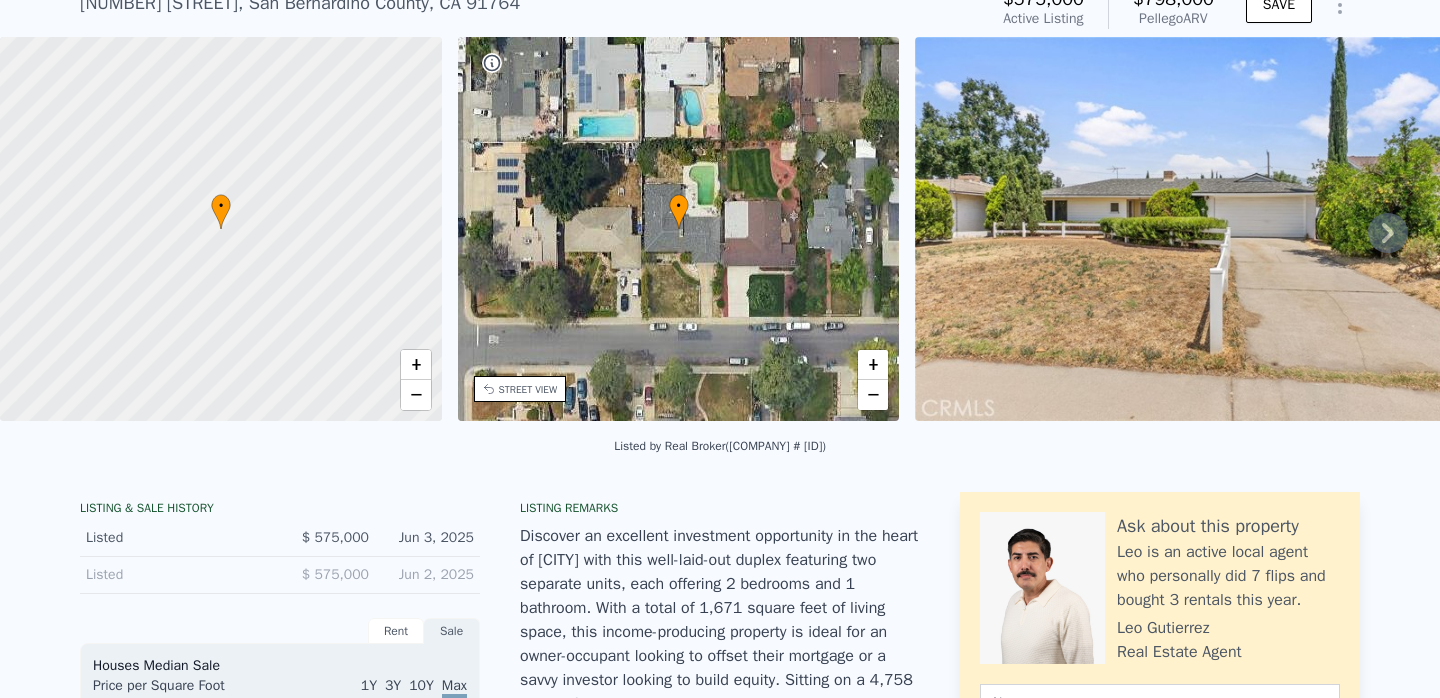 scroll, scrollTop: 0, scrollLeft: 0, axis: both 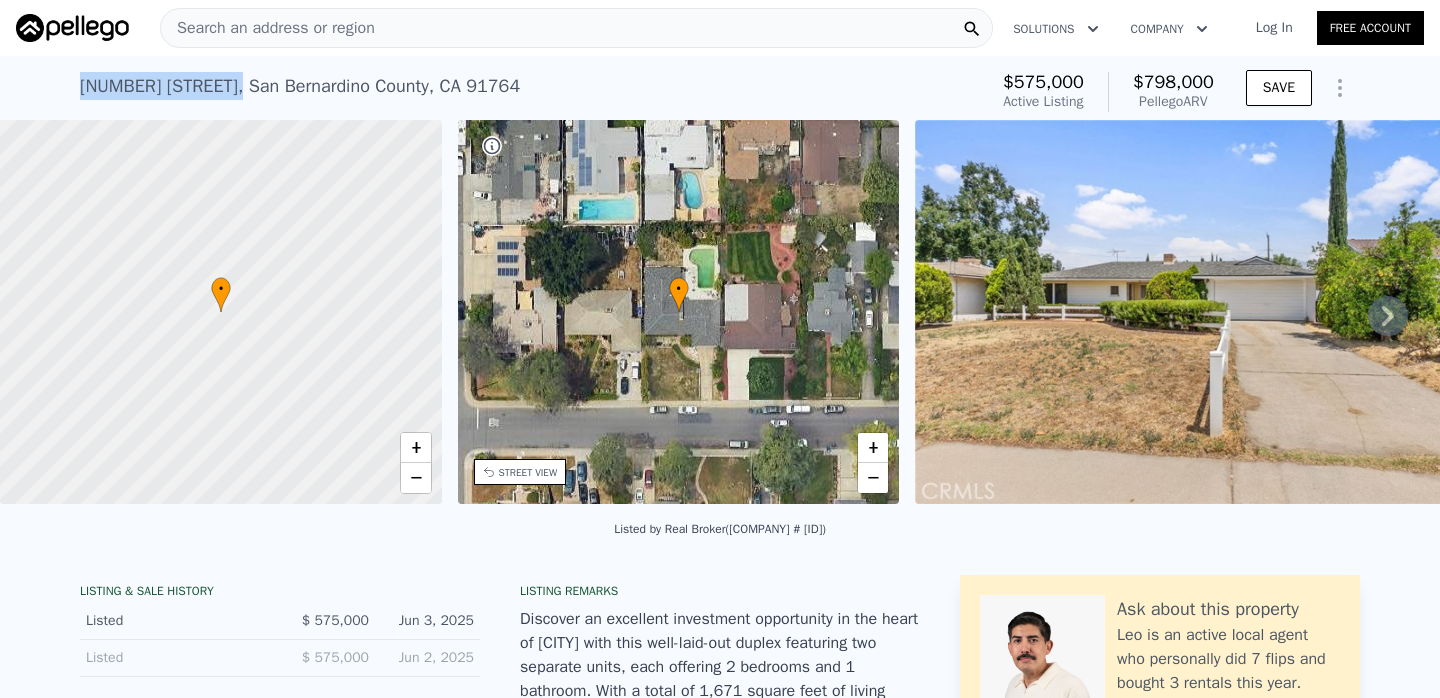 drag, startPoint x: 217, startPoint y: 88, endPoint x: 77, endPoint y: 91, distance: 140.03214 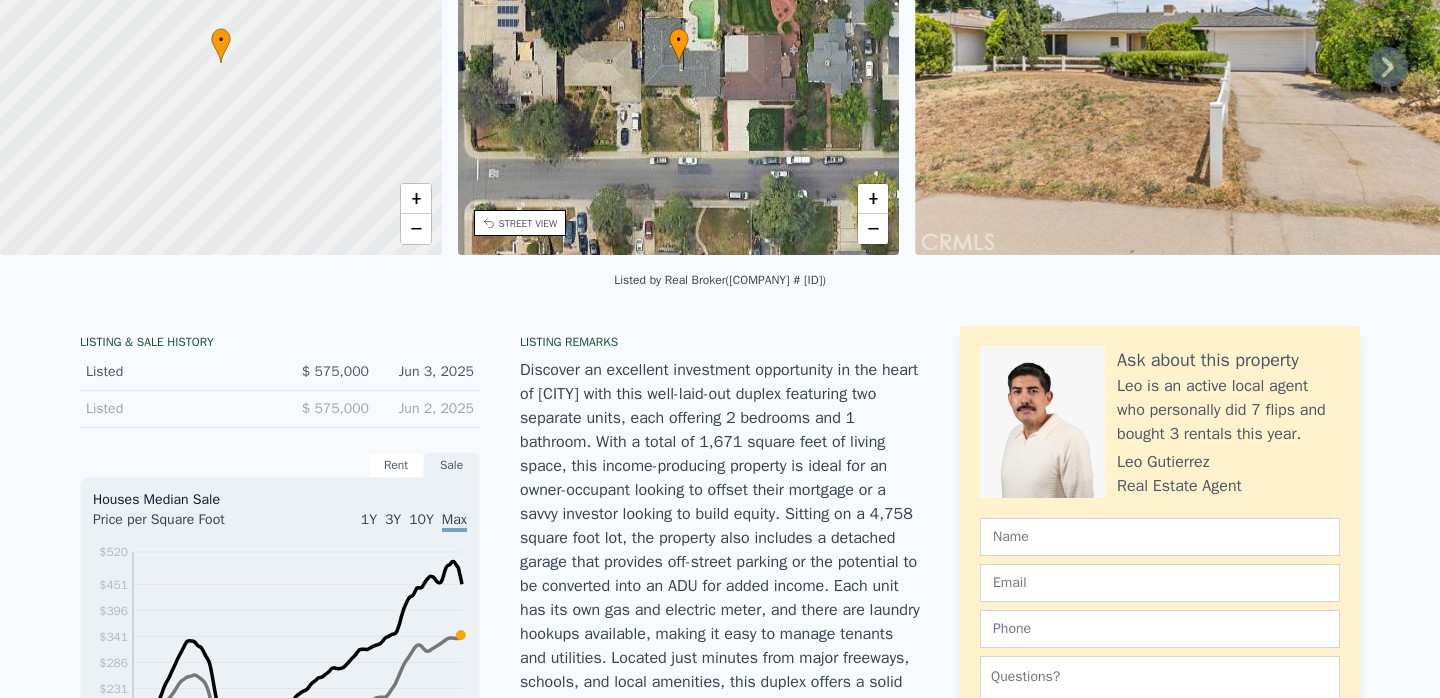 scroll, scrollTop: 0, scrollLeft: 0, axis: both 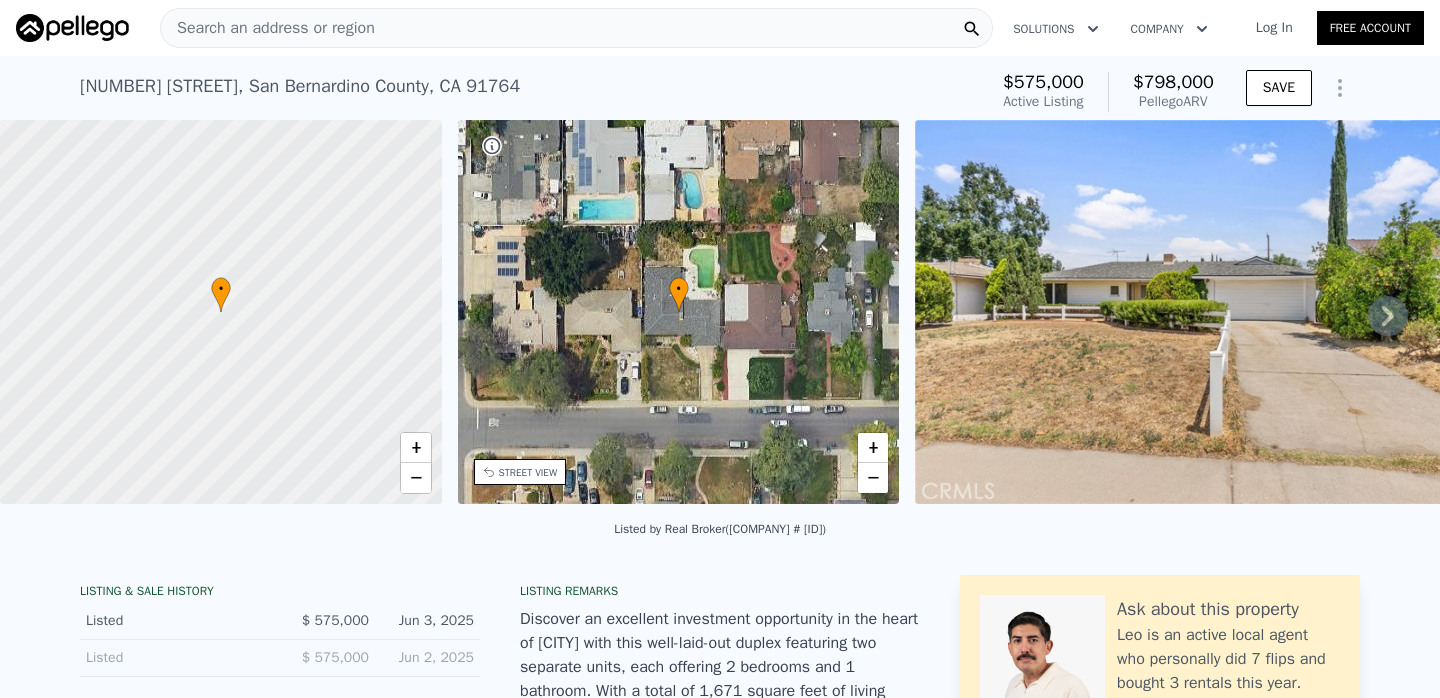 click on "Search an address or region" at bounding box center [576, 28] 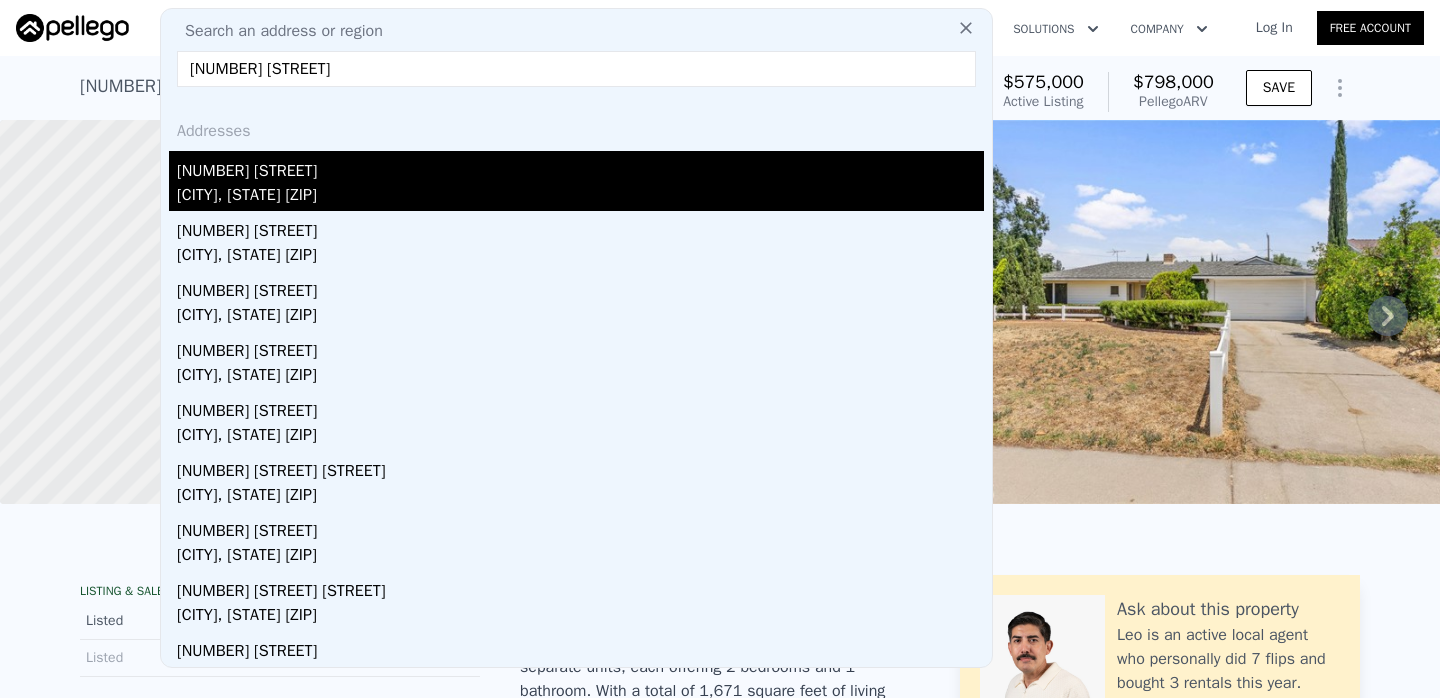 type on "[NUMBER] [STREET]" 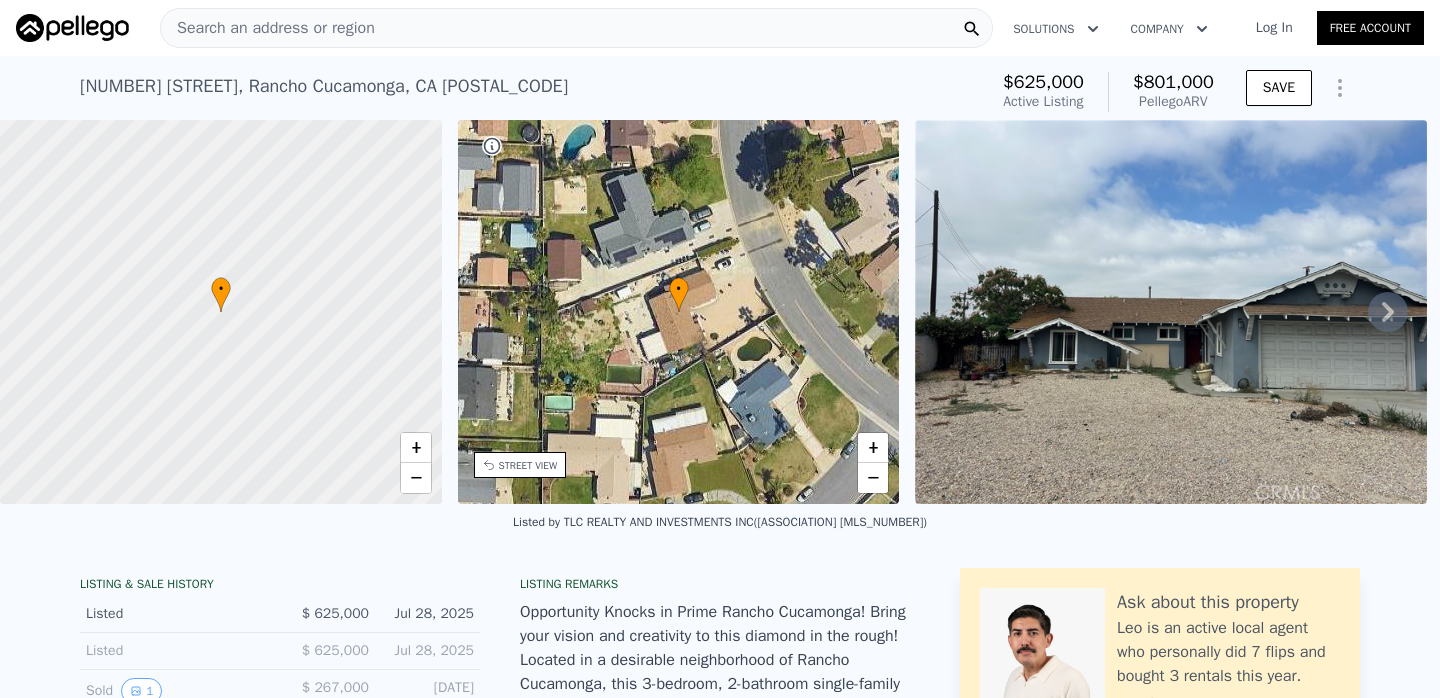 click on "Search an address or region" at bounding box center (268, 28) 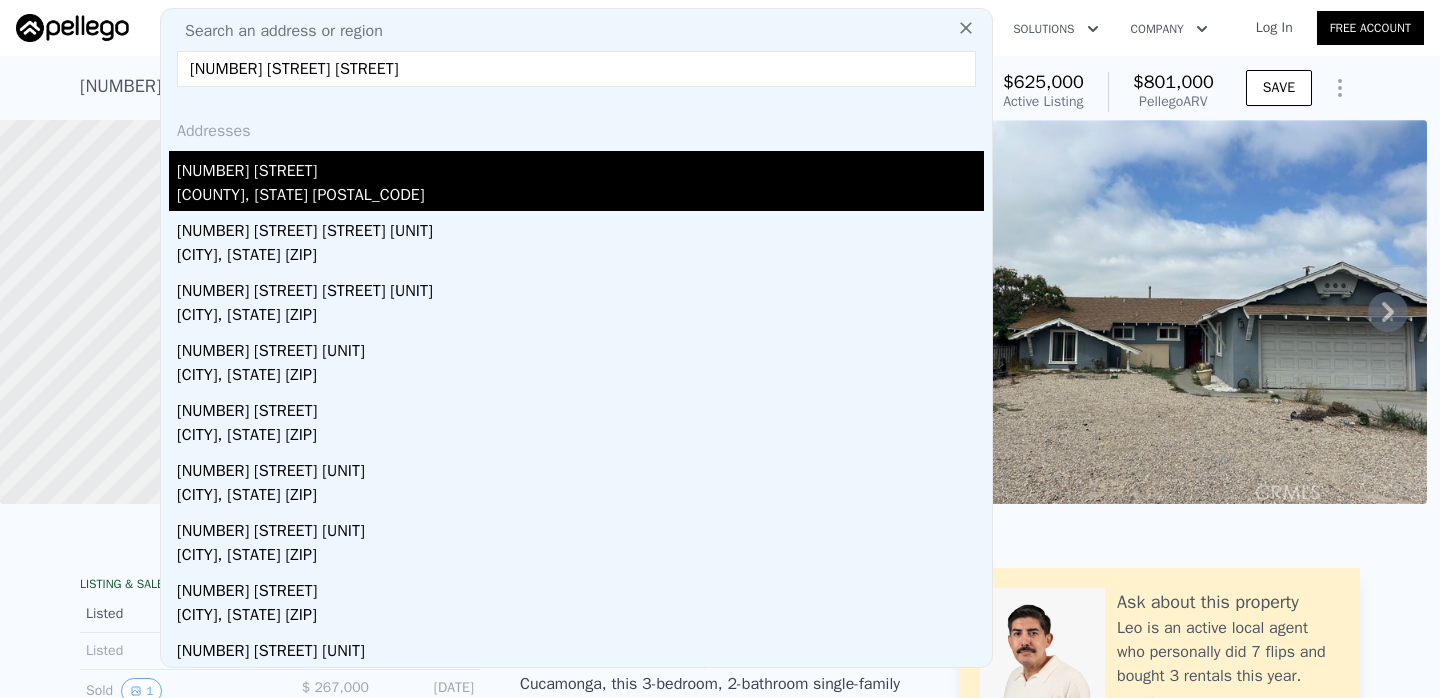 type on "[NUMBER] [STREET] [STREET]" 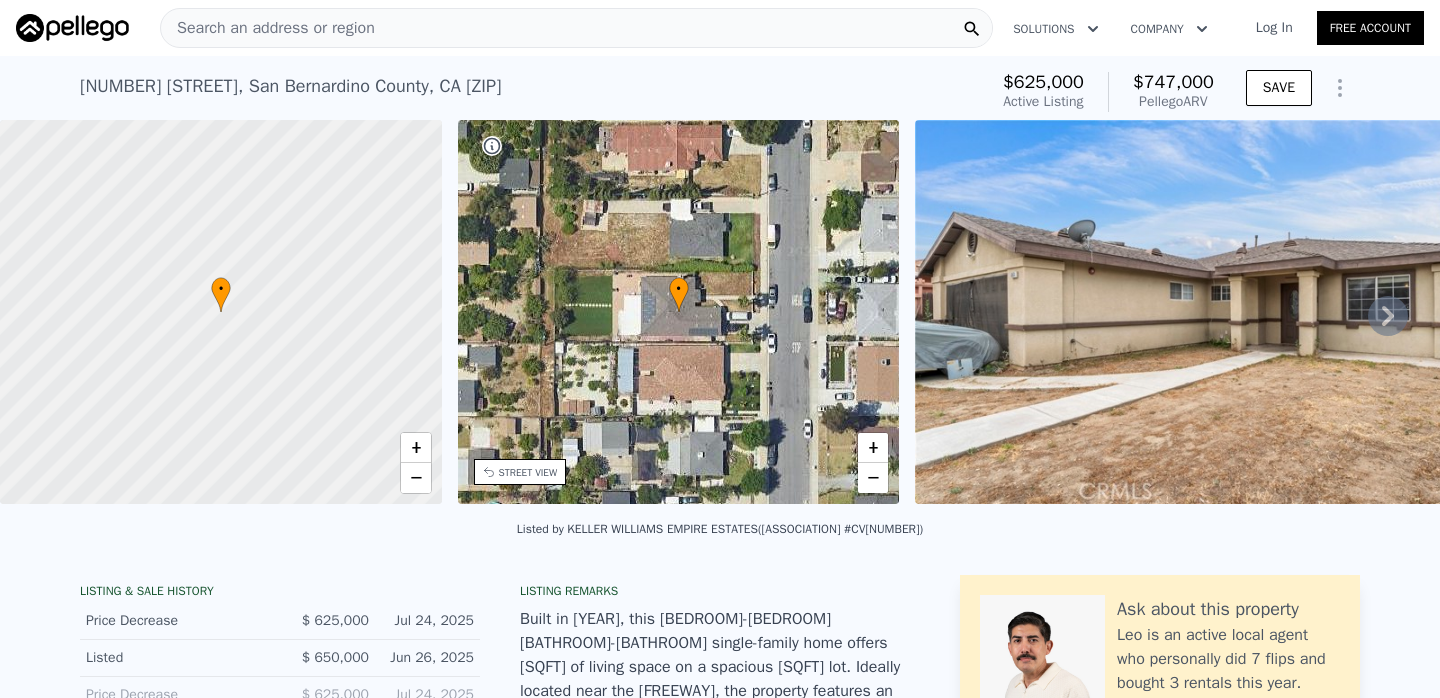 click on "Search an address or region" at bounding box center (268, 28) 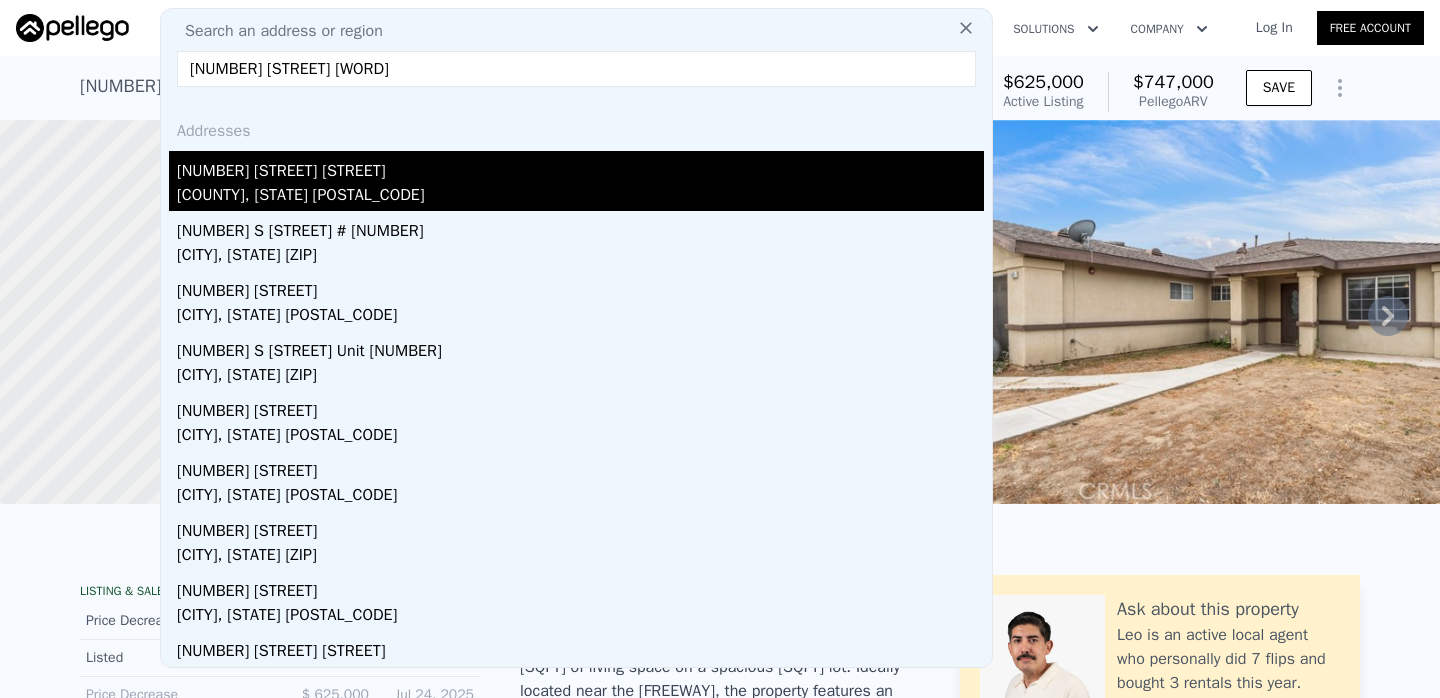type on "[NUMBER] [STREET] [WORD]" 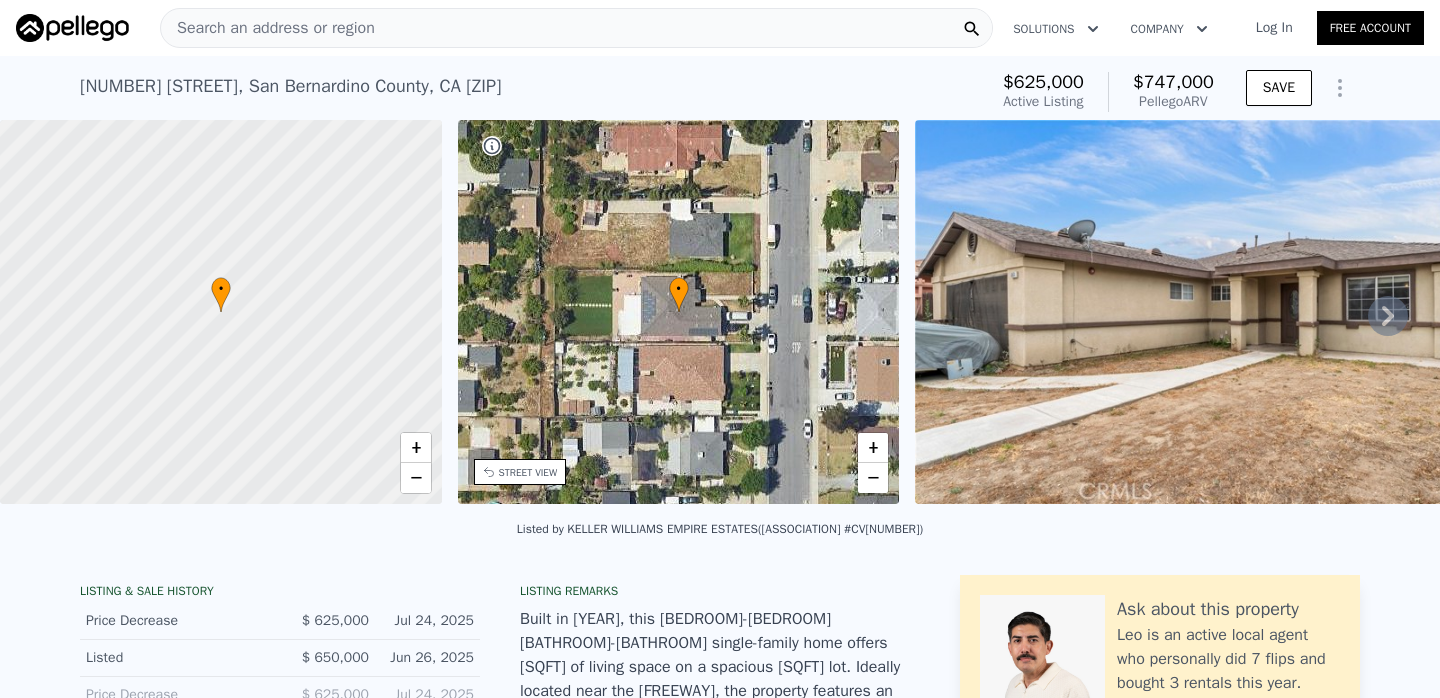 type on "4" 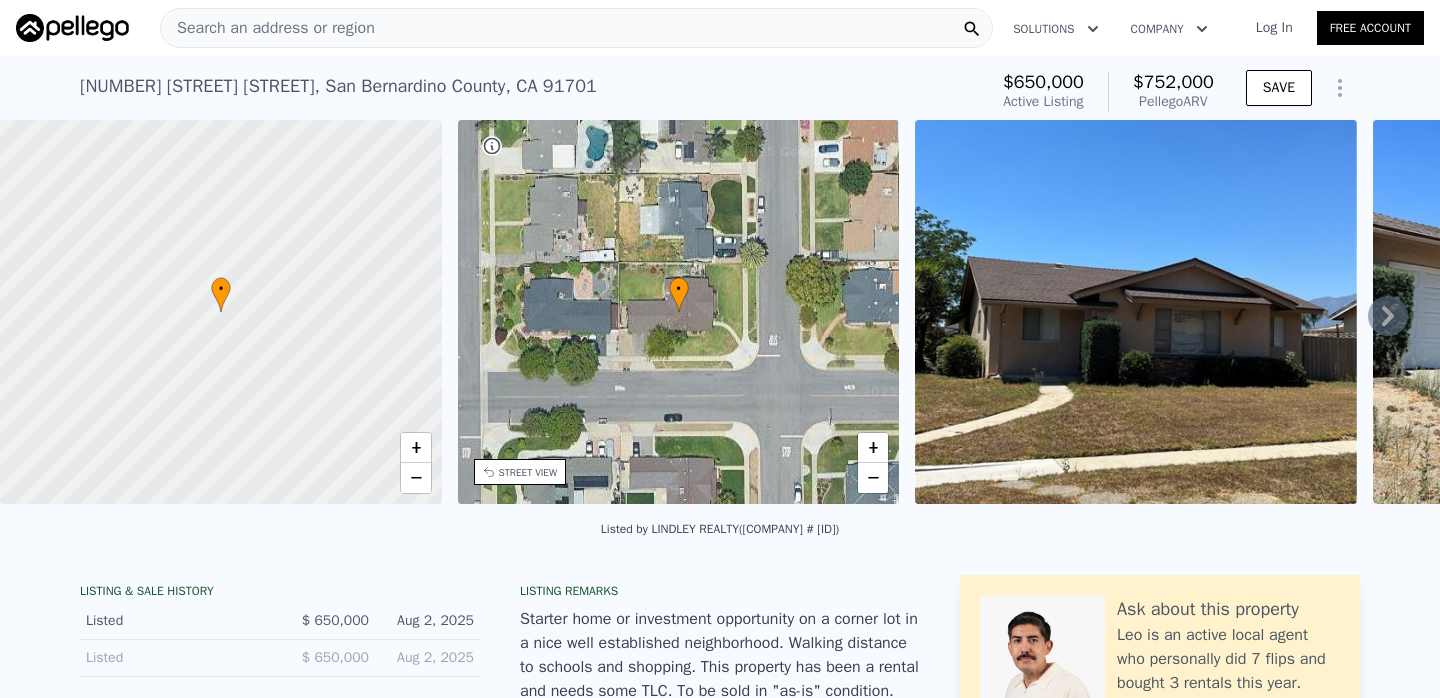 click on "Search an address or region" at bounding box center (268, 28) 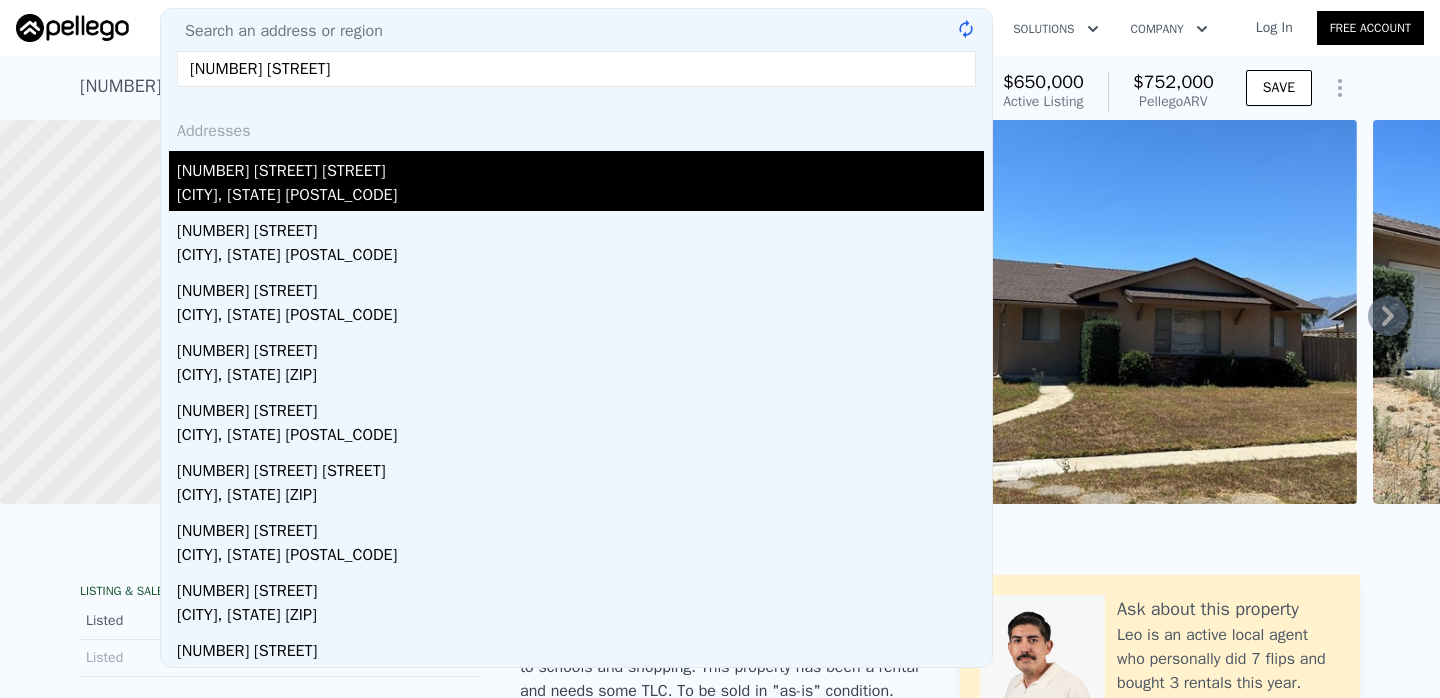 type on "[NUMBER] [STREET]" 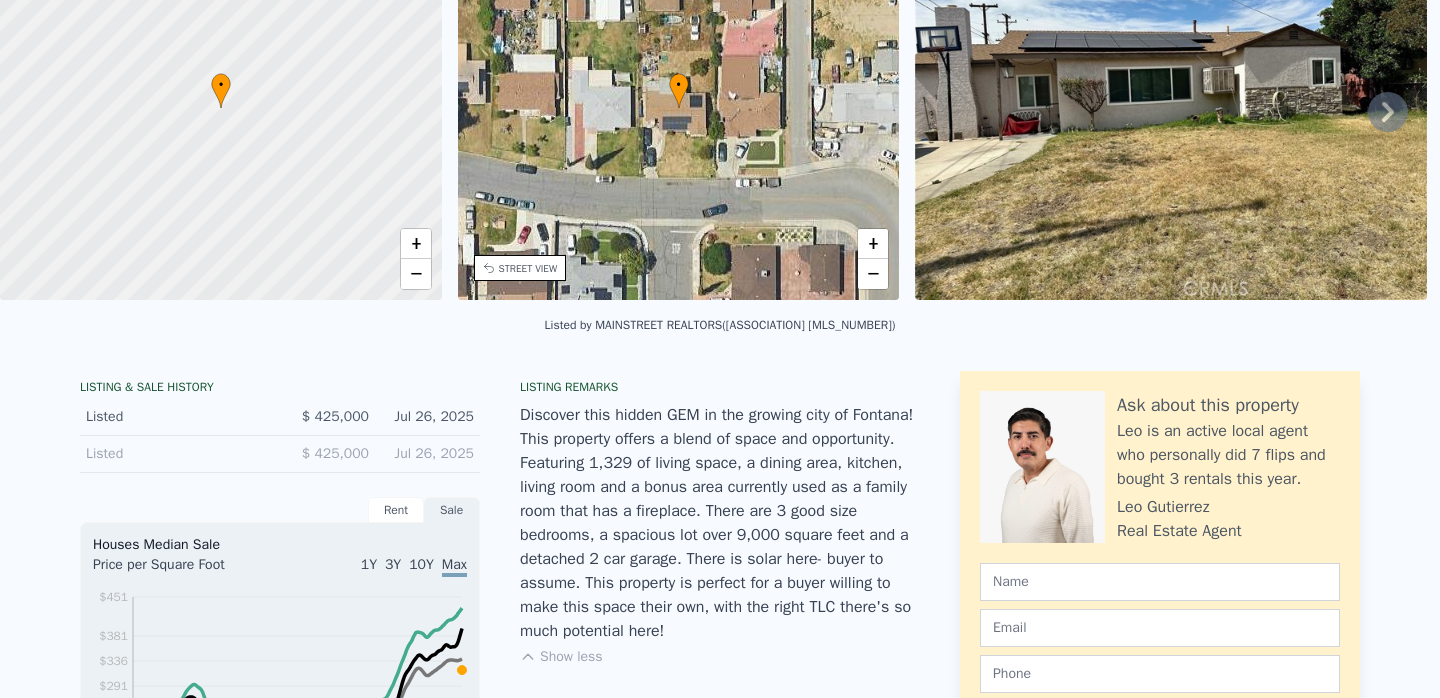 scroll, scrollTop: 0, scrollLeft: 0, axis: both 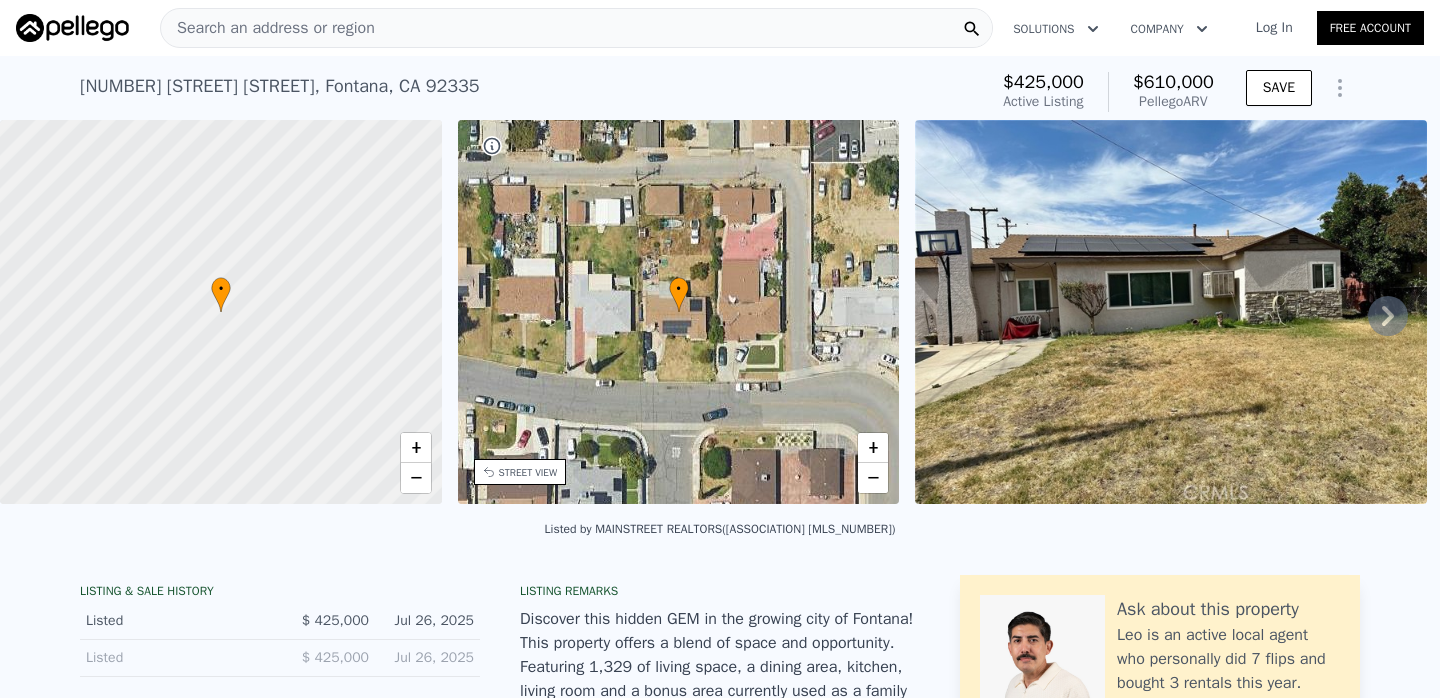 click on "Search an address or region" at bounding box center (268, 28) 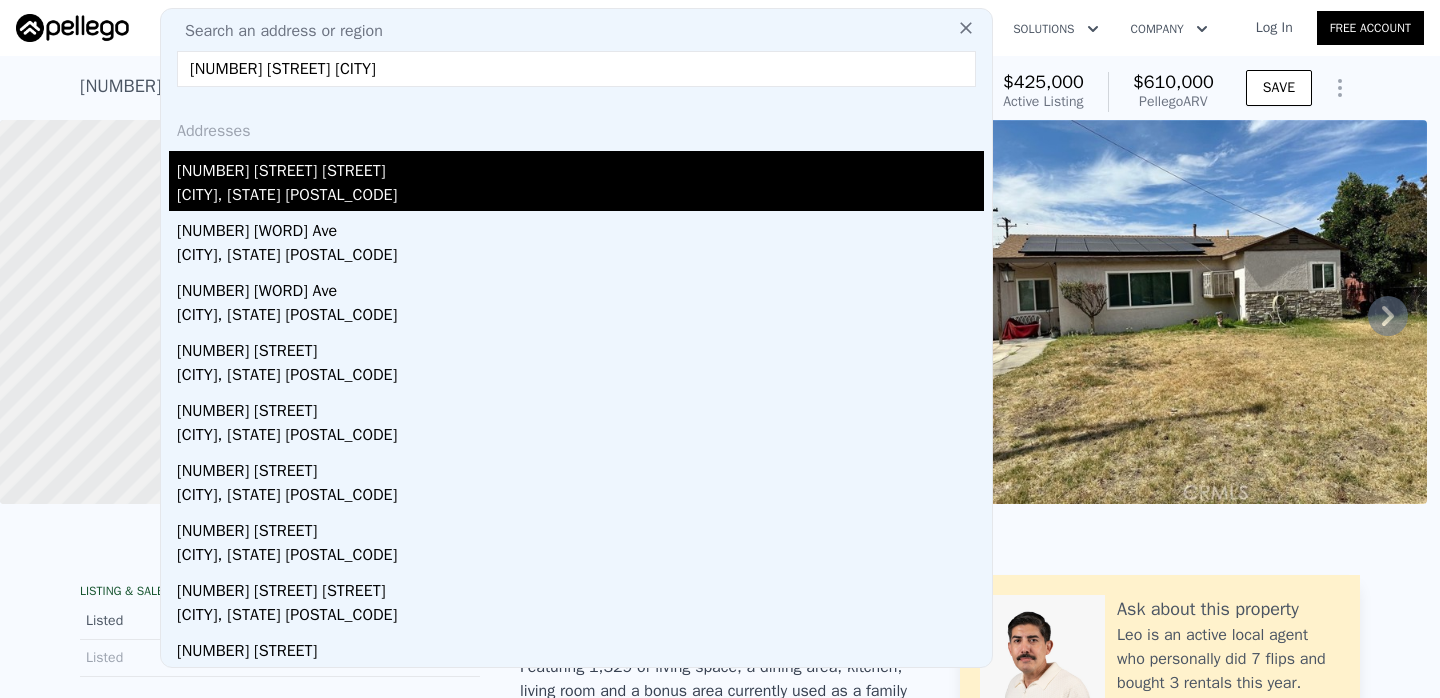 type on "[NUMBER] [STREET] [CITY]" 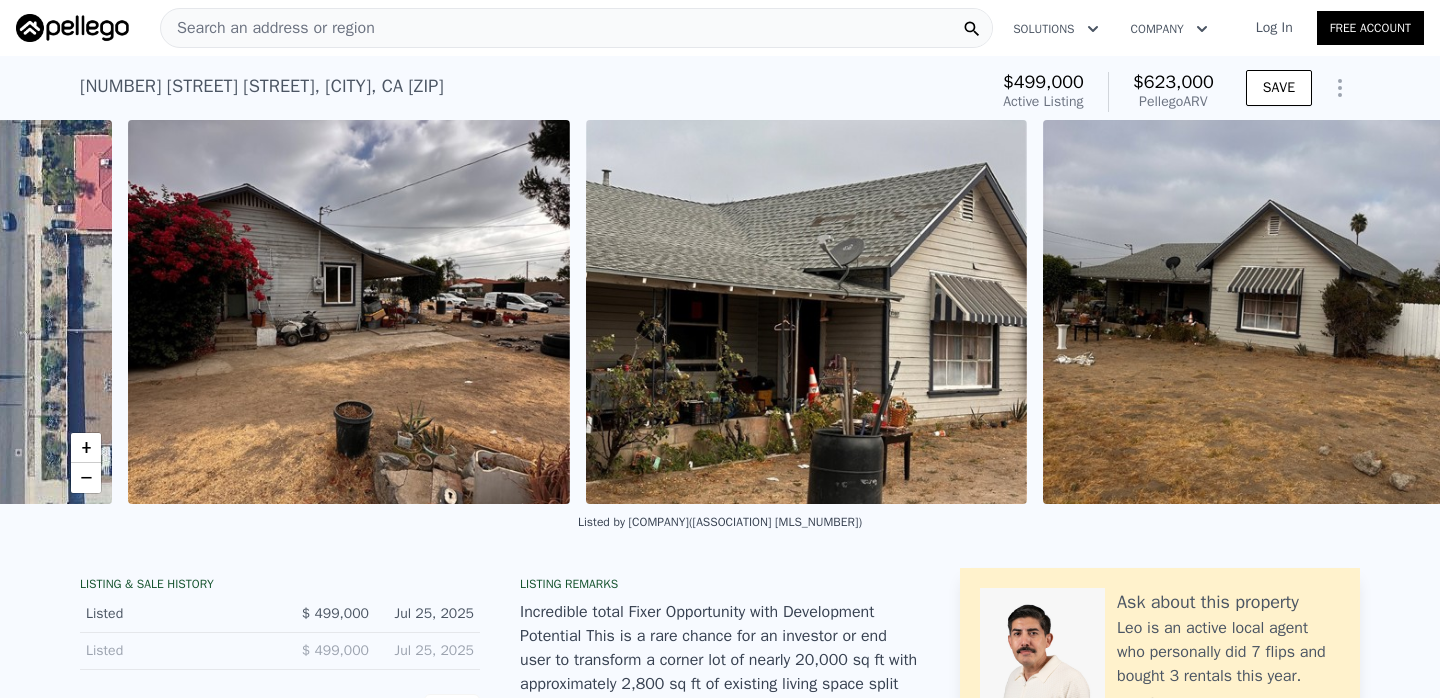 scroll, scrollTop: 0, scrollLeft: 848, axis: horizontal 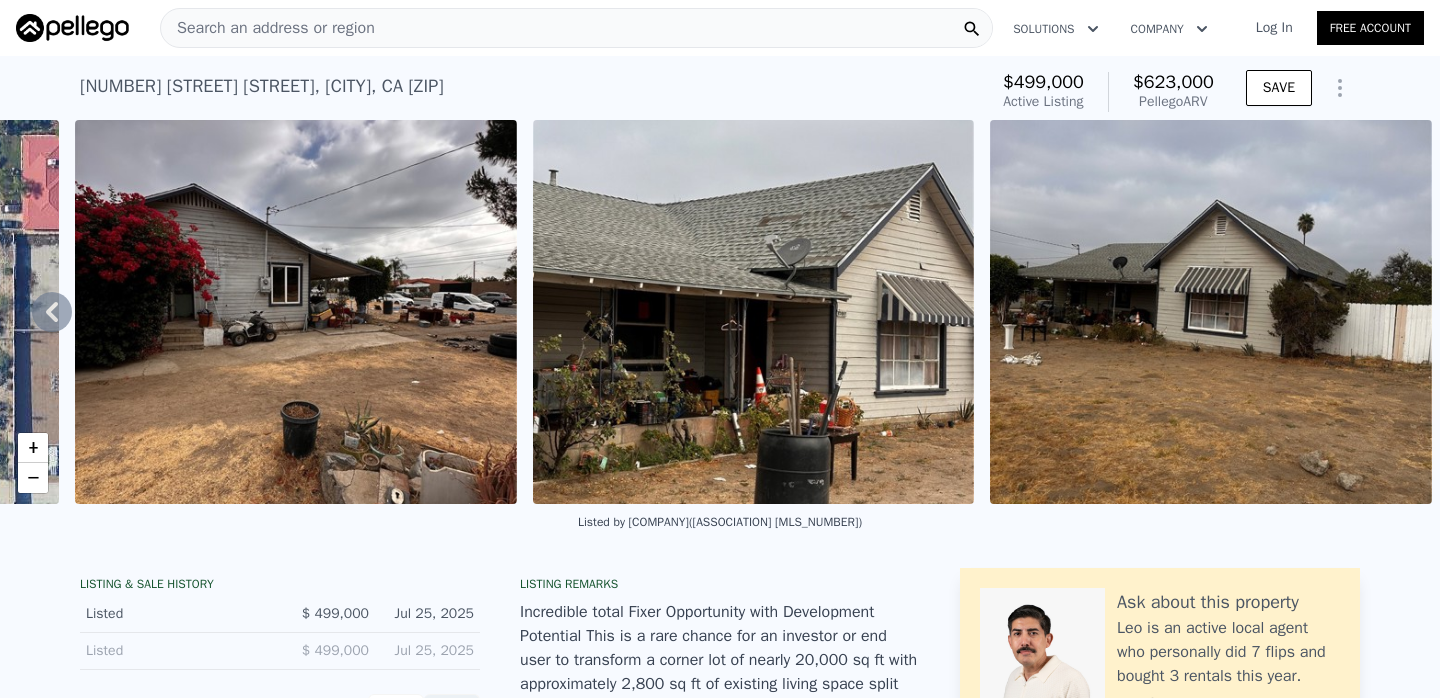 click on "Search an address or region" at bounding box center [576, 28] 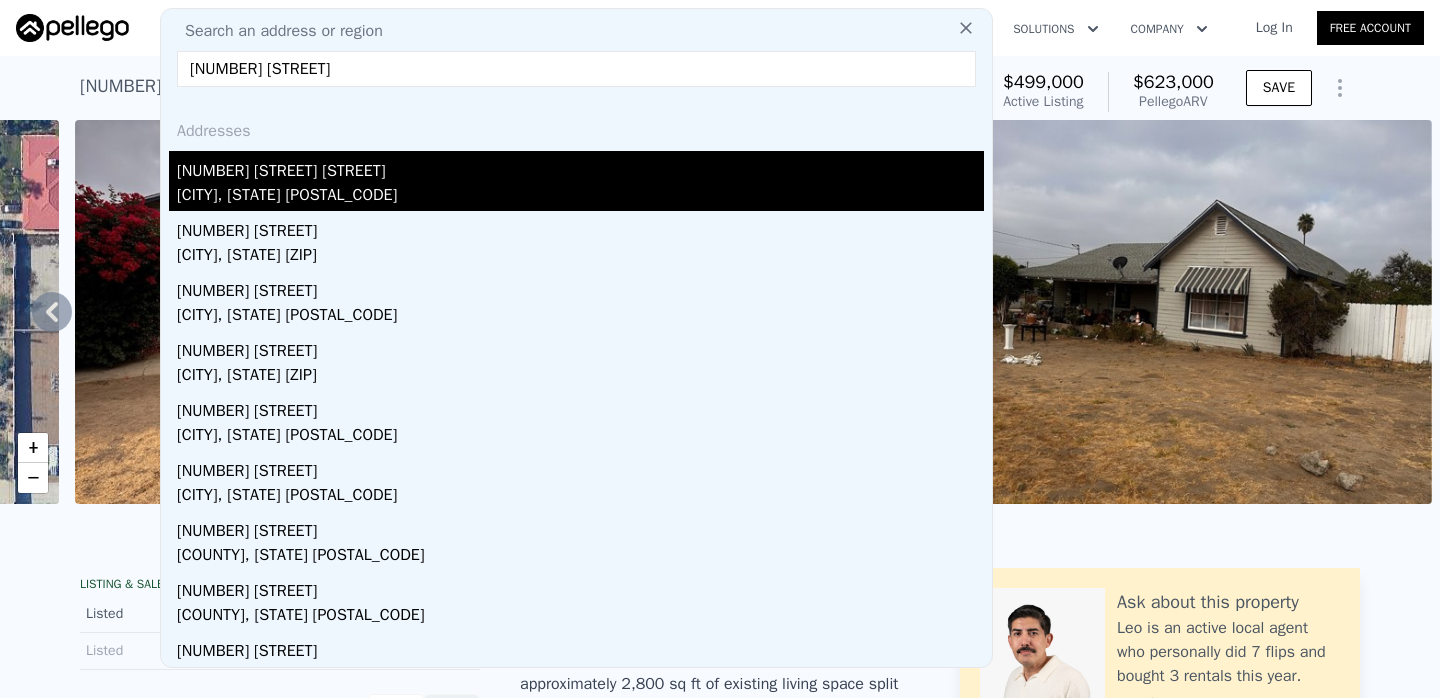 type on "[NUMBER] [STREET]" 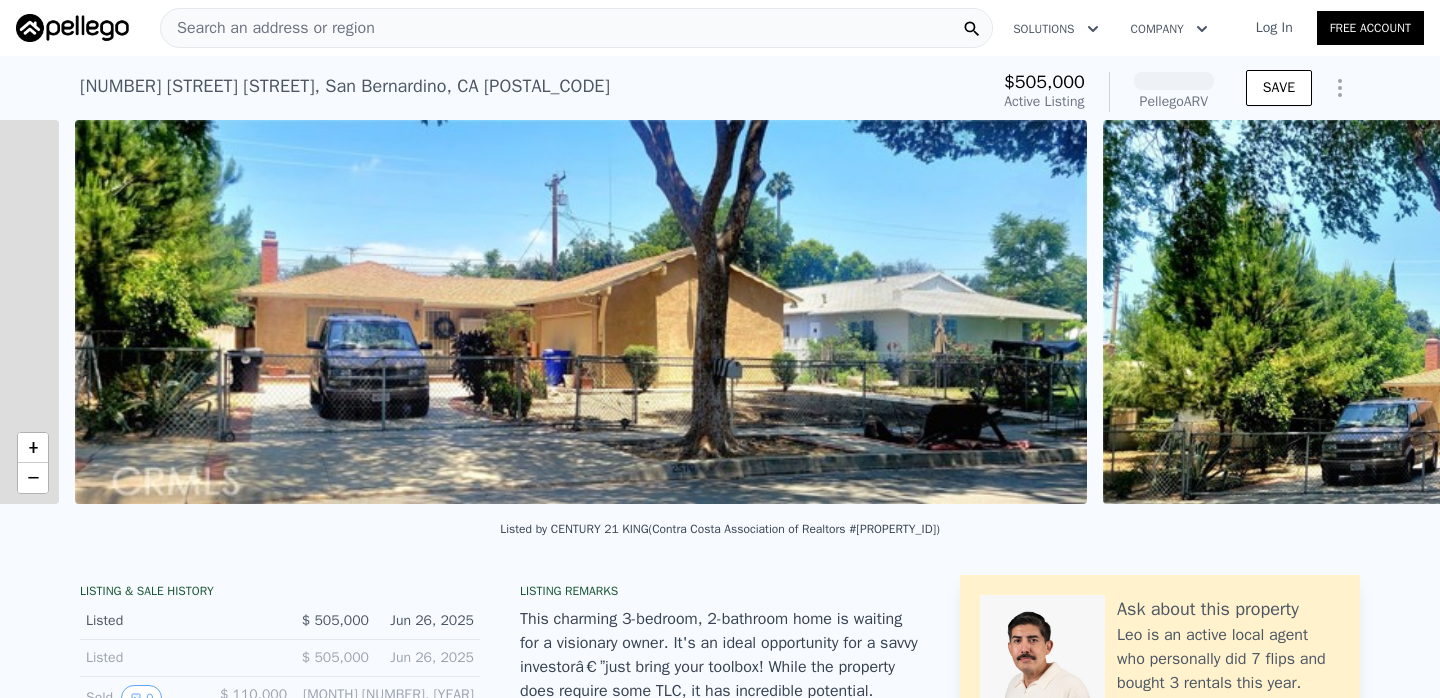 scroll, scrollTop: 0, scrollLeft: 915, axis: horizontal 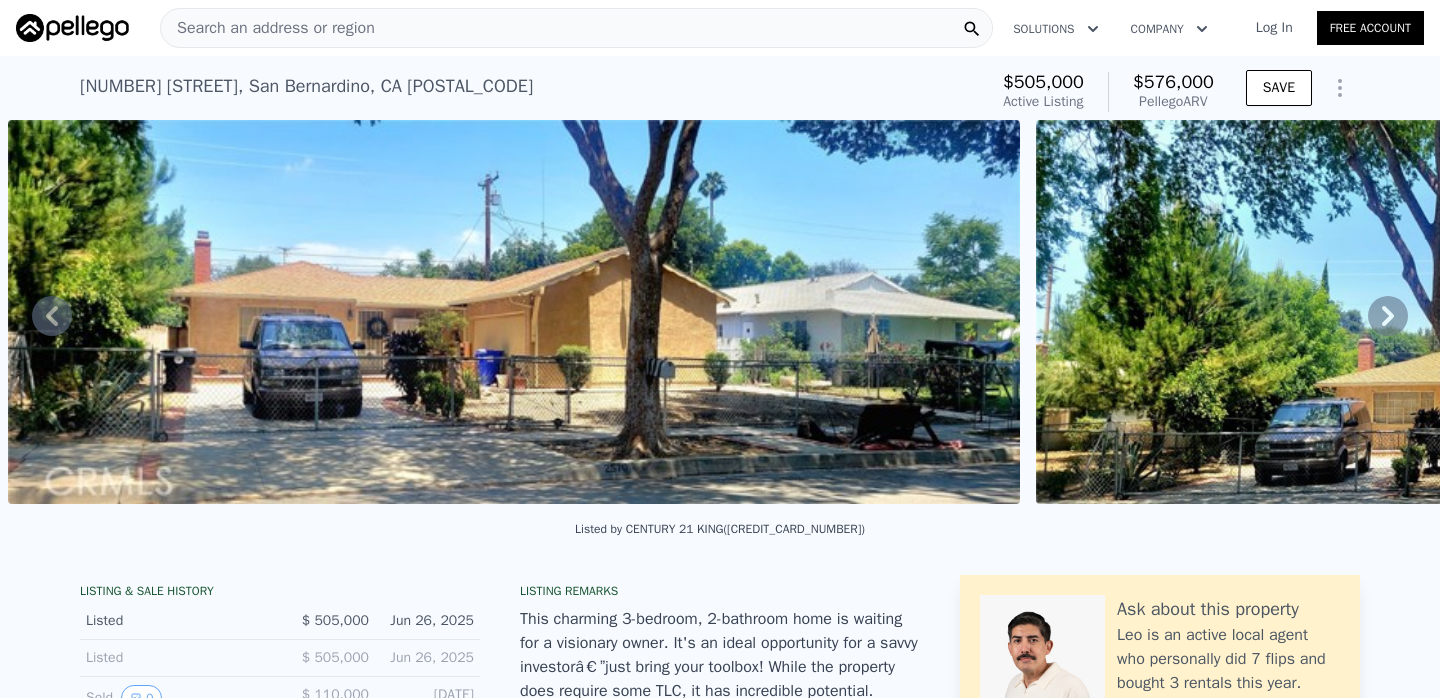 click on "Search an address or region" at bounding box center (268, 28) 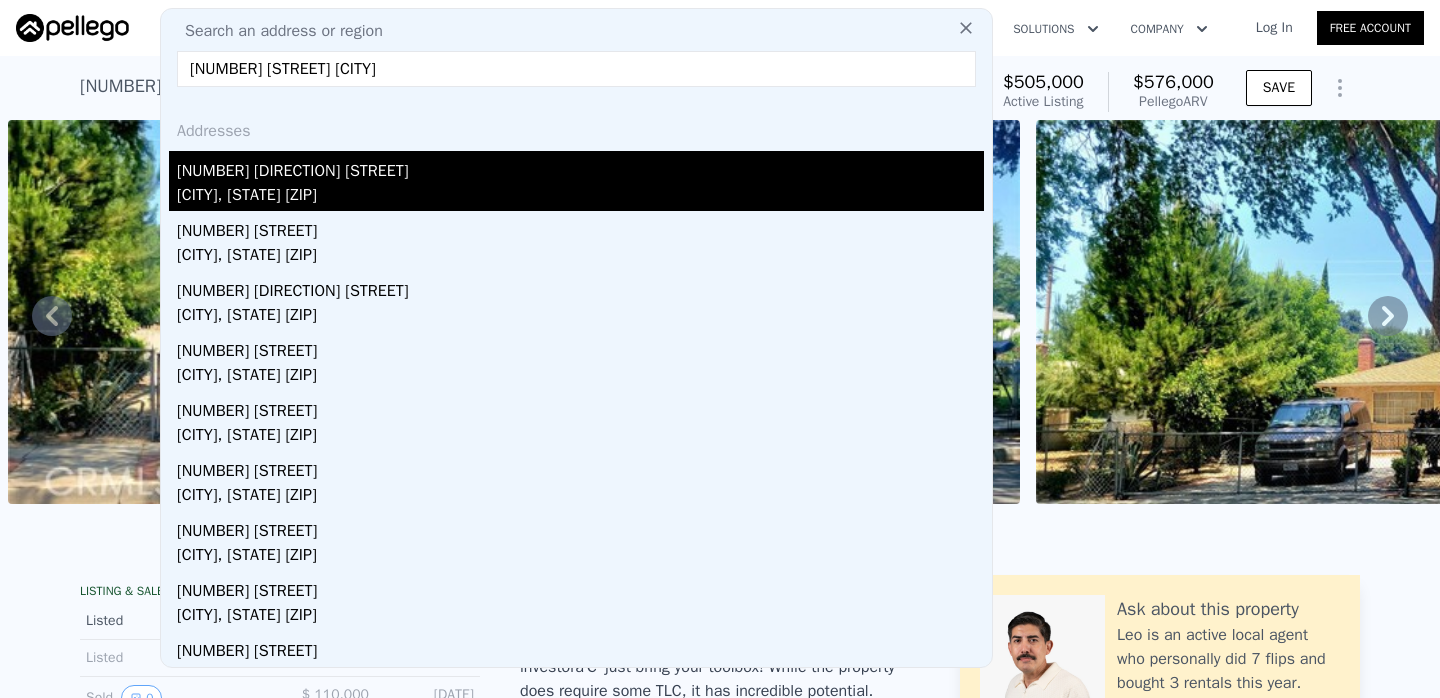 type on "[NUMBER] [STREET] [CITY]" 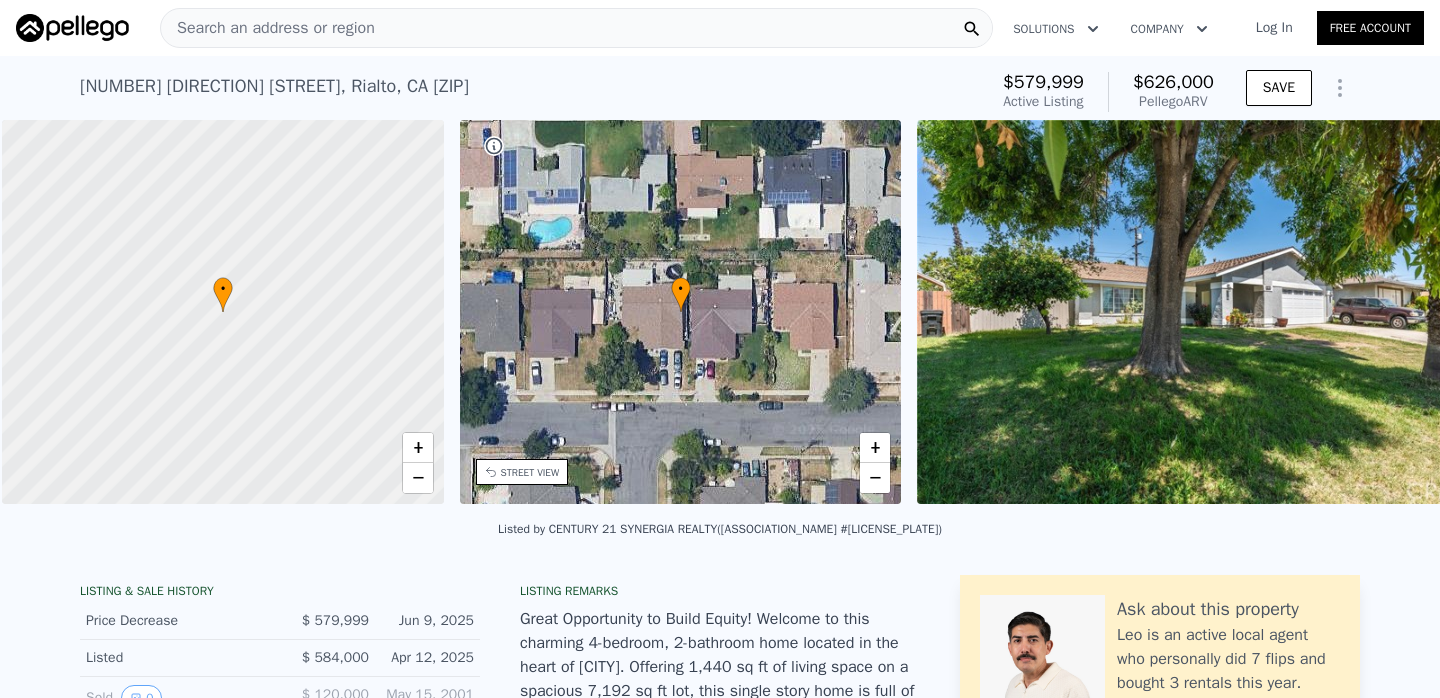 scroll, scrollTop: 0, scrollLeft: 8, axis: horizontal 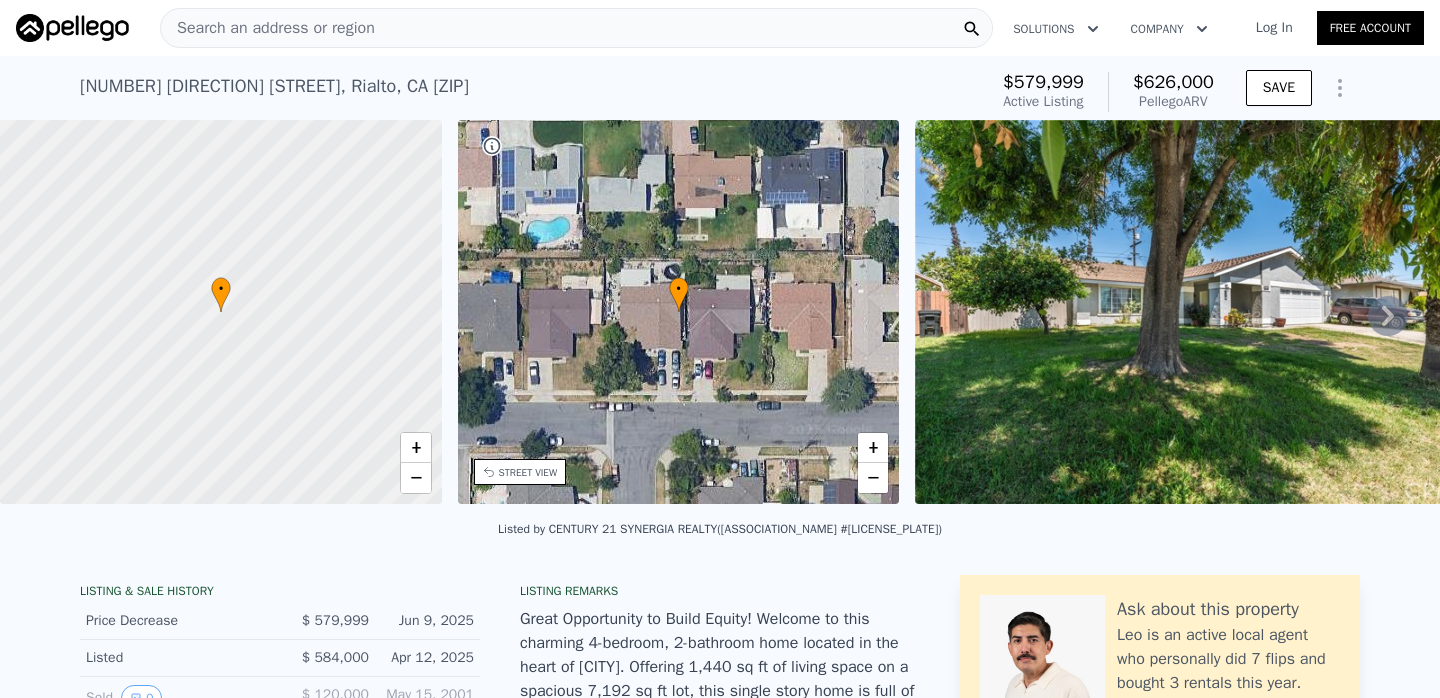 click on "Search an address or region" at bounding box center [576, 28] 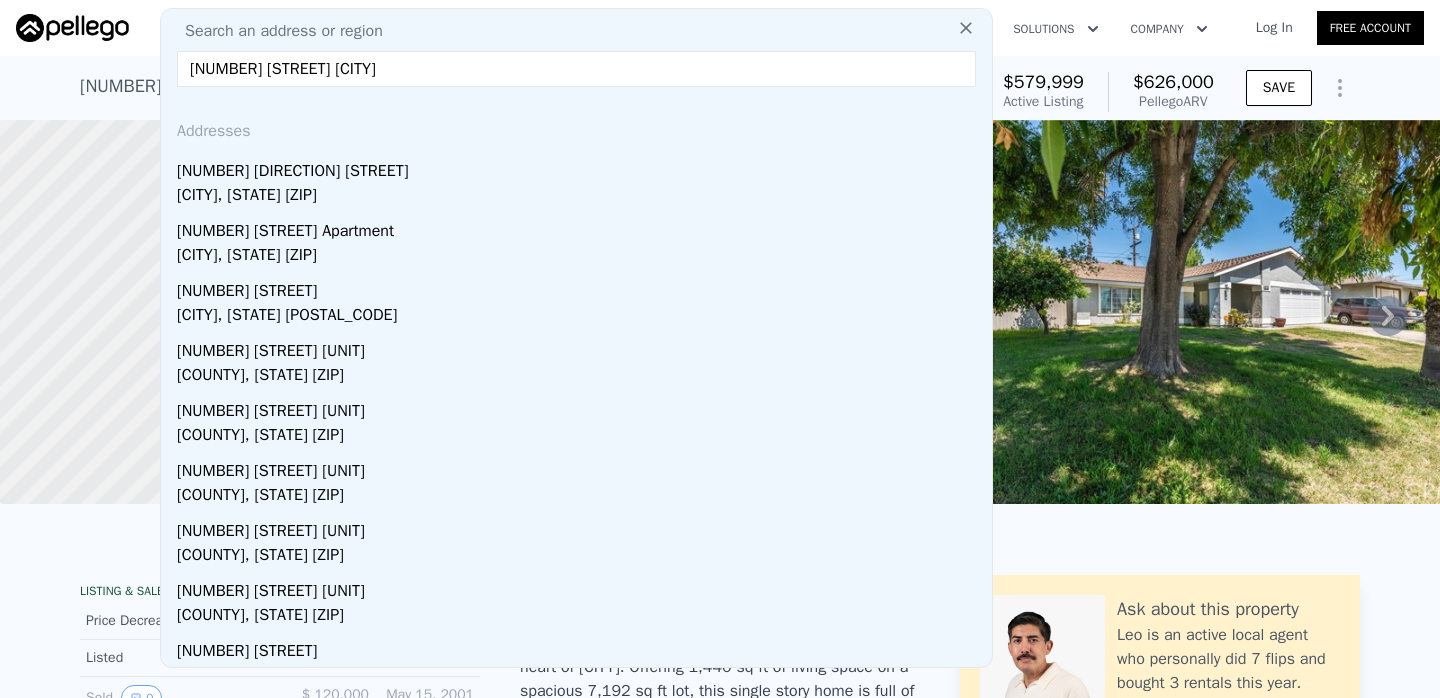 click on "3800 sunset dr studio city" at bounding box center (576, 69) 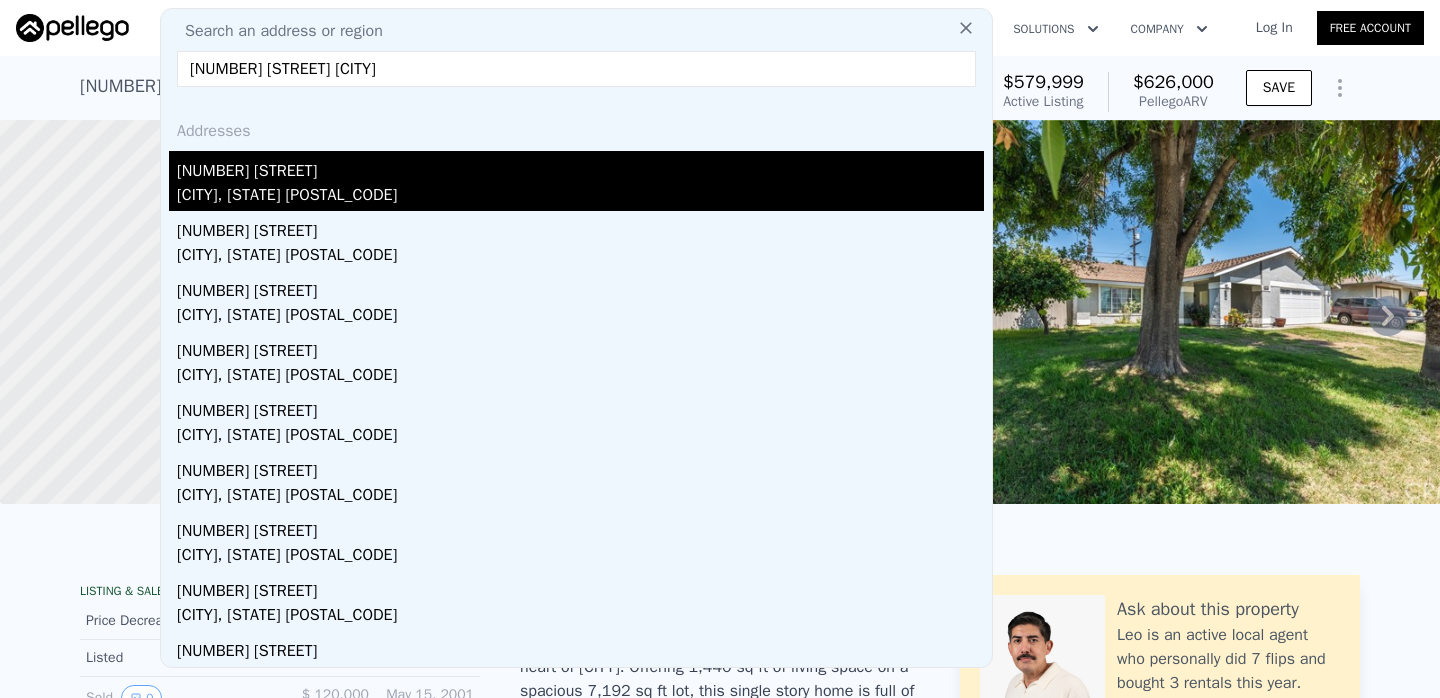 type on "3800 sunswept dr studio city" 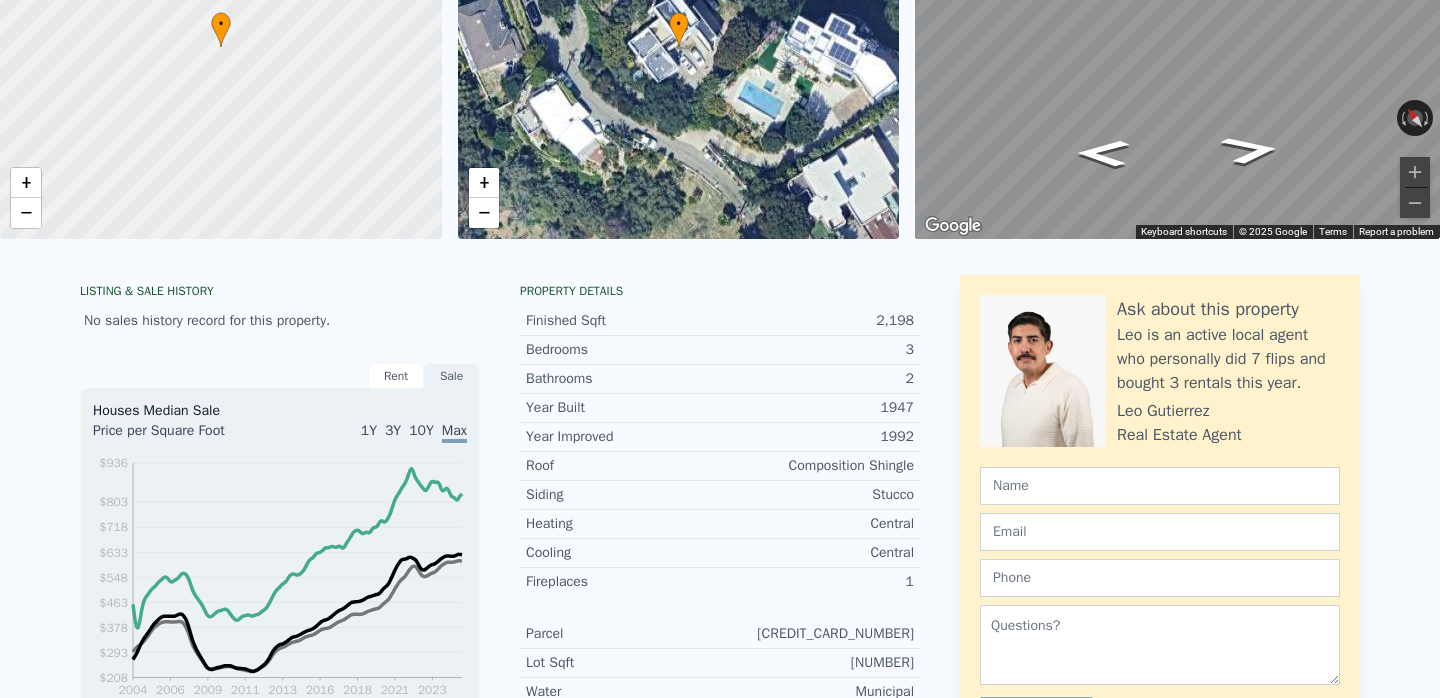 scroll, scrollTop: 0, scrollLeft: 0, axis: both 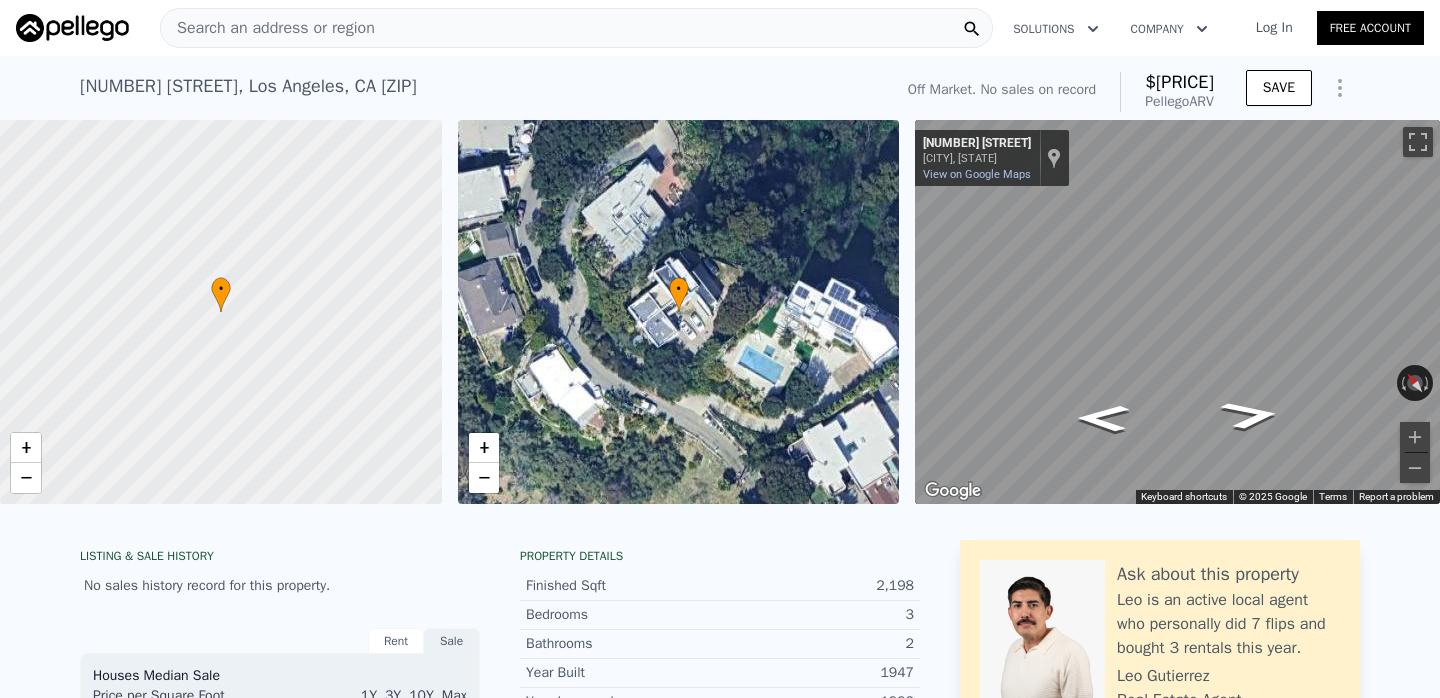 click on "3800 Sunswept Dr ,   Los Angeles ,   CA   91604 No sales on record (~ARV  $1.817m ) Off Market. No sales on record $1,817,000 Pellego  ARV SAVE" at bounding box center [720, 88] 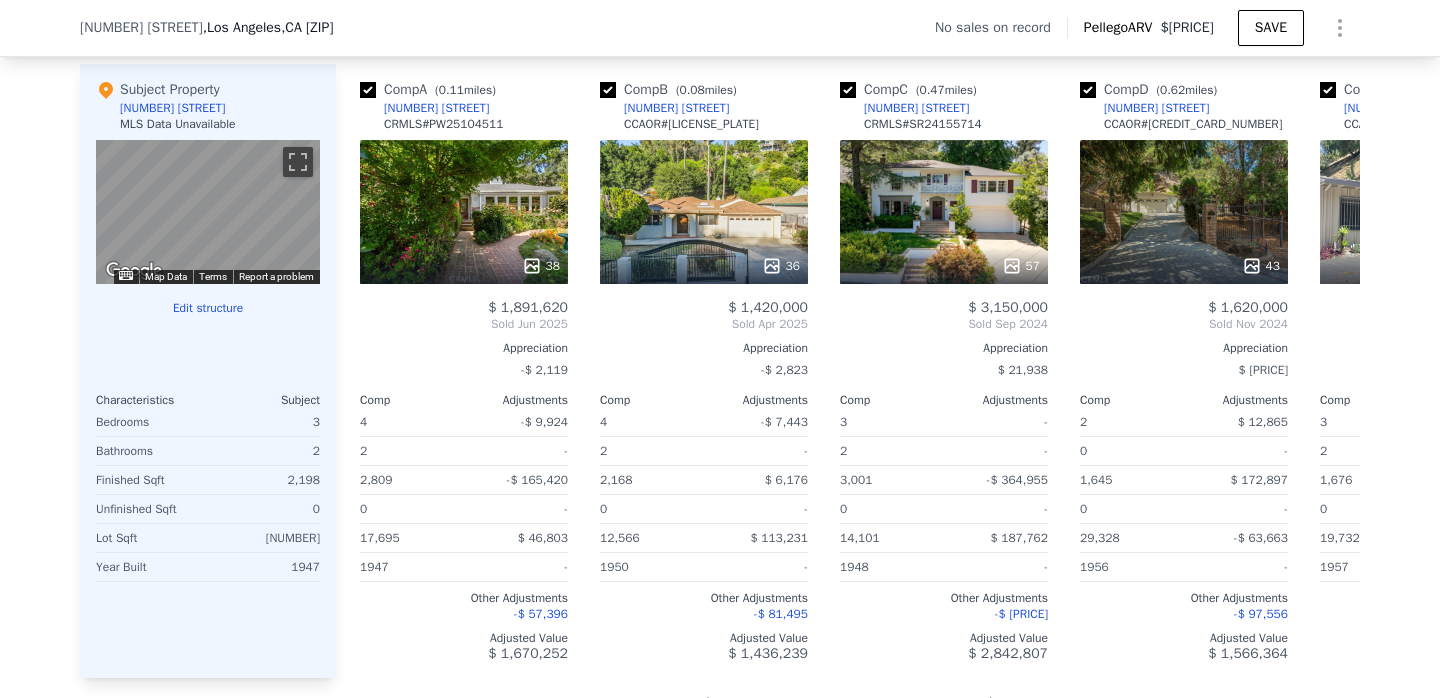 scroll, scrollTop: 1935, scrollLeft: 0, axis: vertical 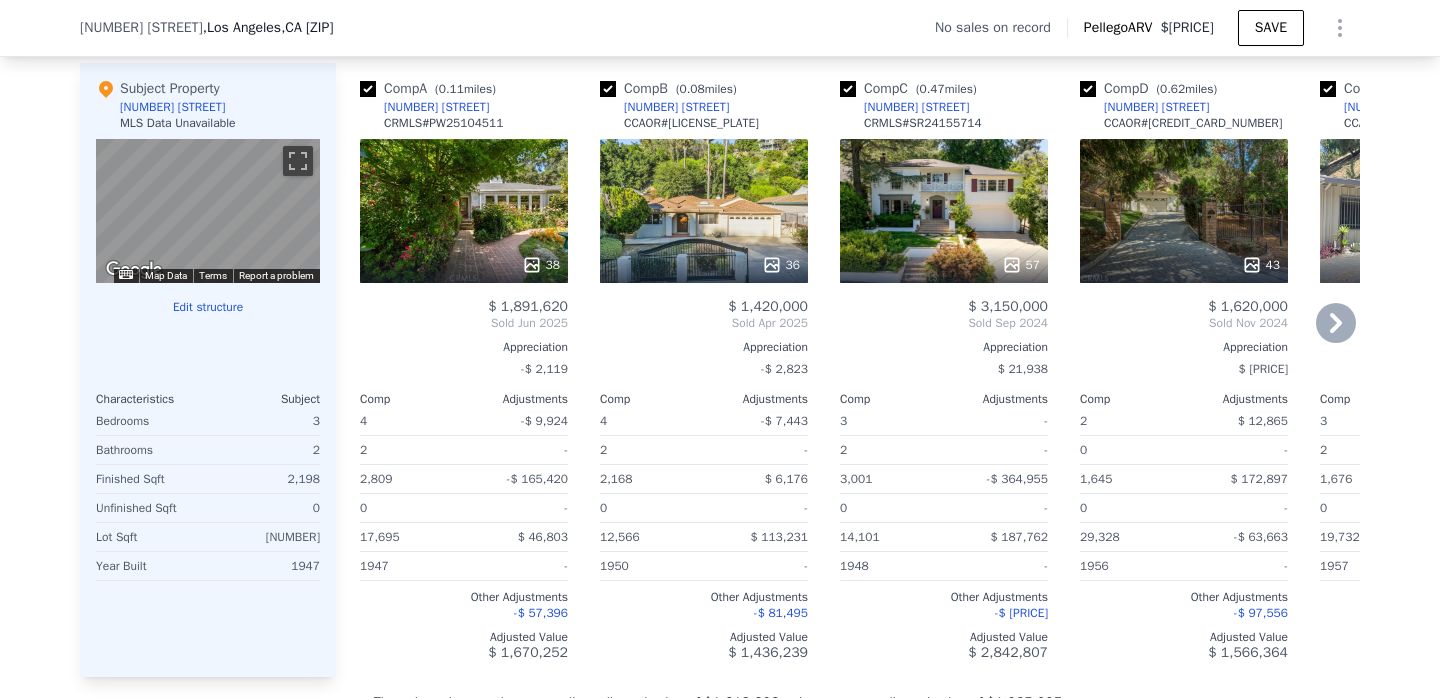 click on "38" at bounding box center (464, 211) 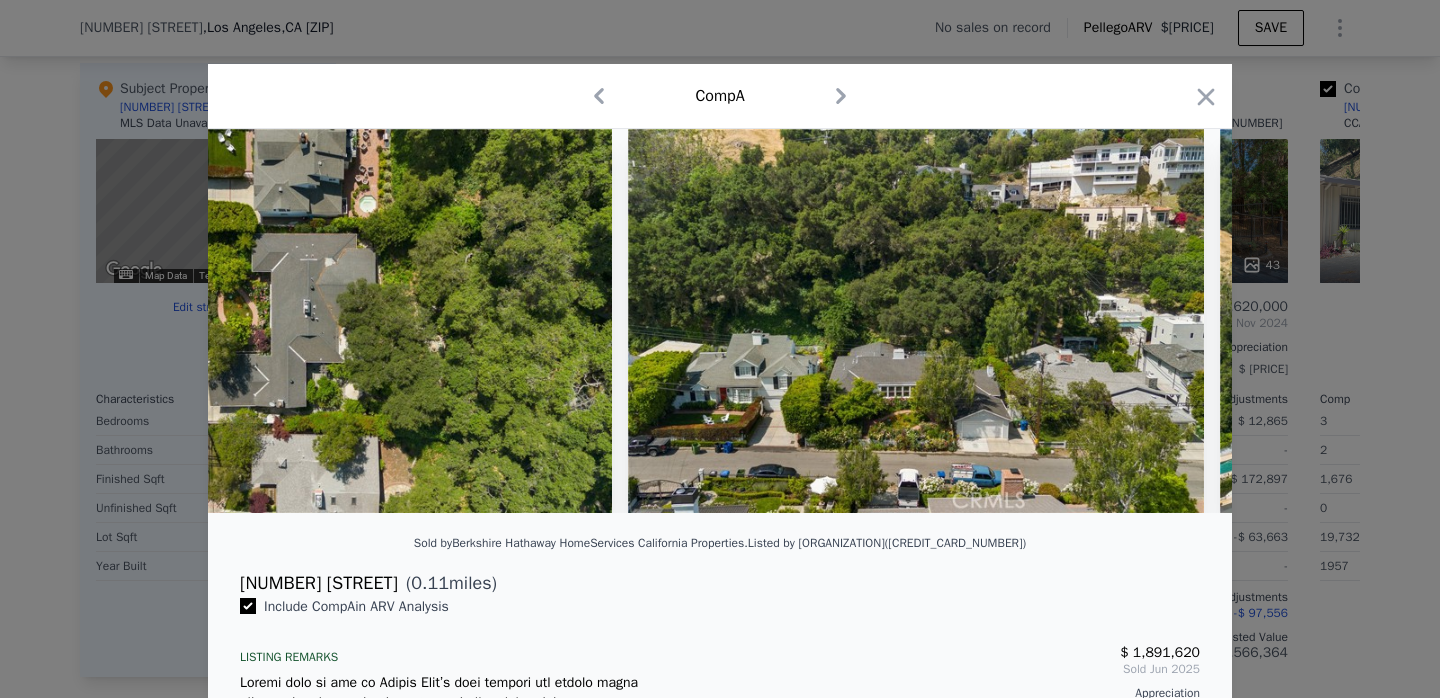 scroll, scrollTop: 0, scrollLeft: 21439, axis: horizontal 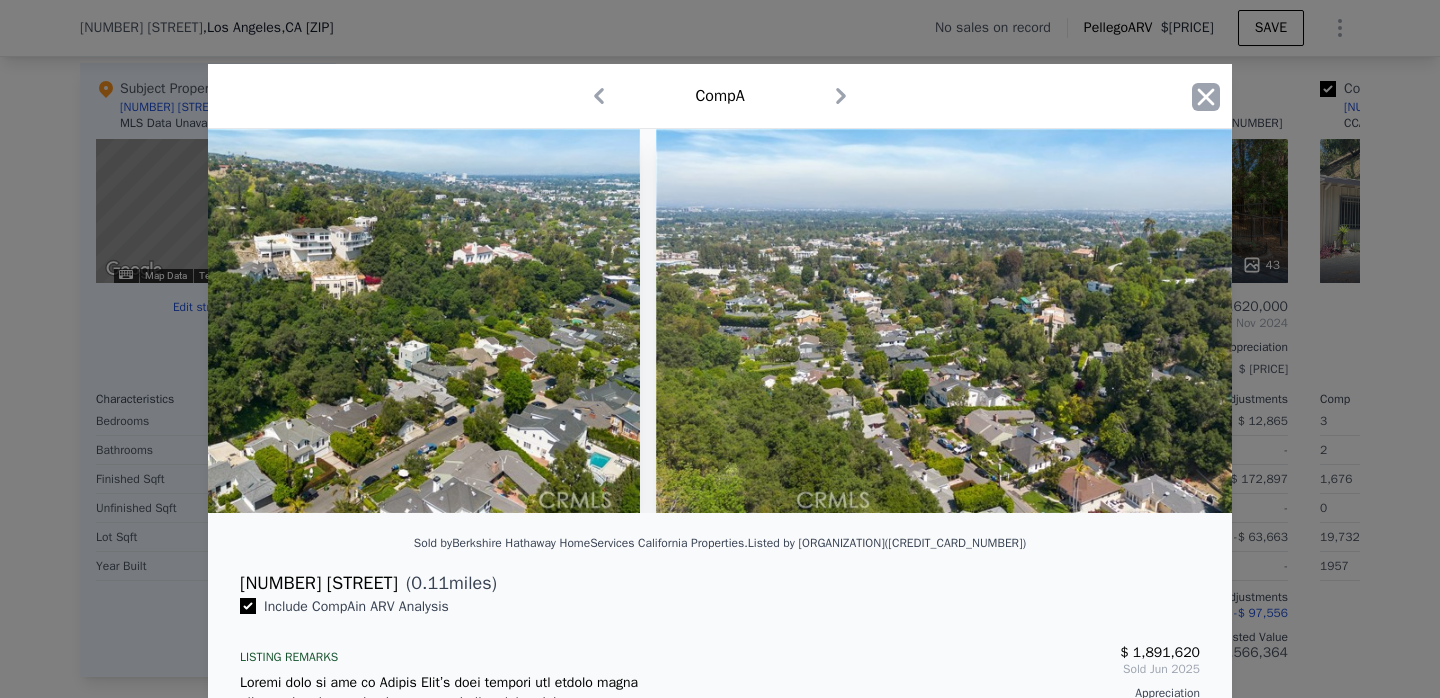 click 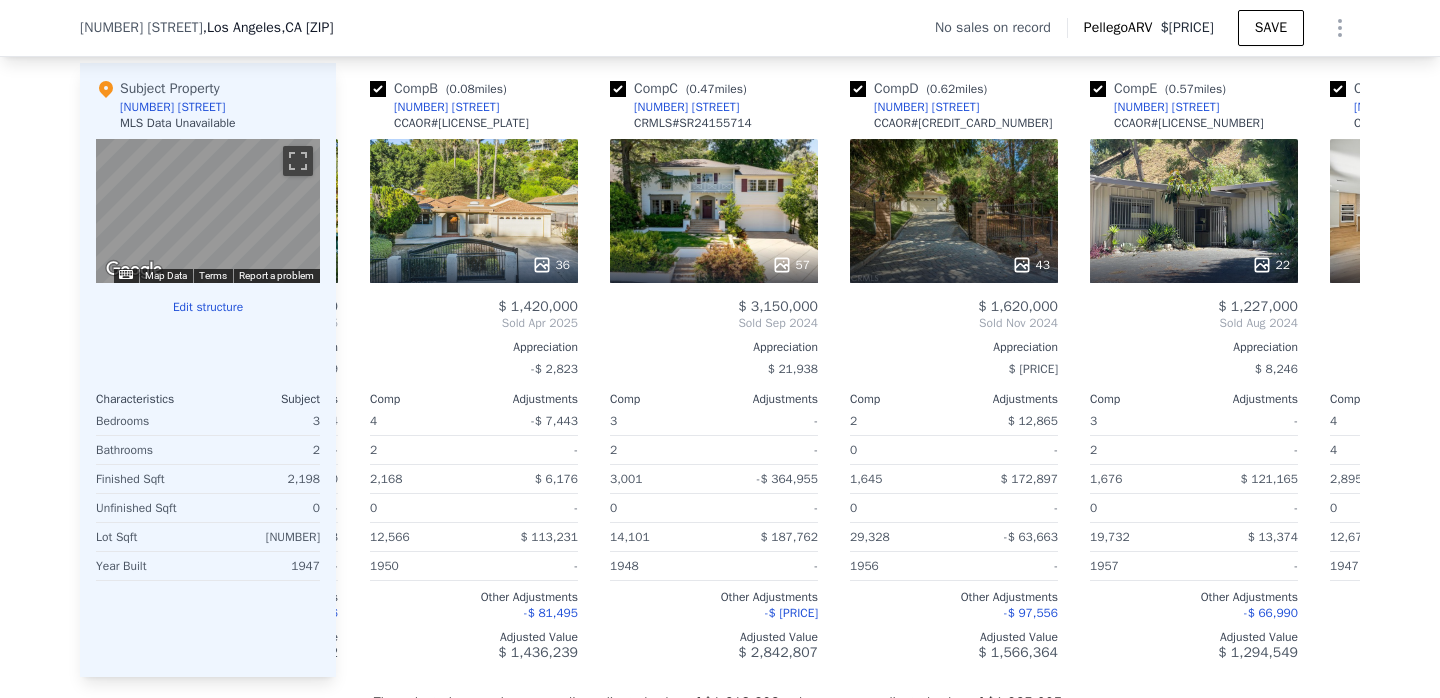 scroll, scrollTop: 0, scrollLeft: 227, axis: horizontal 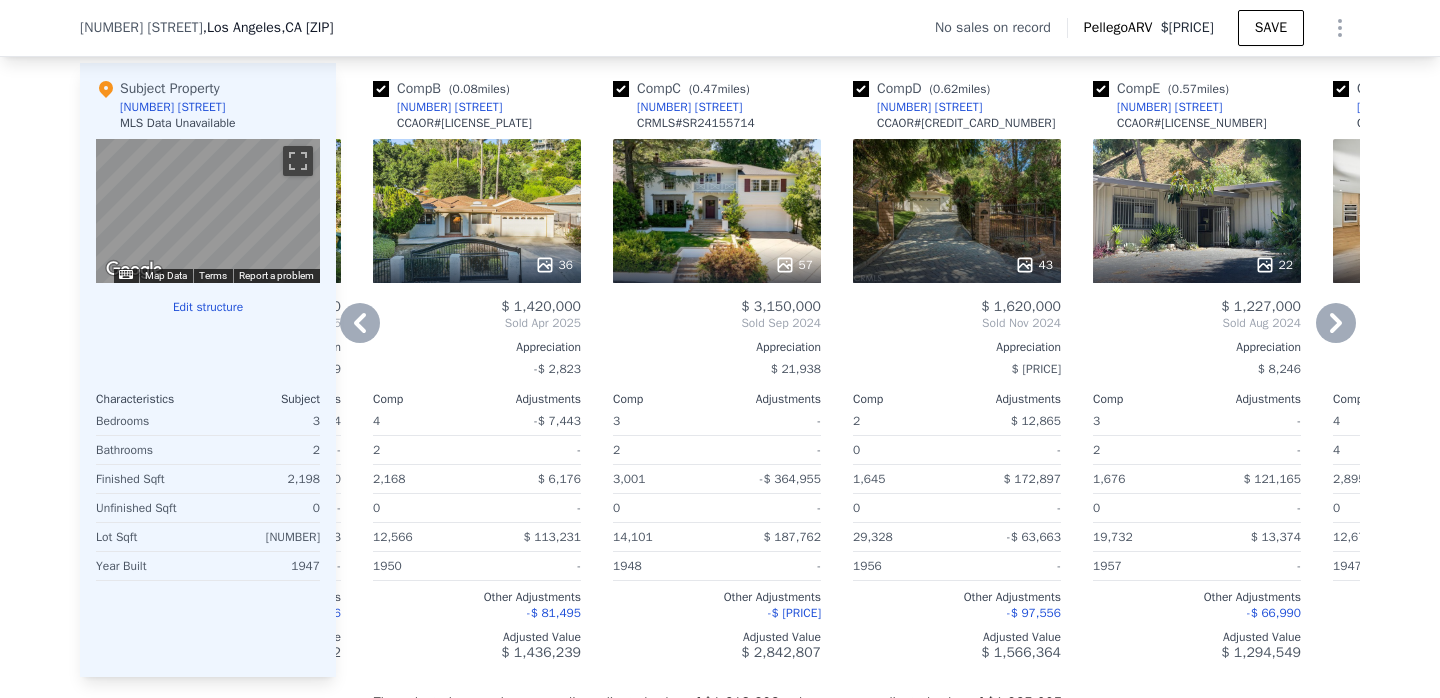 click on "36" at bounding box center [477, 211] 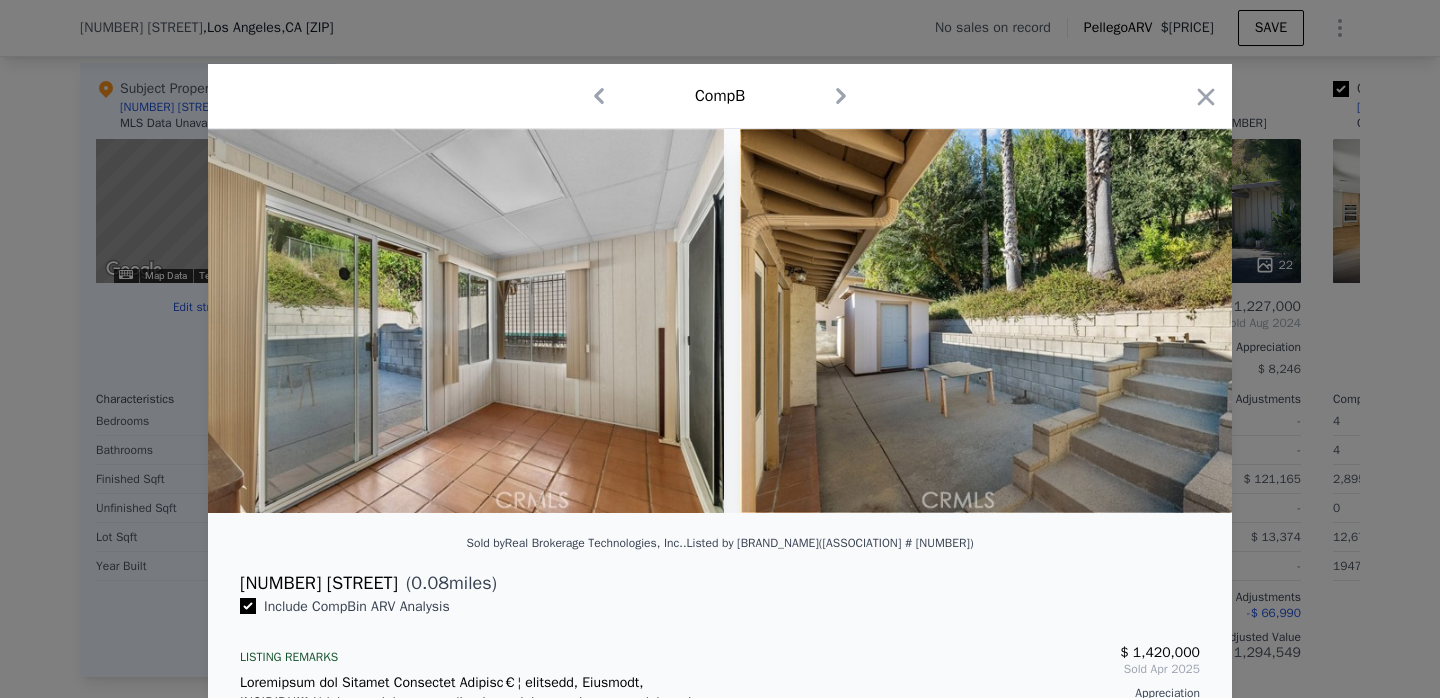 scroll, scrollTop: 0, scrollLeft: 10508, axis: horizontal 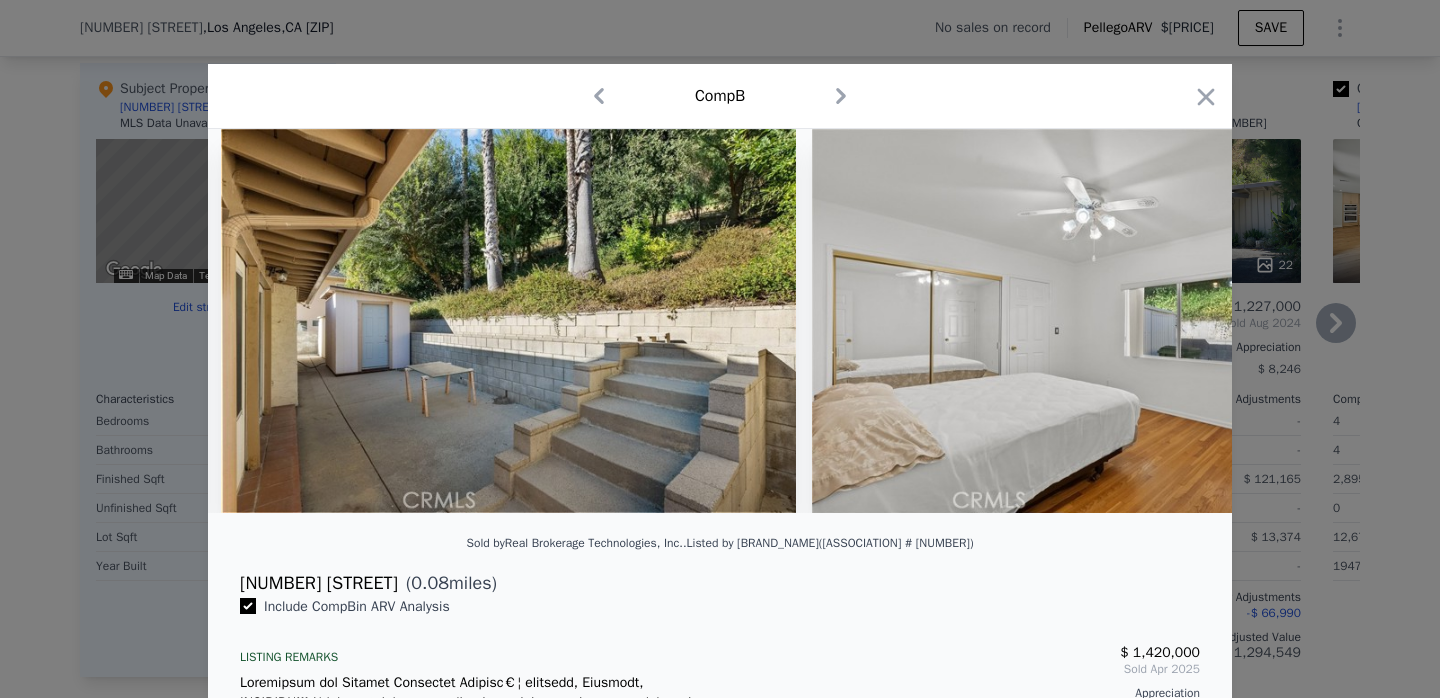 click 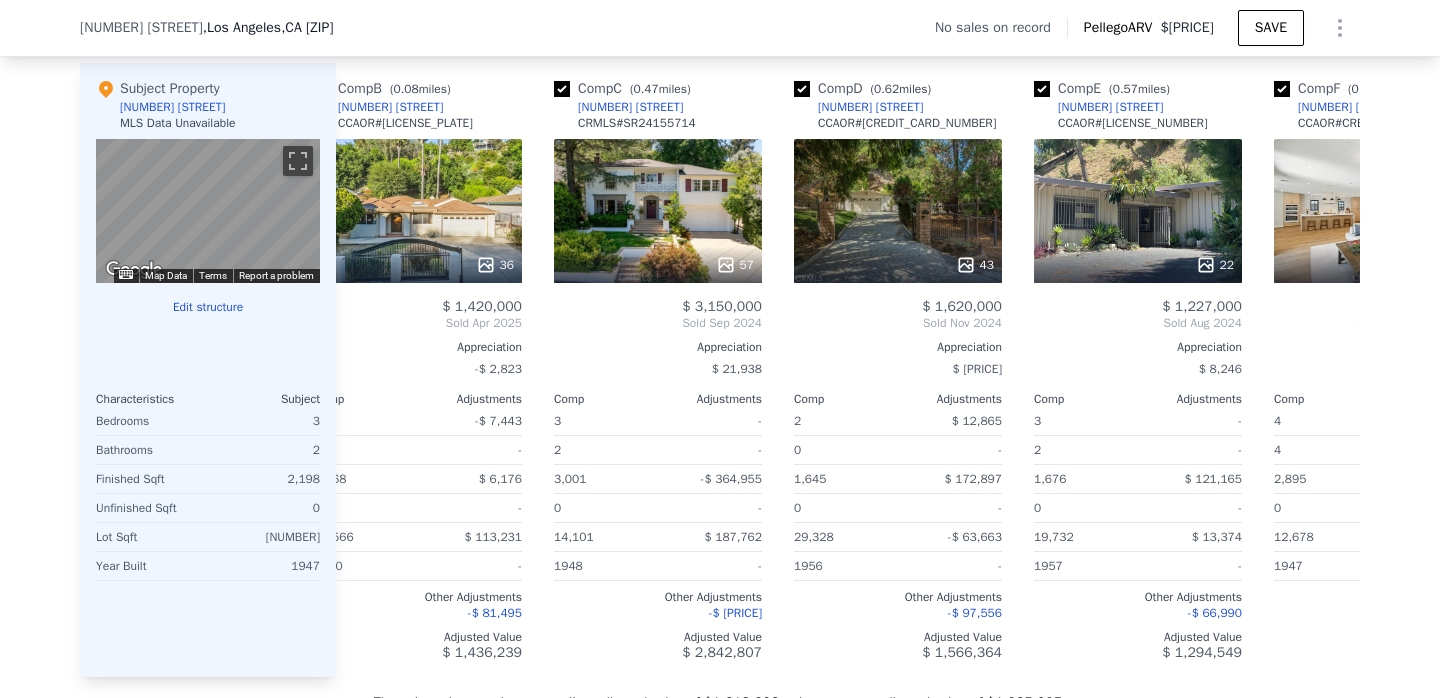 scroll, scrollTop: 0, scrollLeft: 0, axis: both 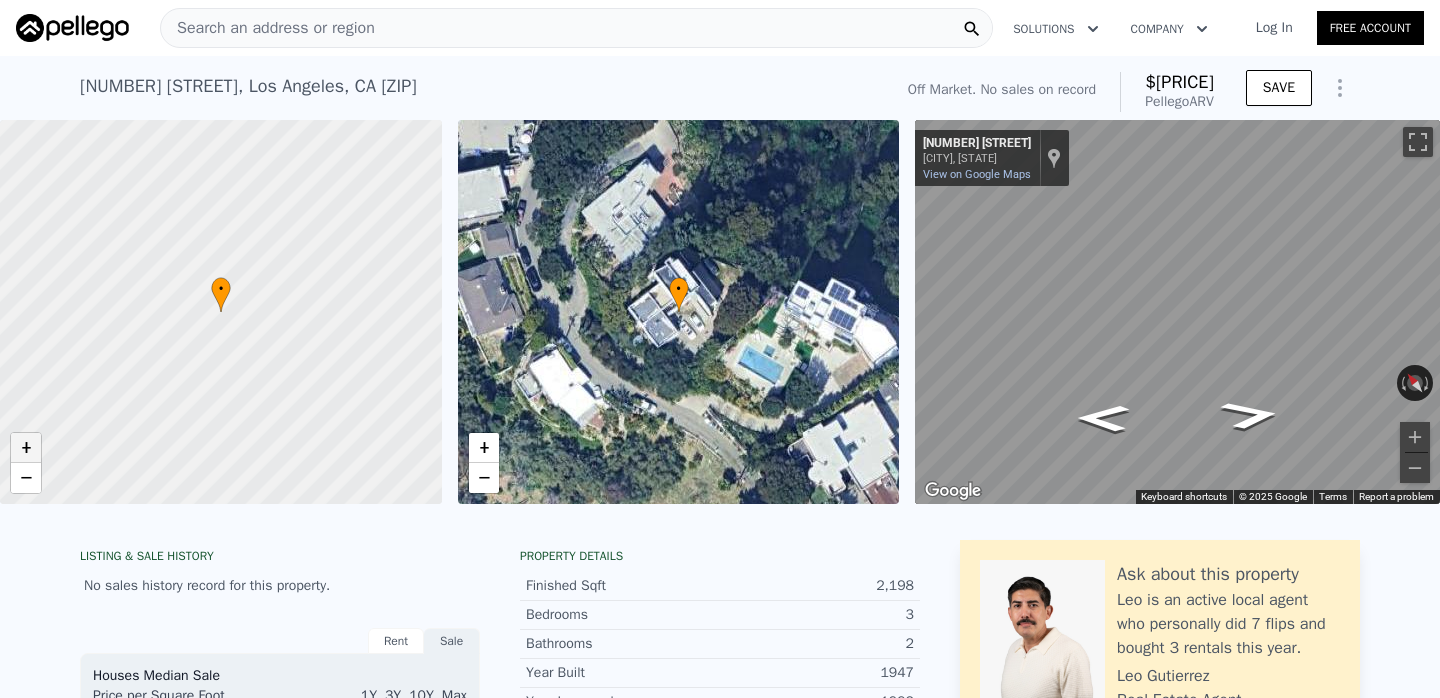 click on "+" at bounding box center (26, 448) 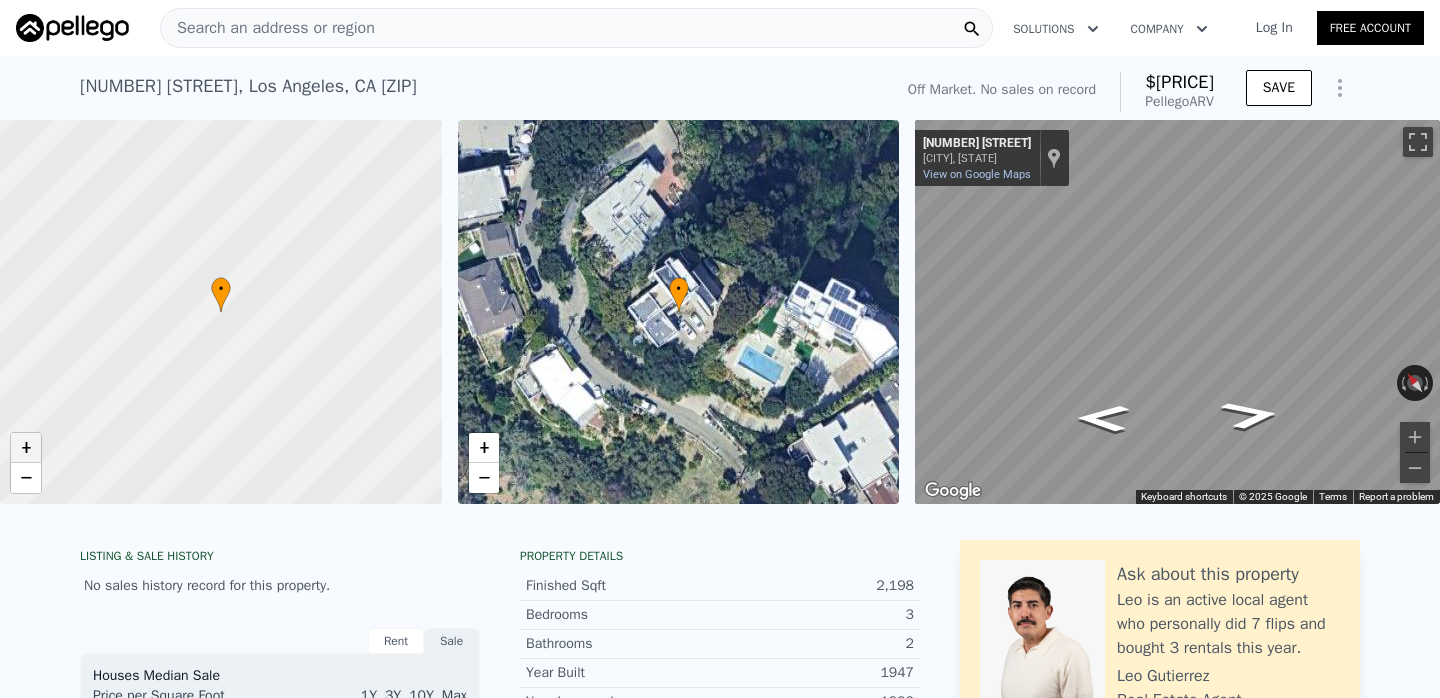 click on "+" at bounding box center (26, 448) 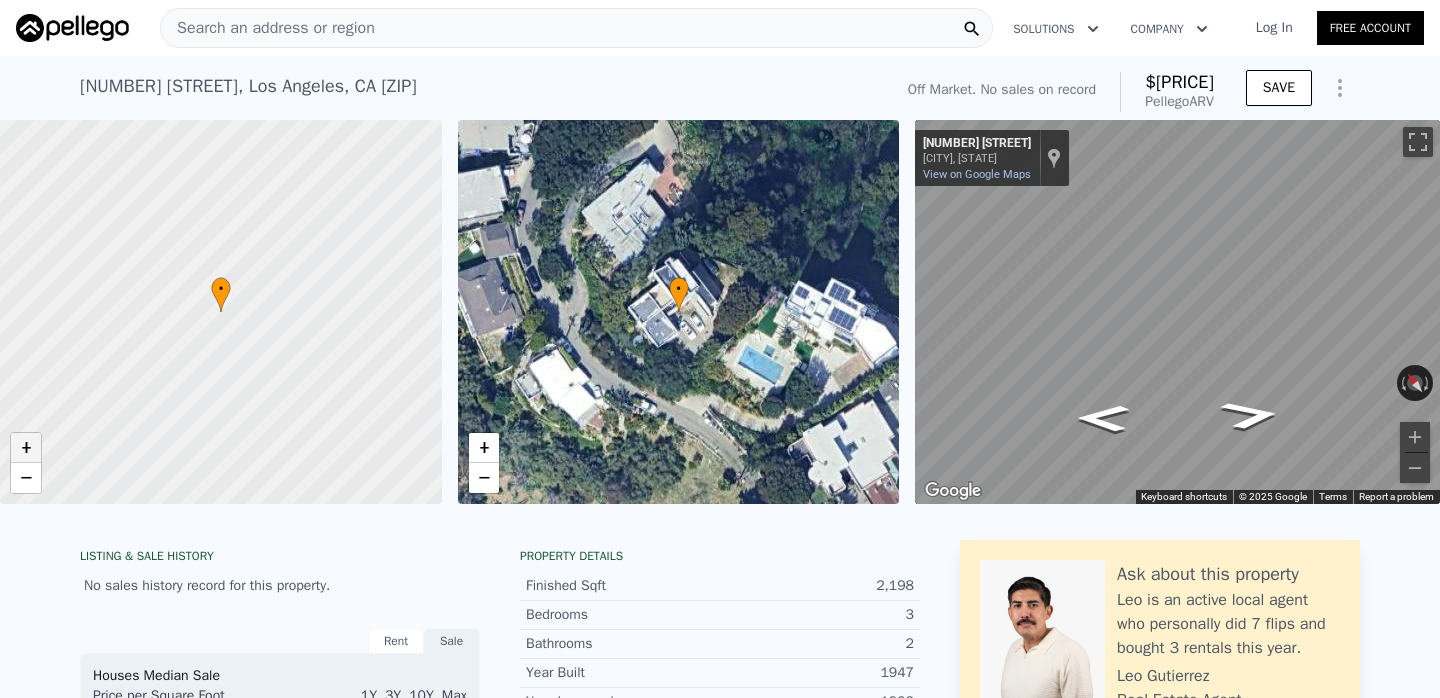 click on "+" at bounding box center [26, 448] 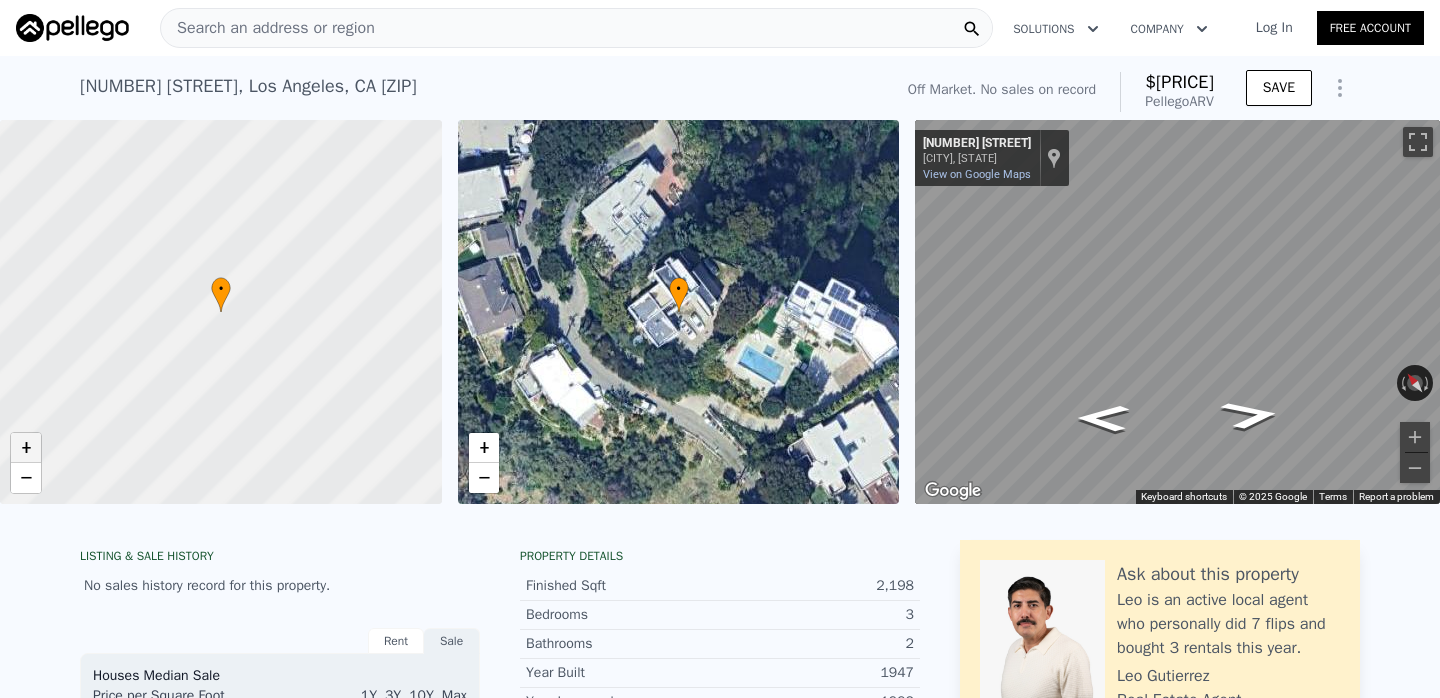 click on "+" at bounding box center (26, 448) 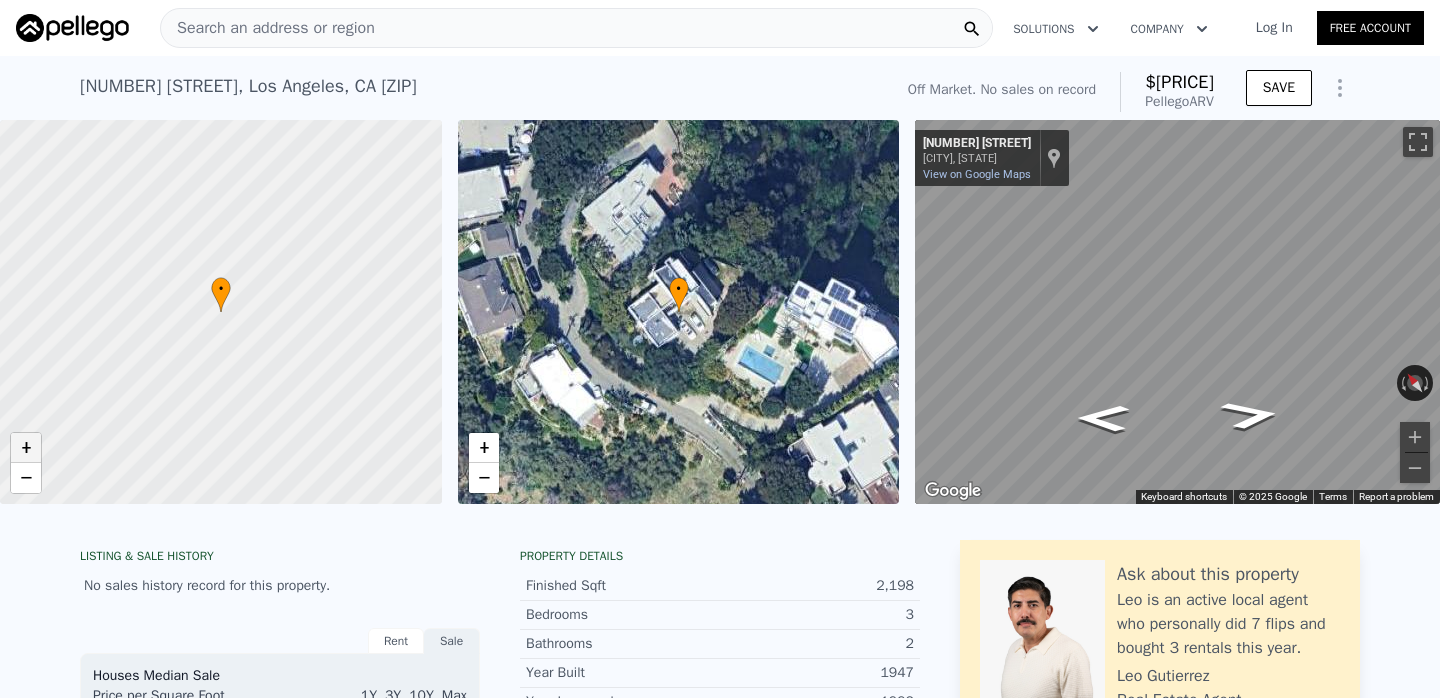 click on "+" at bounding box center [26, 448] 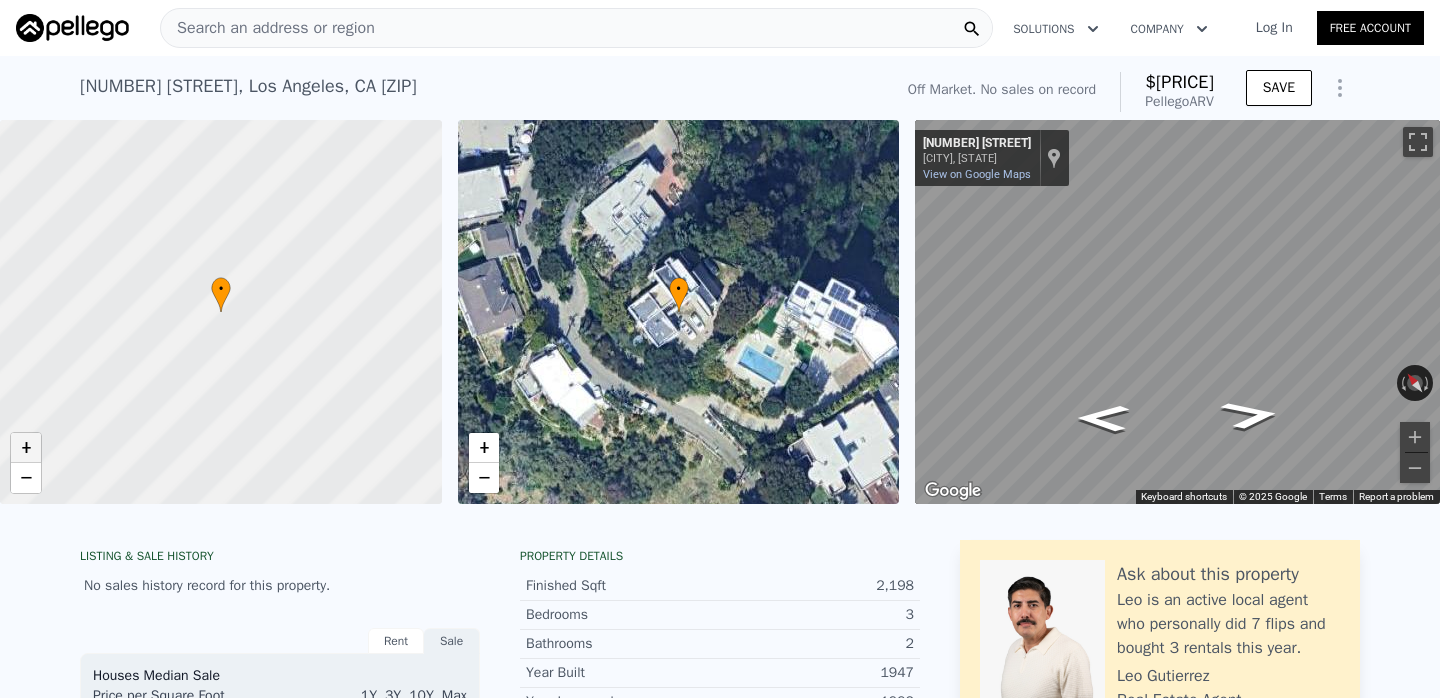 click on "+" at bounding box center [26, 448] 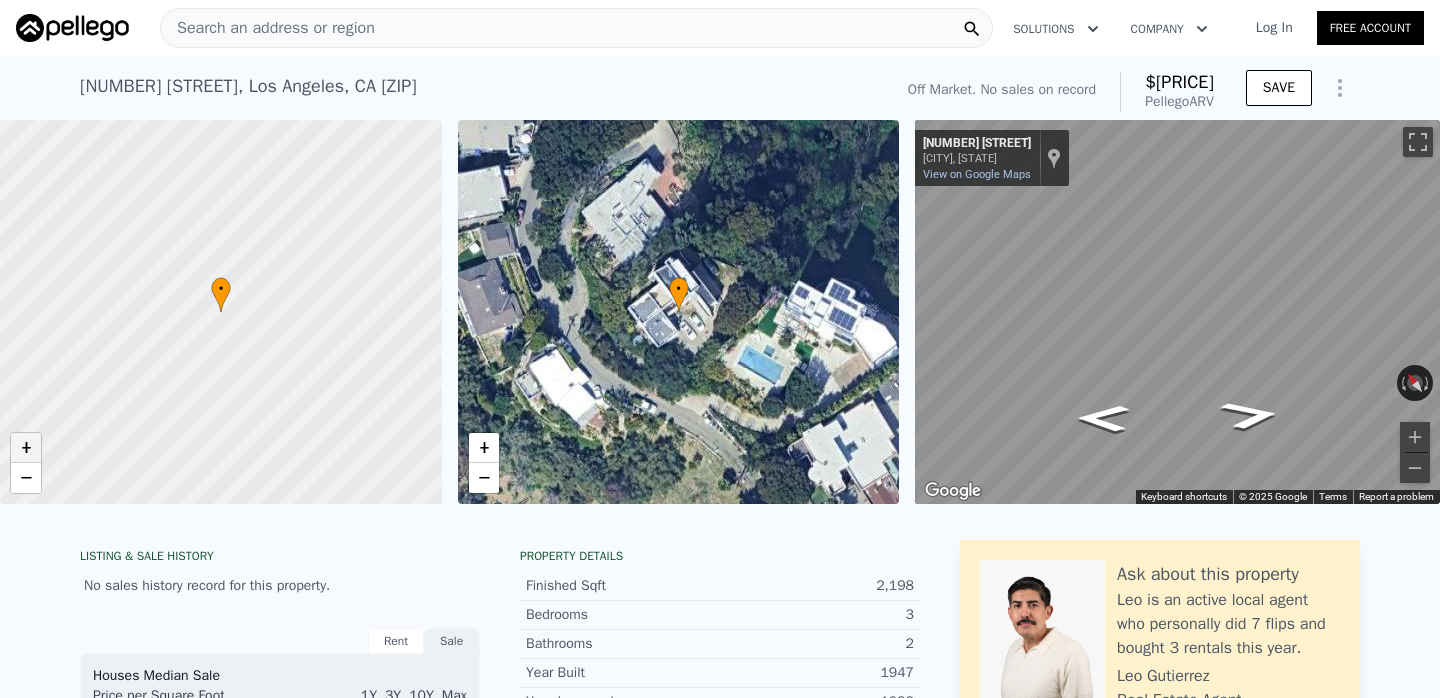 click on "+" at bounding box center [26, 448] 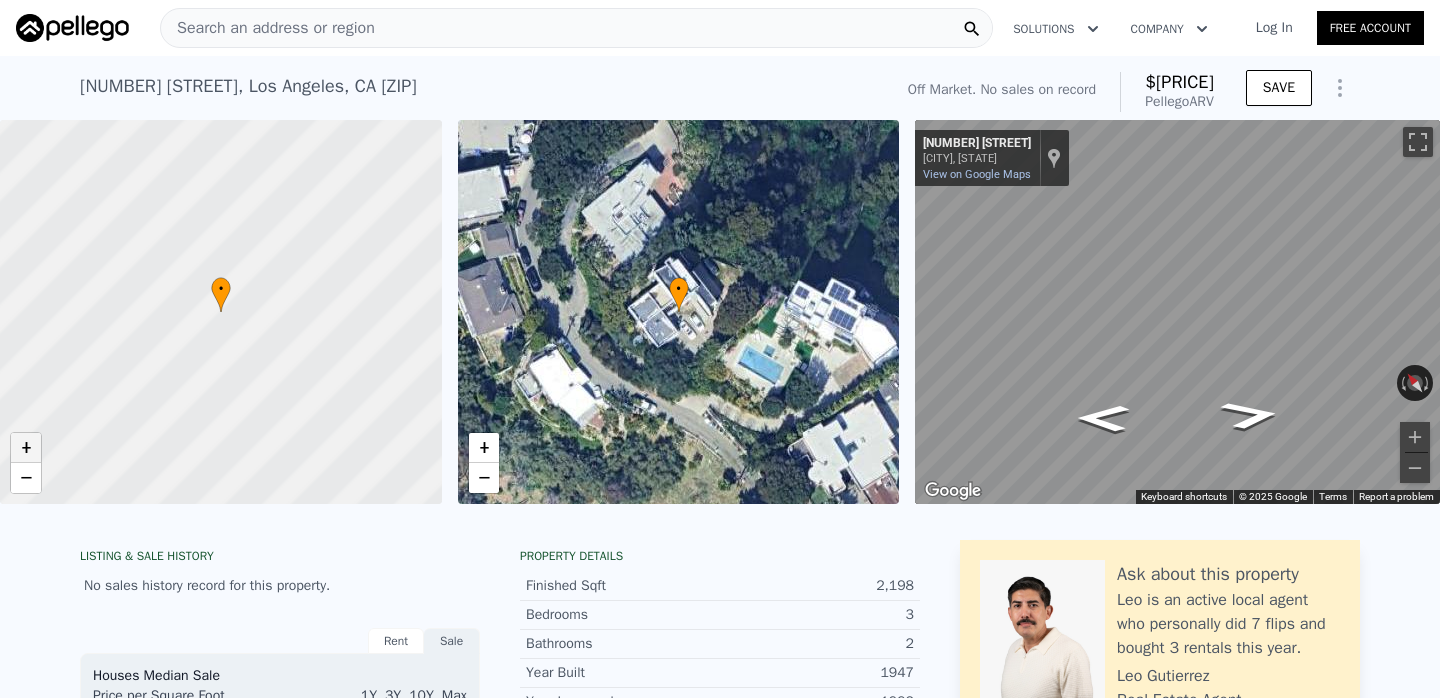 click on "+" at bounding box center (26, 448) 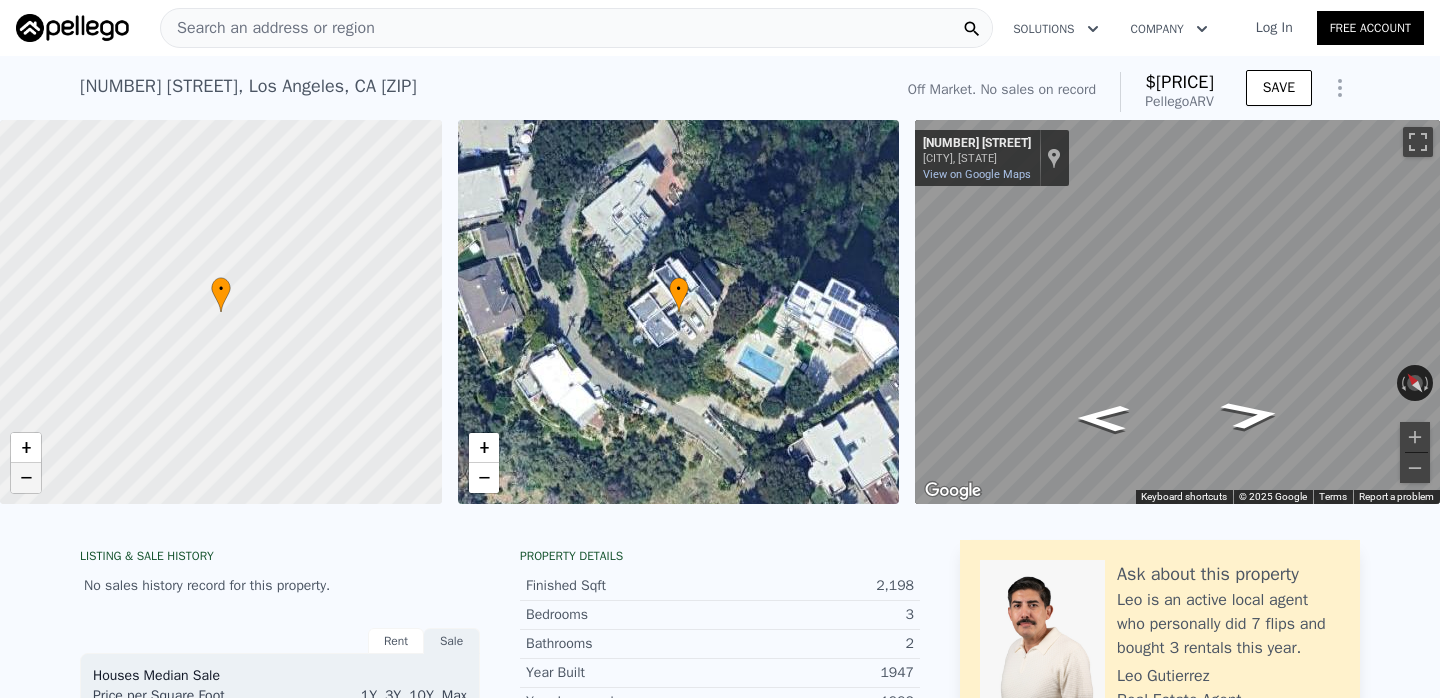 click on "−" at bounding box center [26, 478] 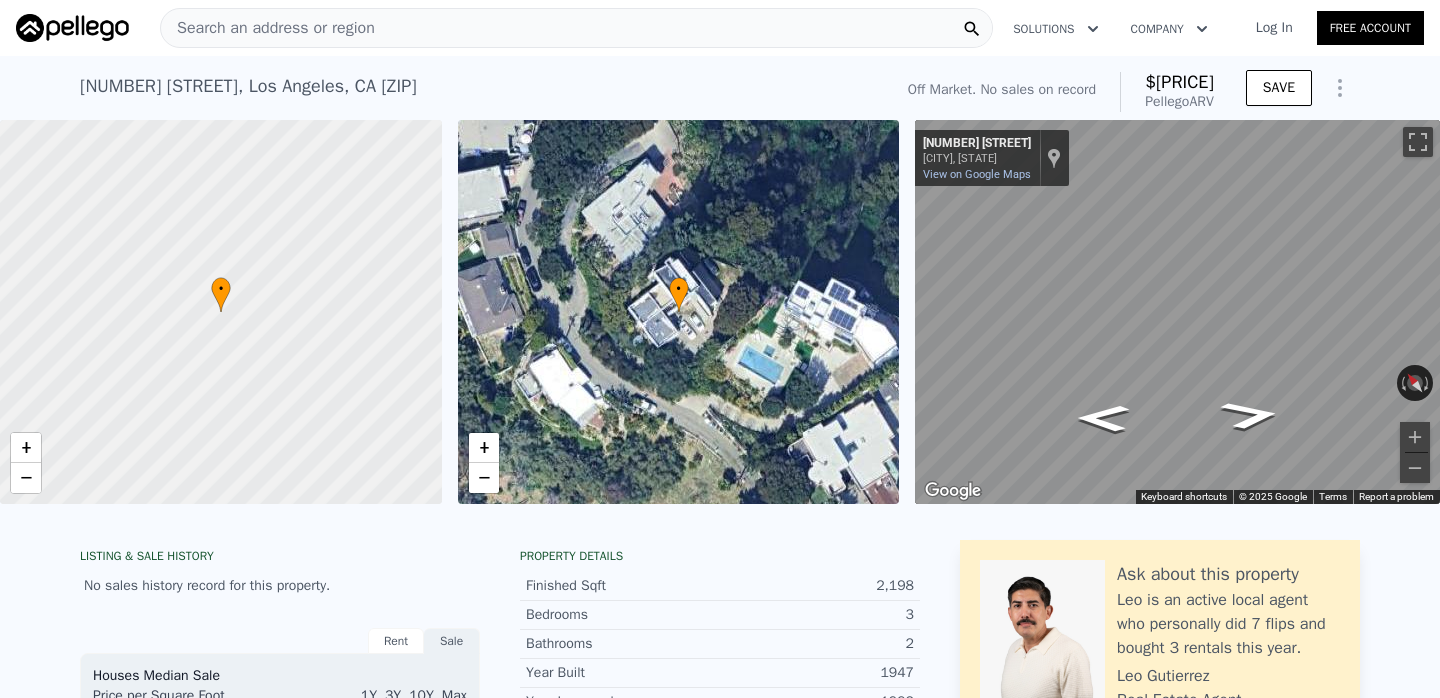 click on "Search an address or region" at bounding box center [268, 28] 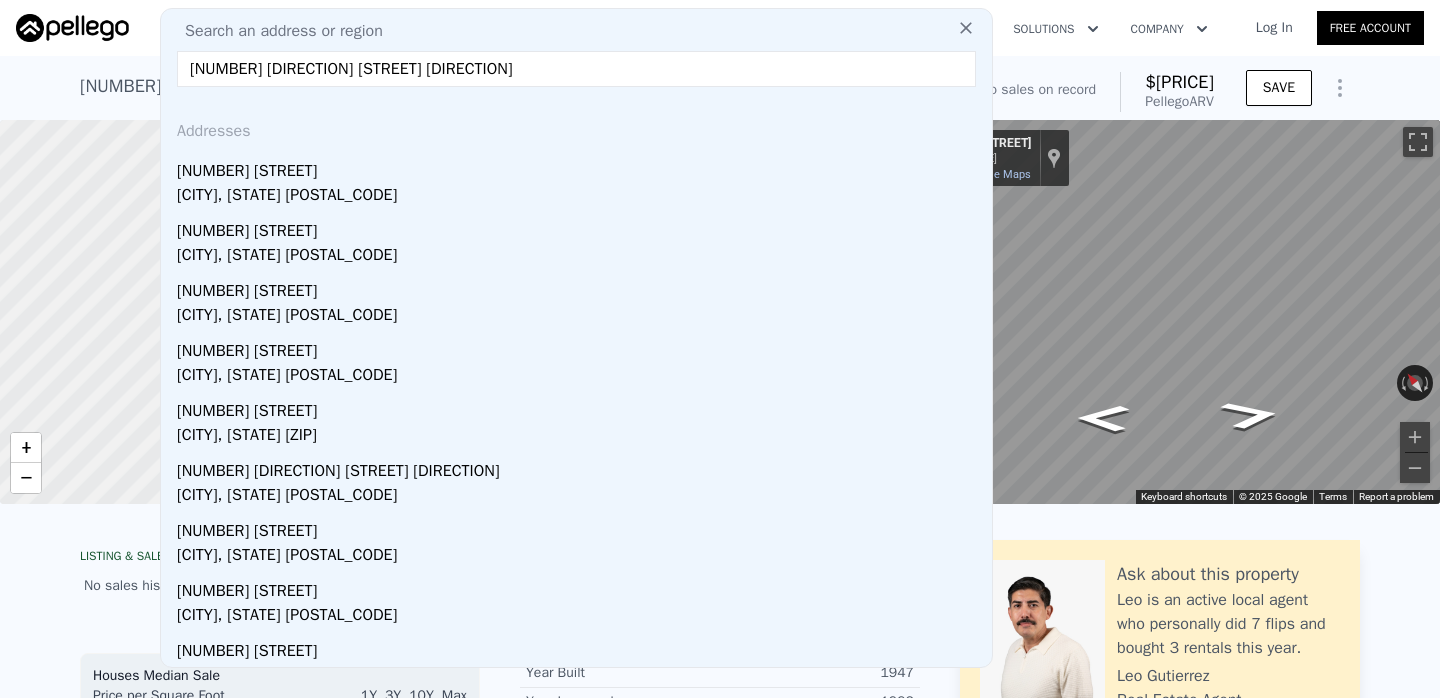 click on "223 n lark allen ave" at bounding box center (576, 69) 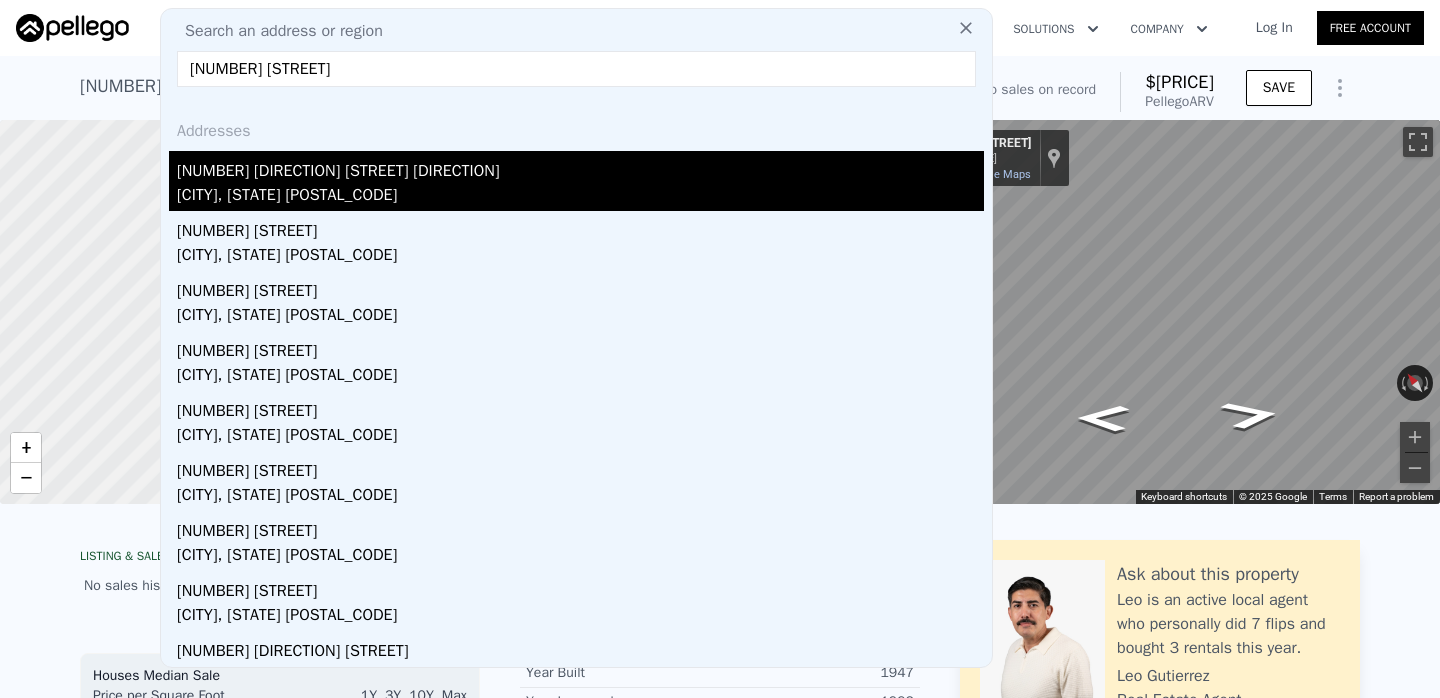 type on "223 n lark ellen ave" 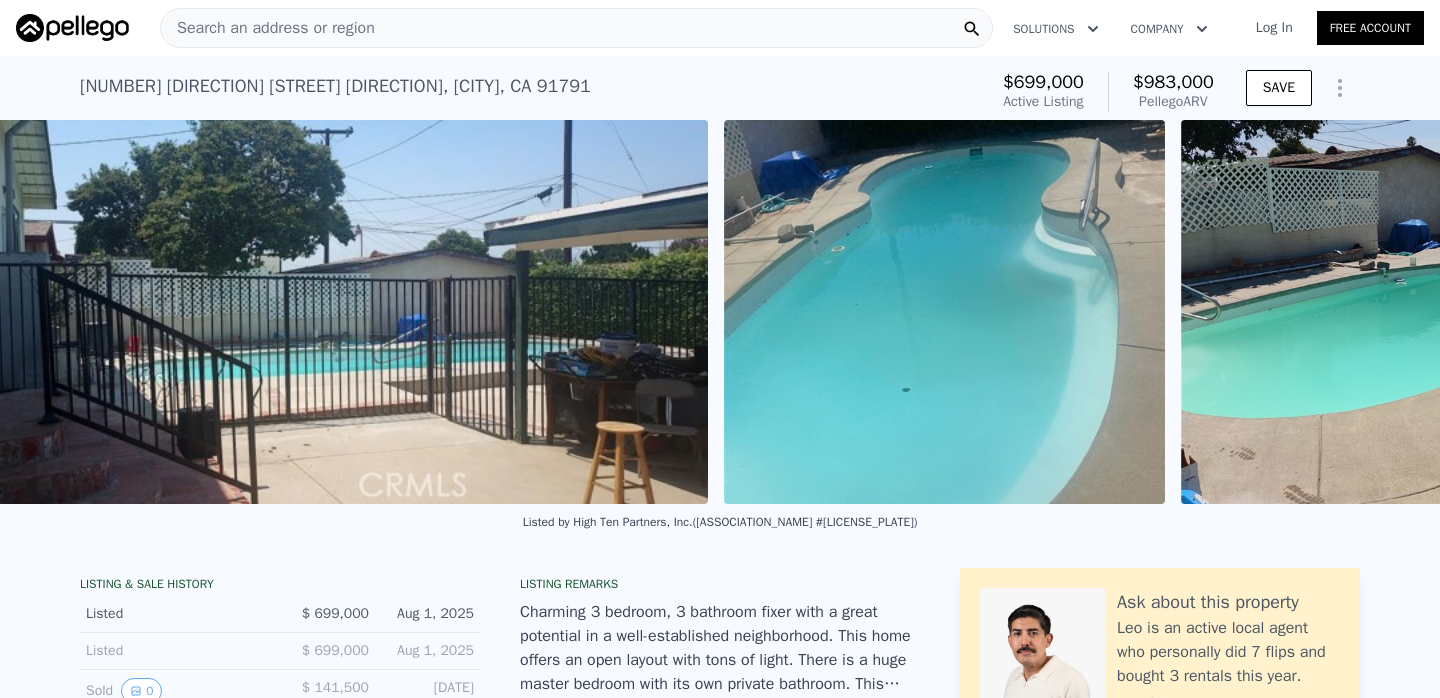 scroll, scrollTop: 0, scrollLeft: 8036, axis: horizontal 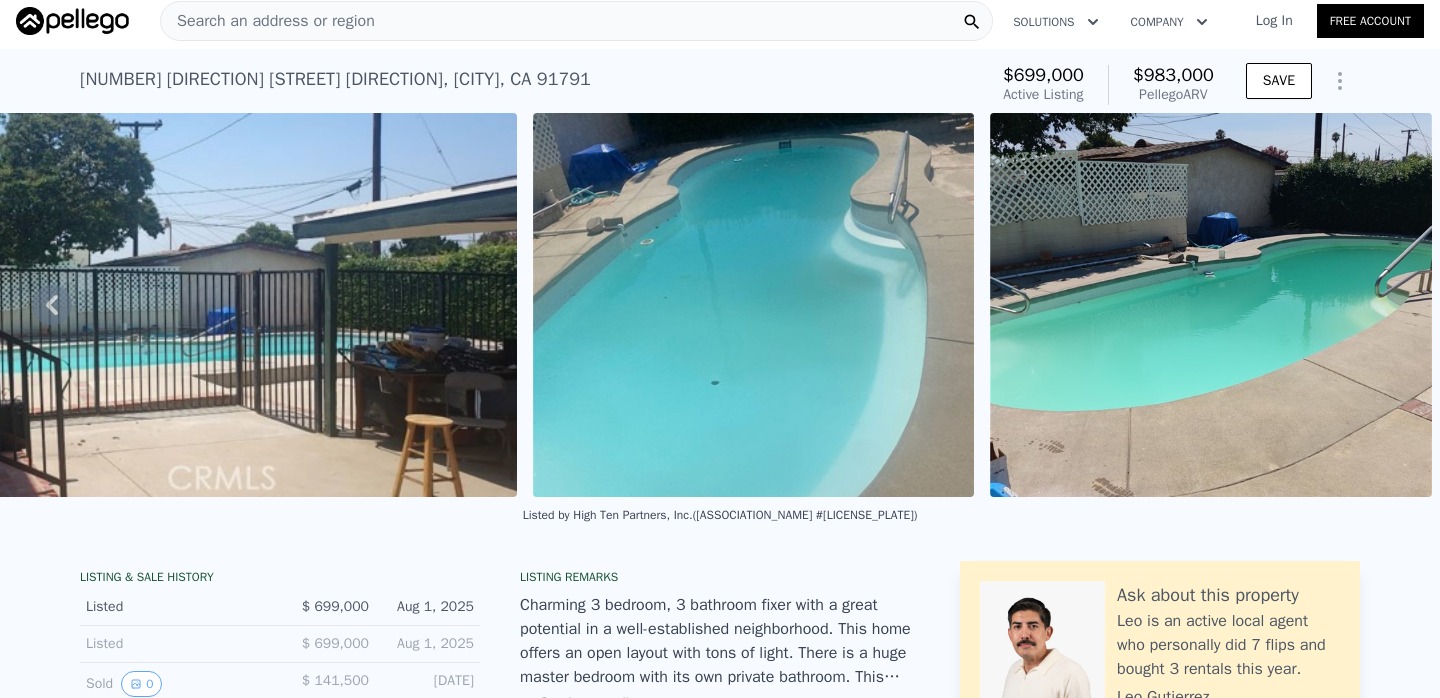 click on "Search an address or region" at bounding box center [268, 21] 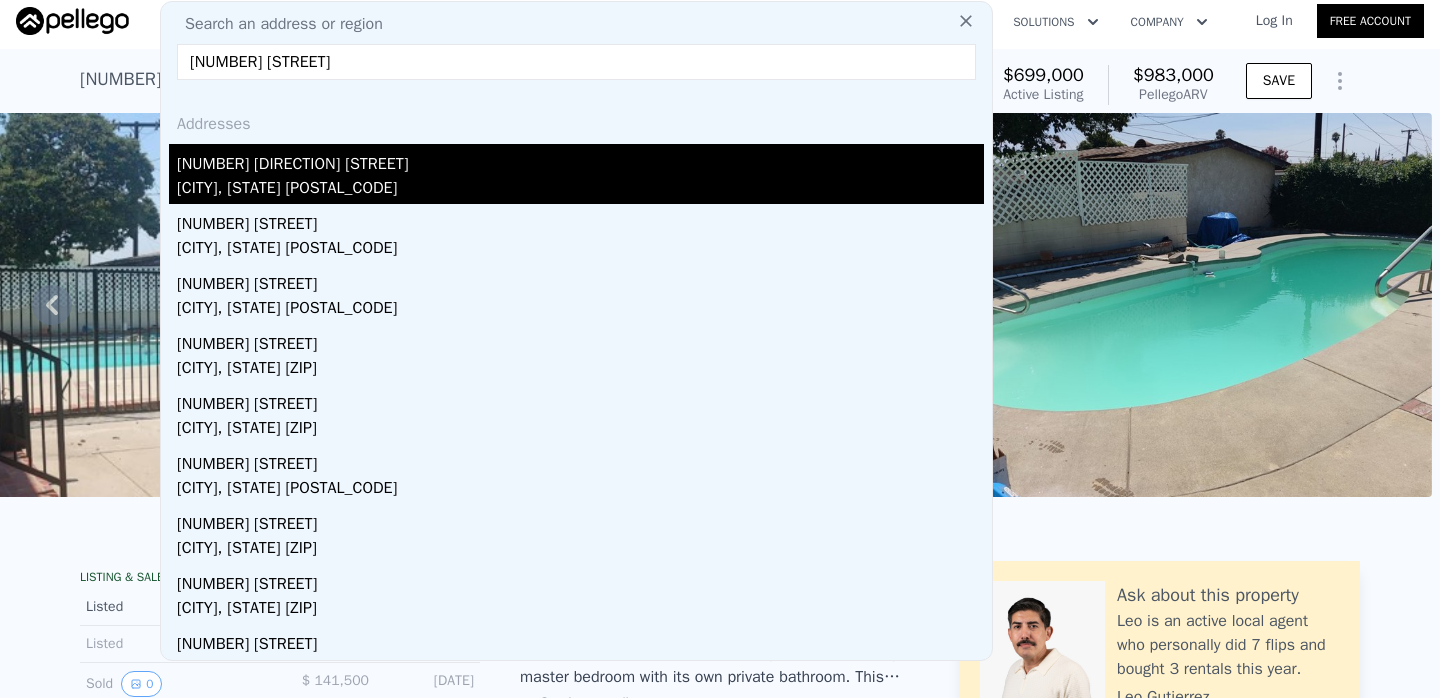 type on "401 s cherrywood st" 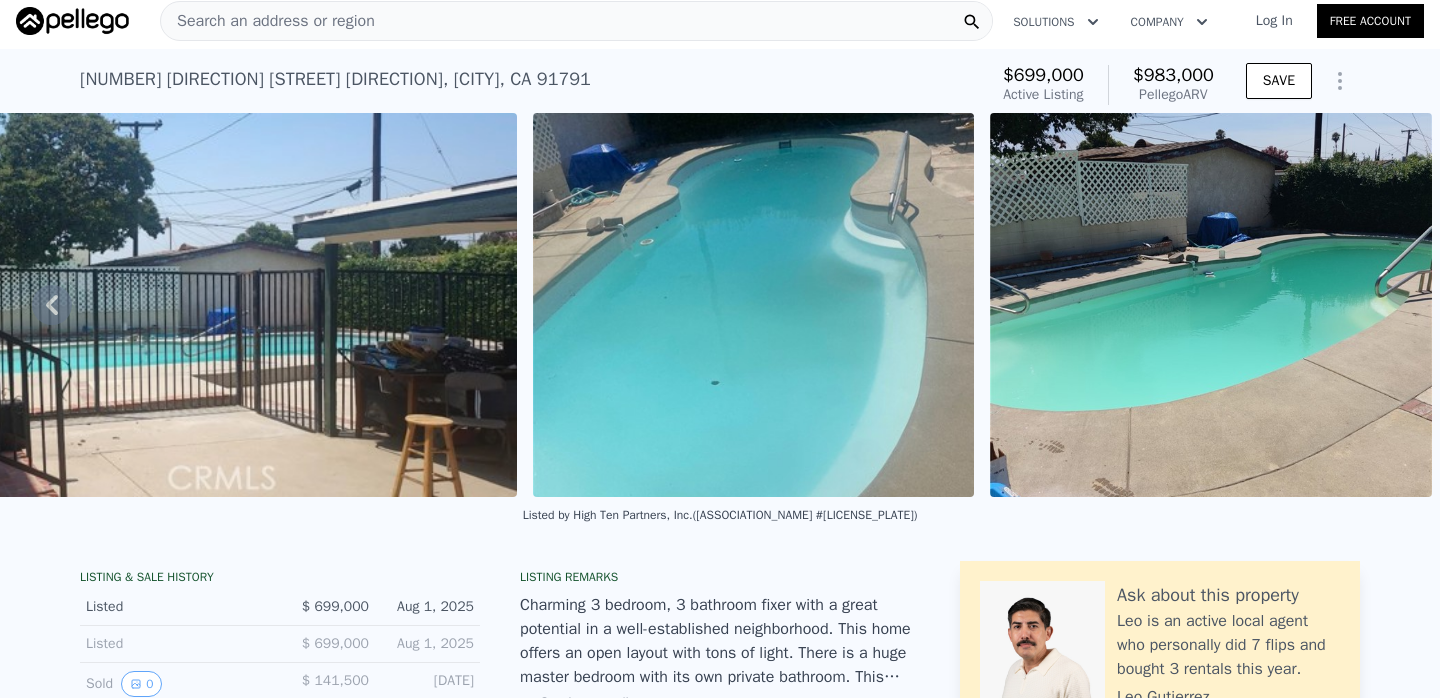 type on "5" 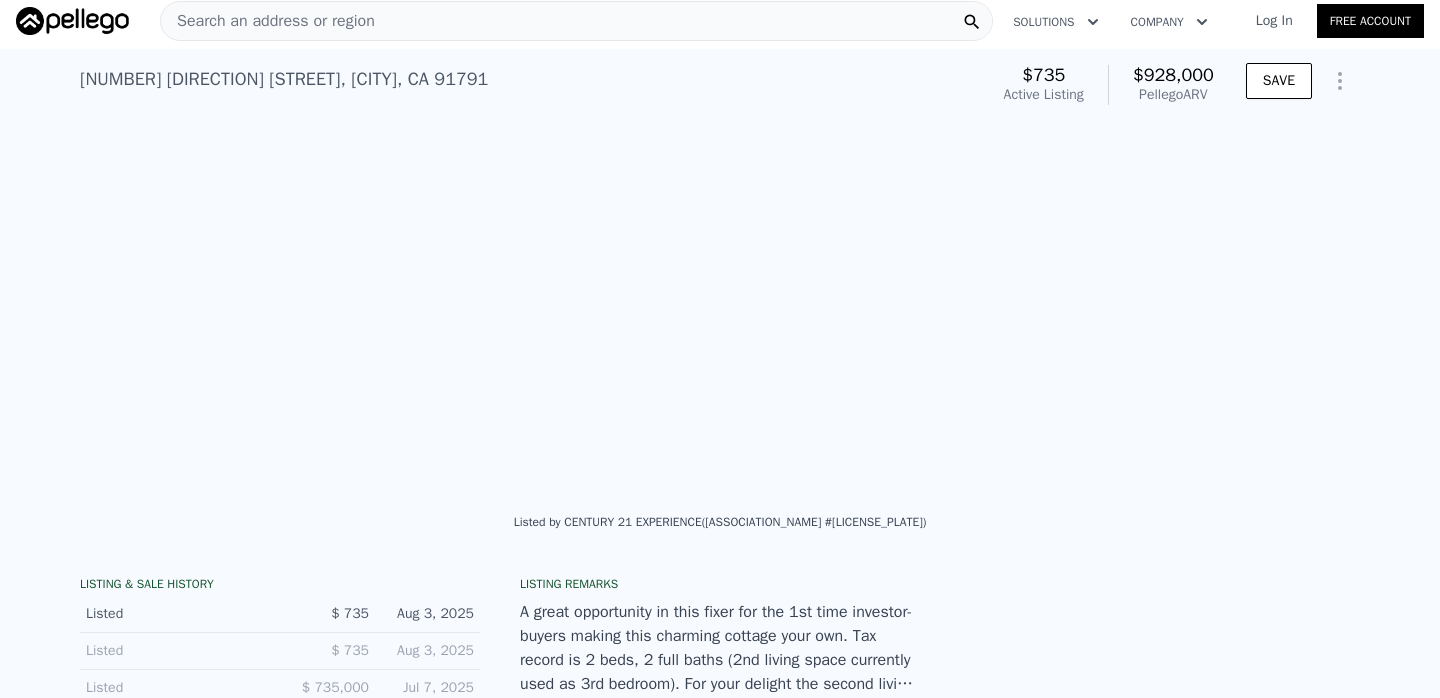 scroll, scrollTop: 0, scrollLeft: 8236, axis: horizontal 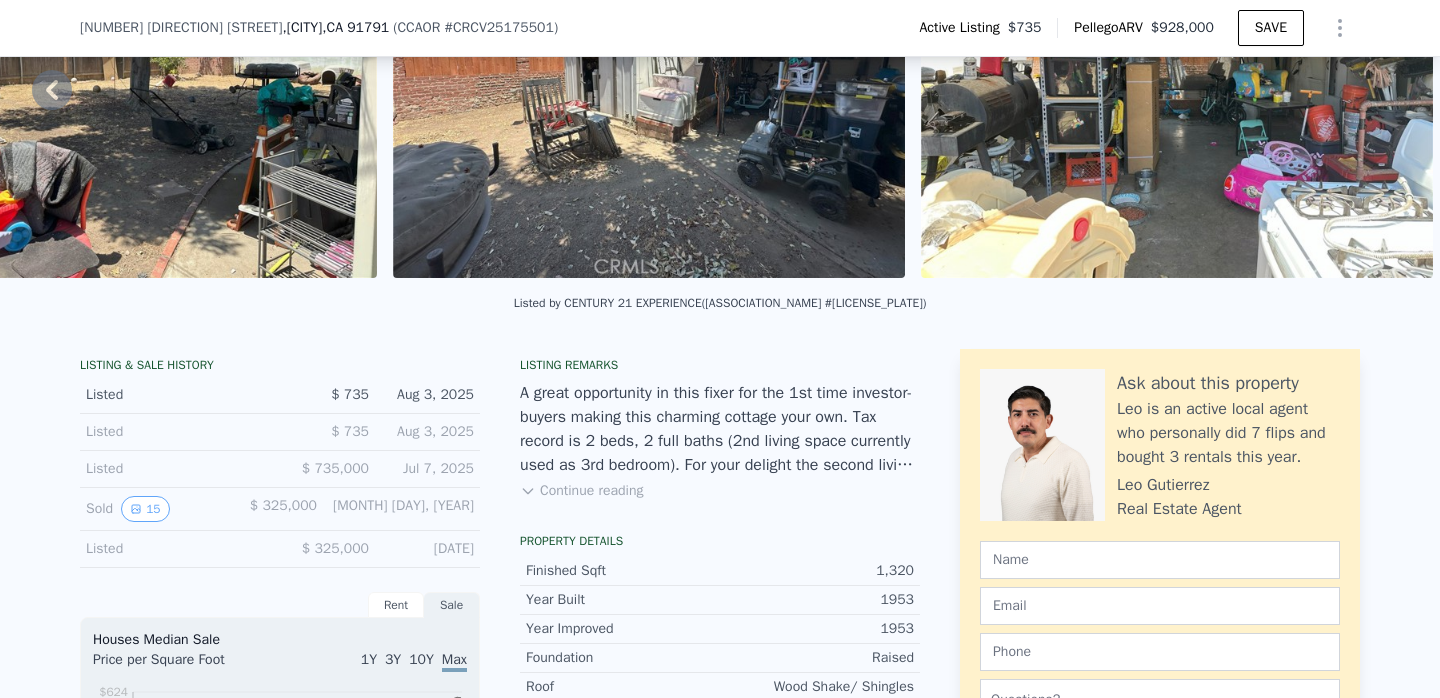 click on "Continue reading" at bounding box center (581, 491) 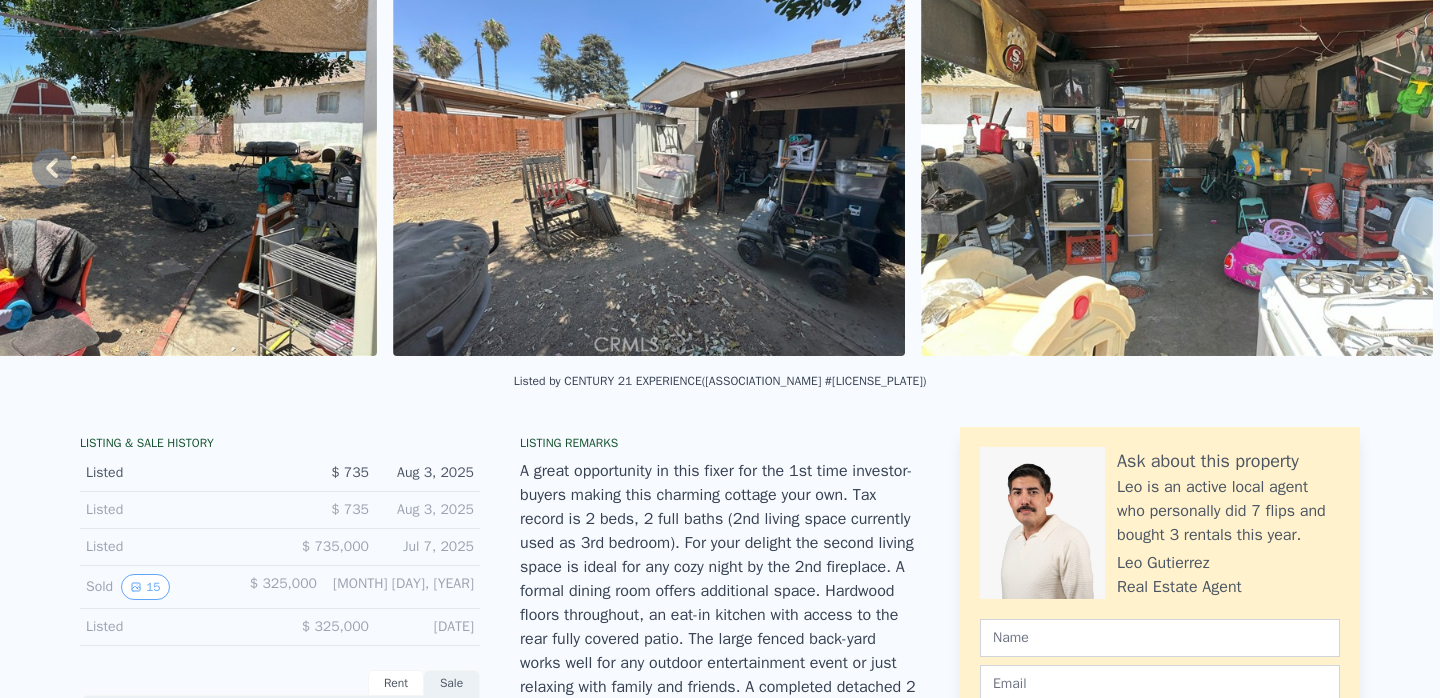 scroll, scrollTop: 0, scrollLeft: 0, axis: both 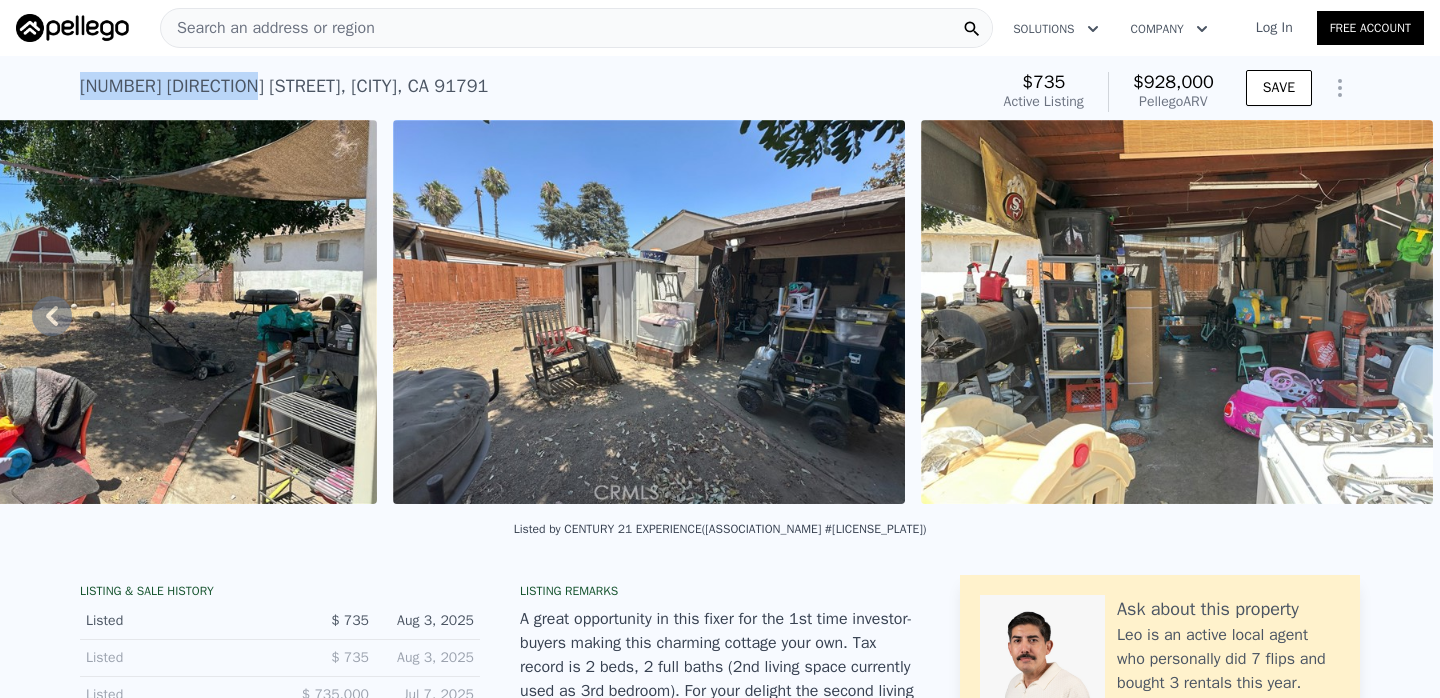drag, startPoint x: 82, startPoint y: 88, endPoint x: 255, endPoint y: 87, distance: 173.00288 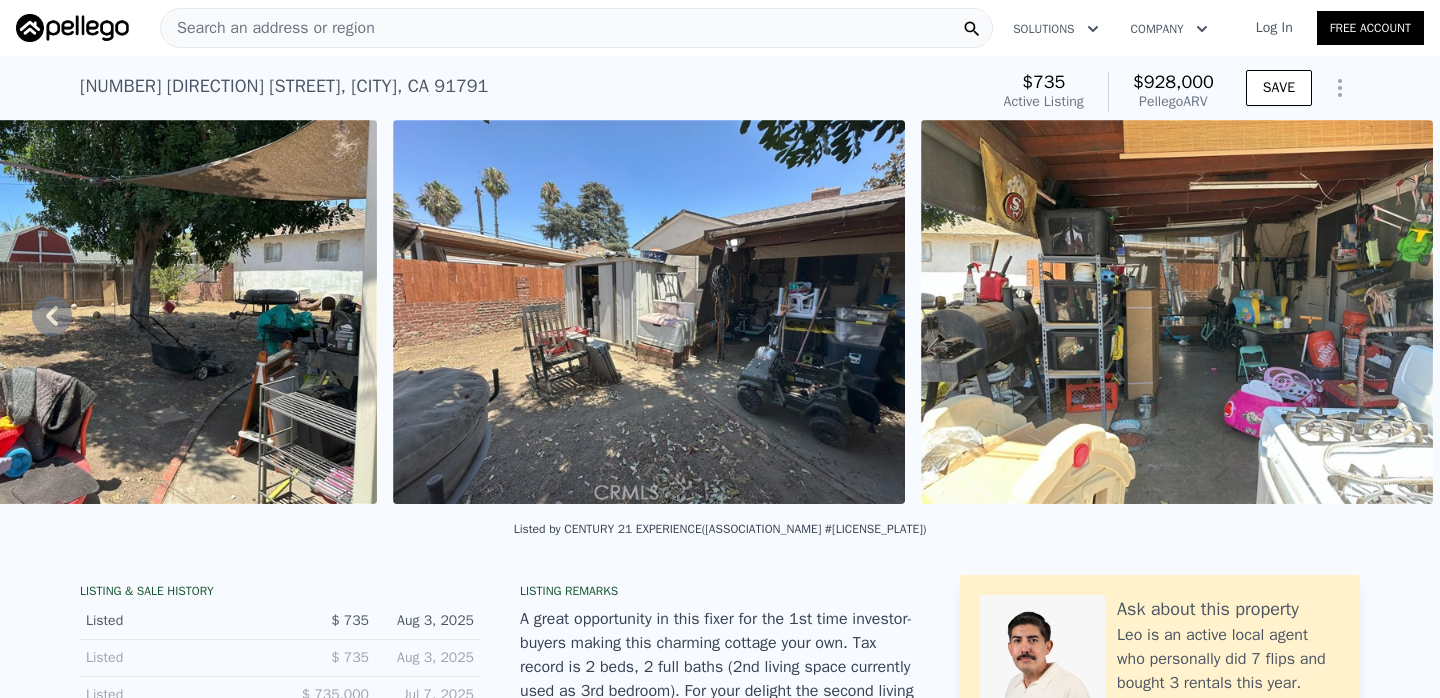 click on "Search an address or region" at bounding box center [268, 28] 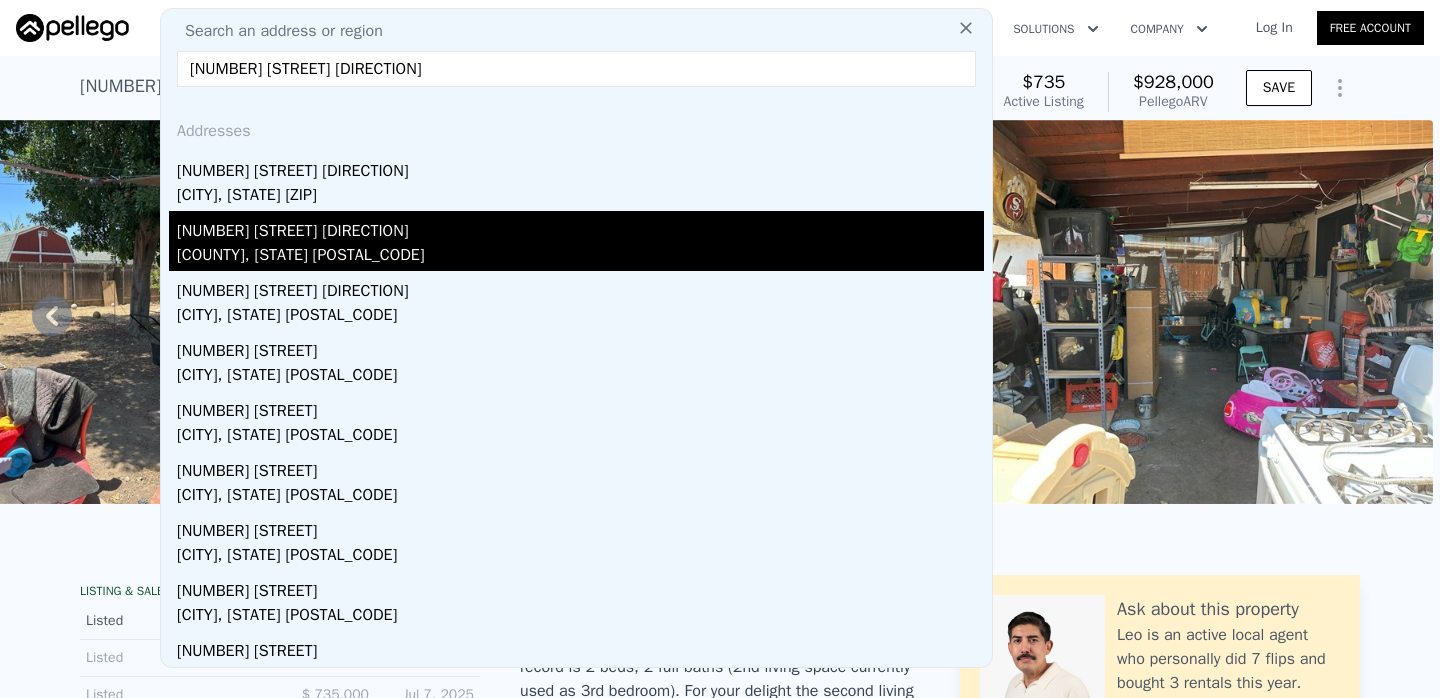 type on "435 leverett ave" 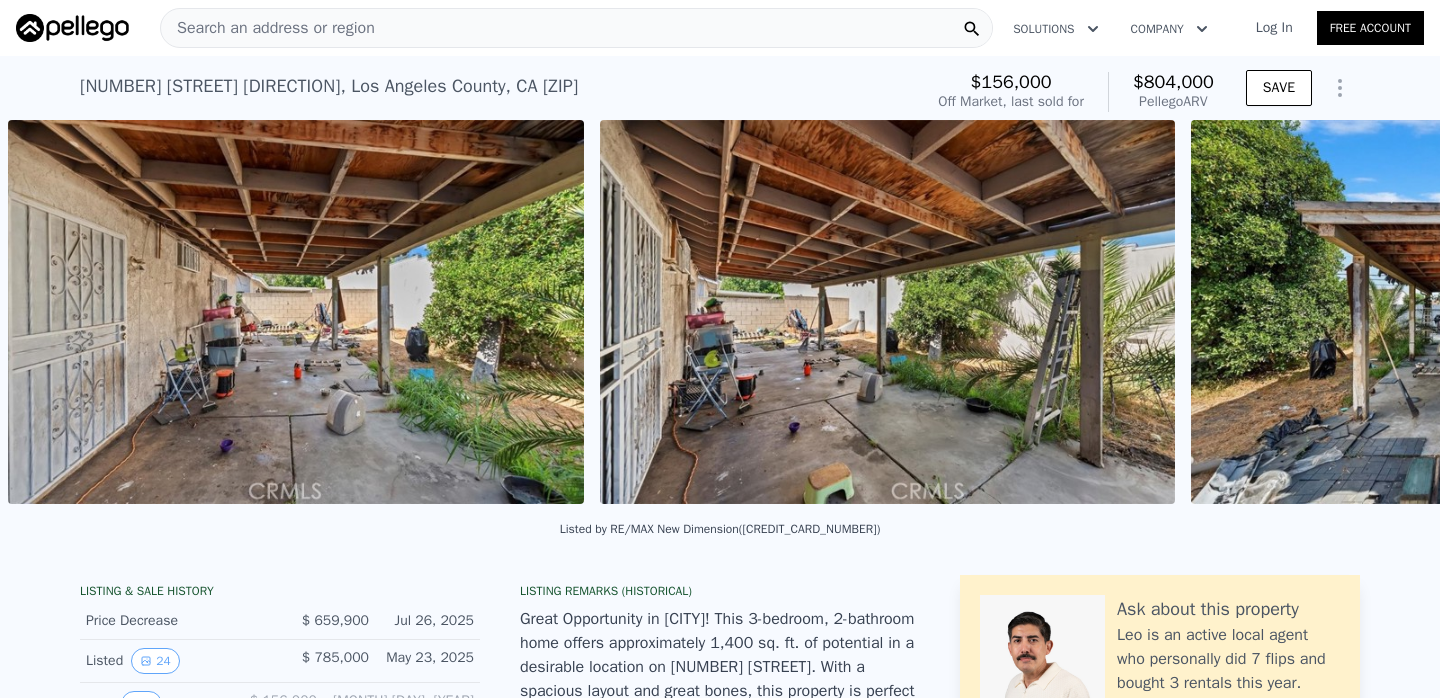 scroll, scrollTop: 0, scrollLeft: 10993, axis: horizontal 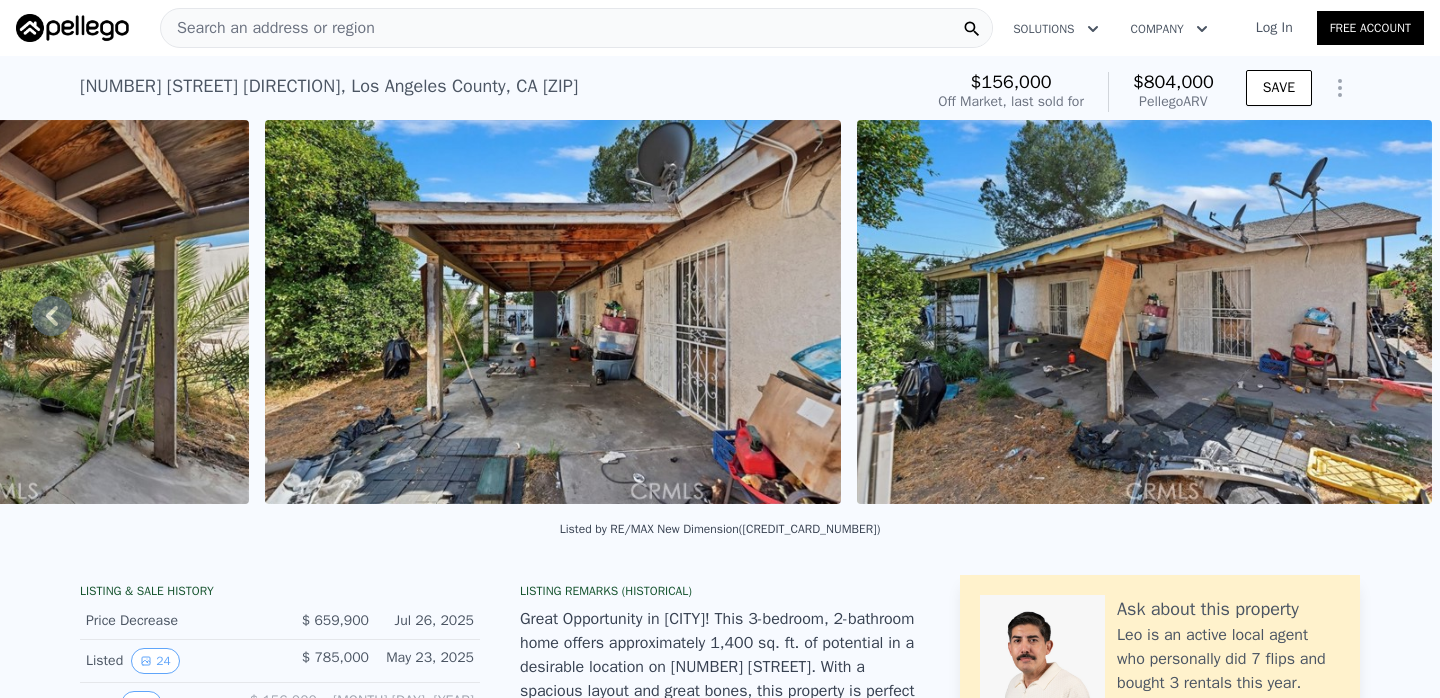 click on "Search an address or region" at bounding box center (576, 28) 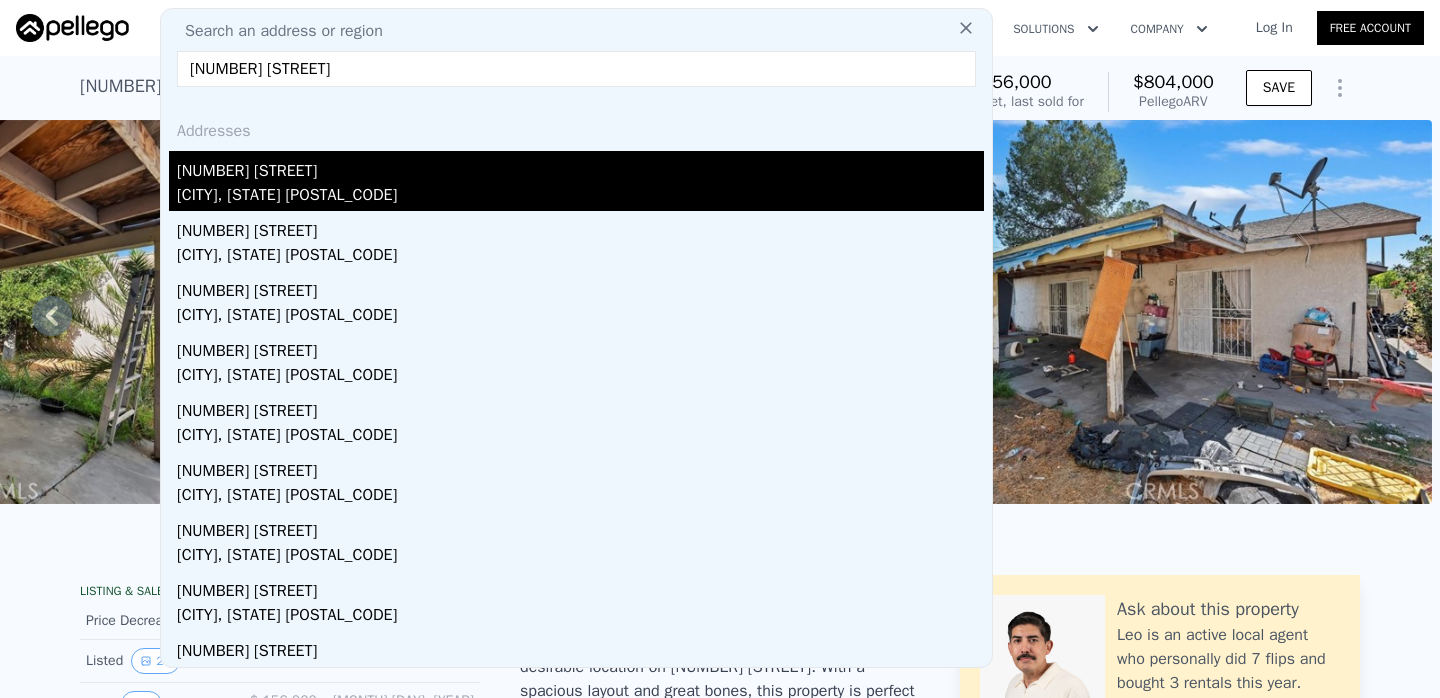 type on "351 giano ave" 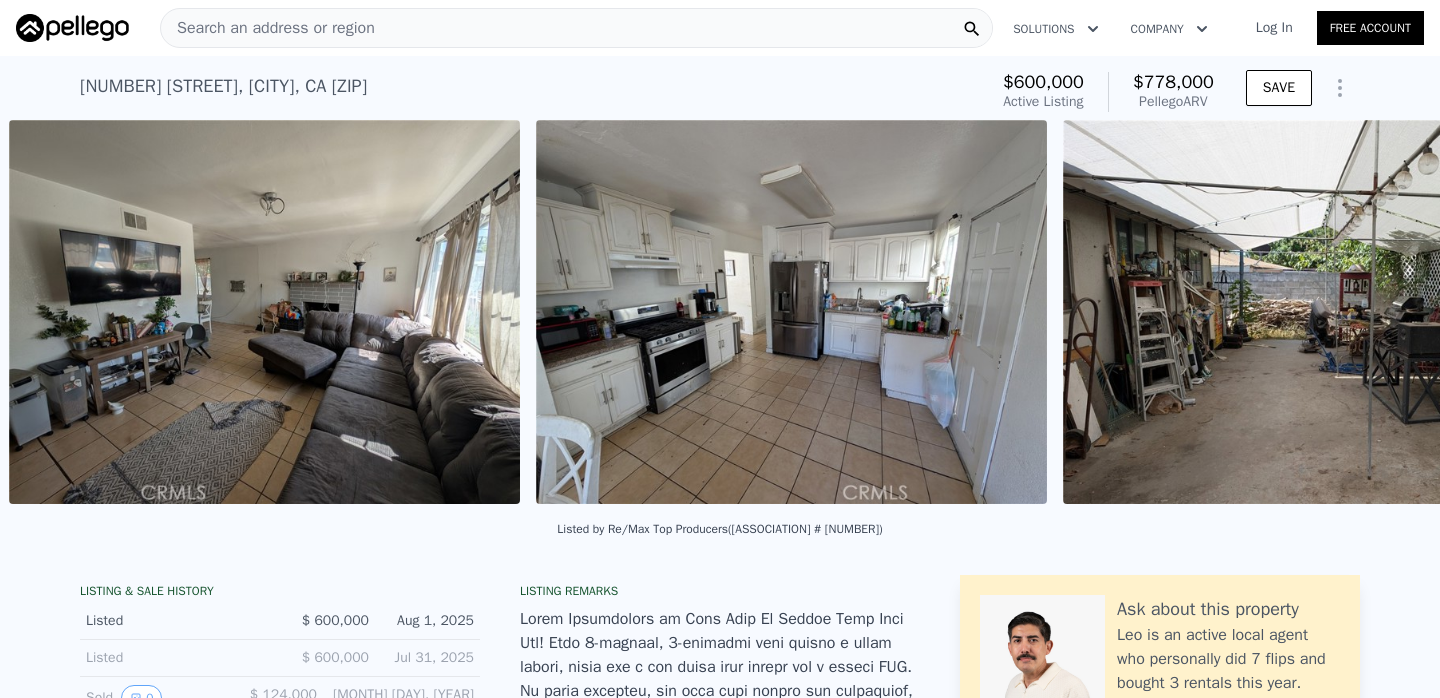 scroll, scrollTop: 0, scrollLeft: 2040, axis: horizontal 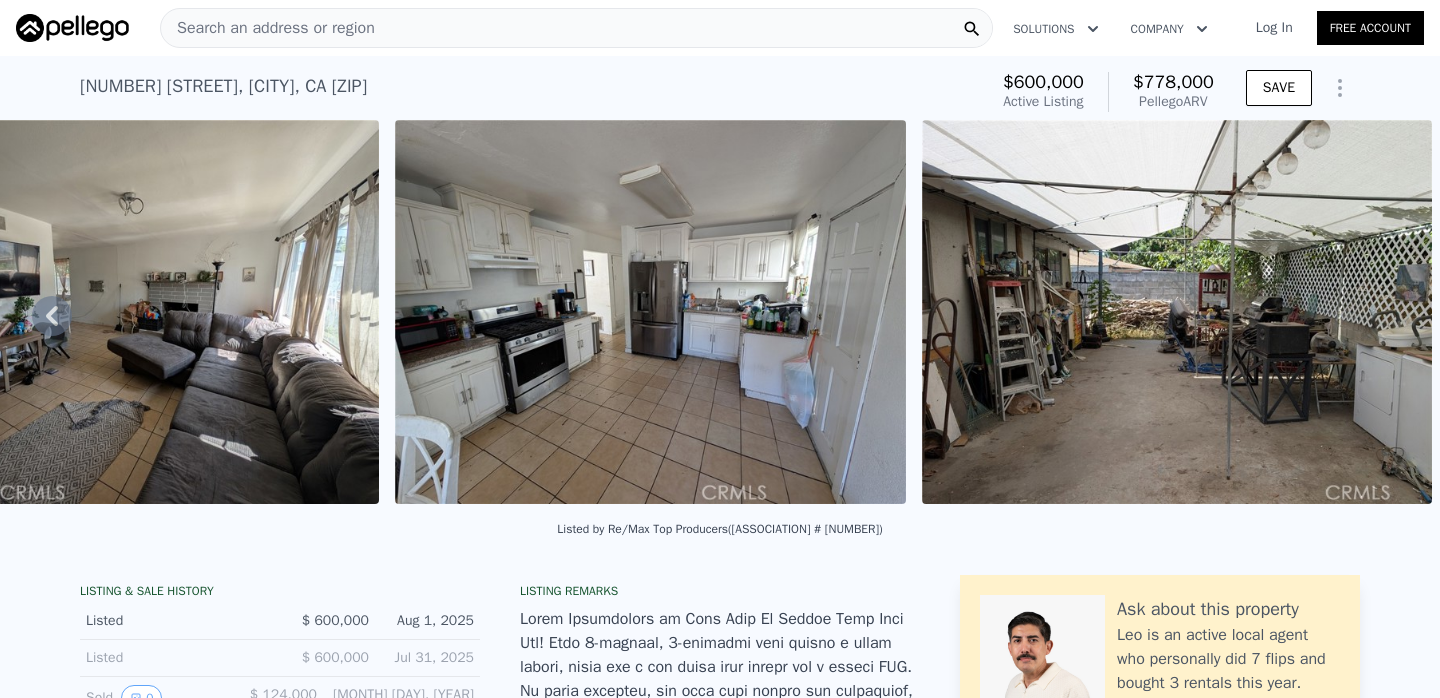 click on "Search an address or region" at bounding box center (268, 28) 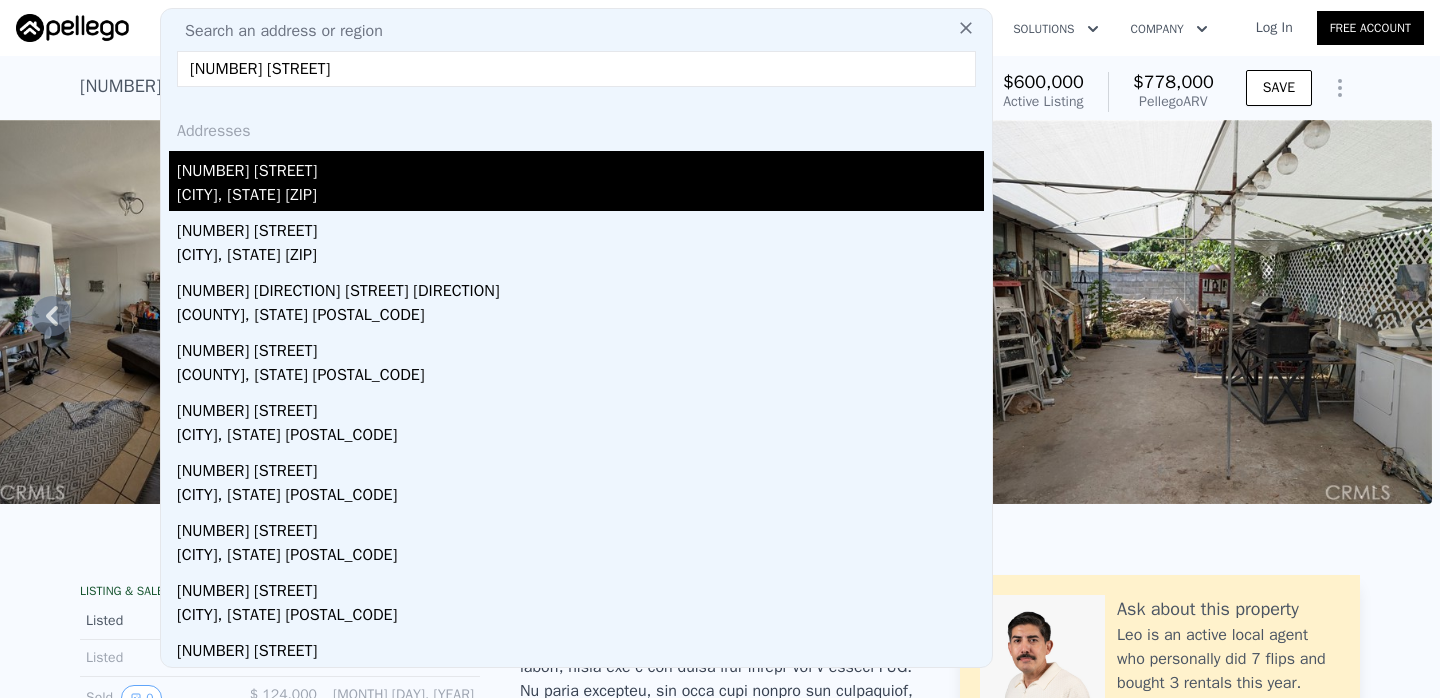 type on "9734 als dr" 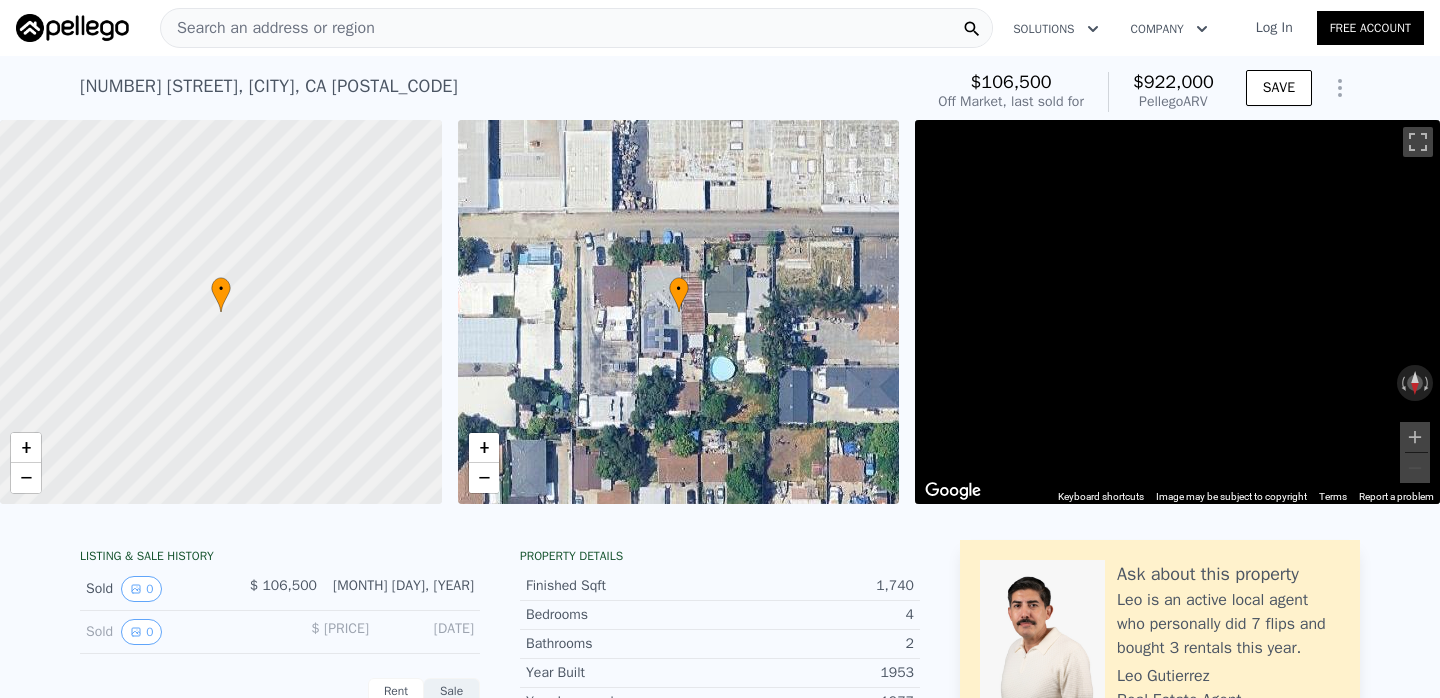 scroll, scrollTop: 0, scrollLeft: 8, axis: horizontal 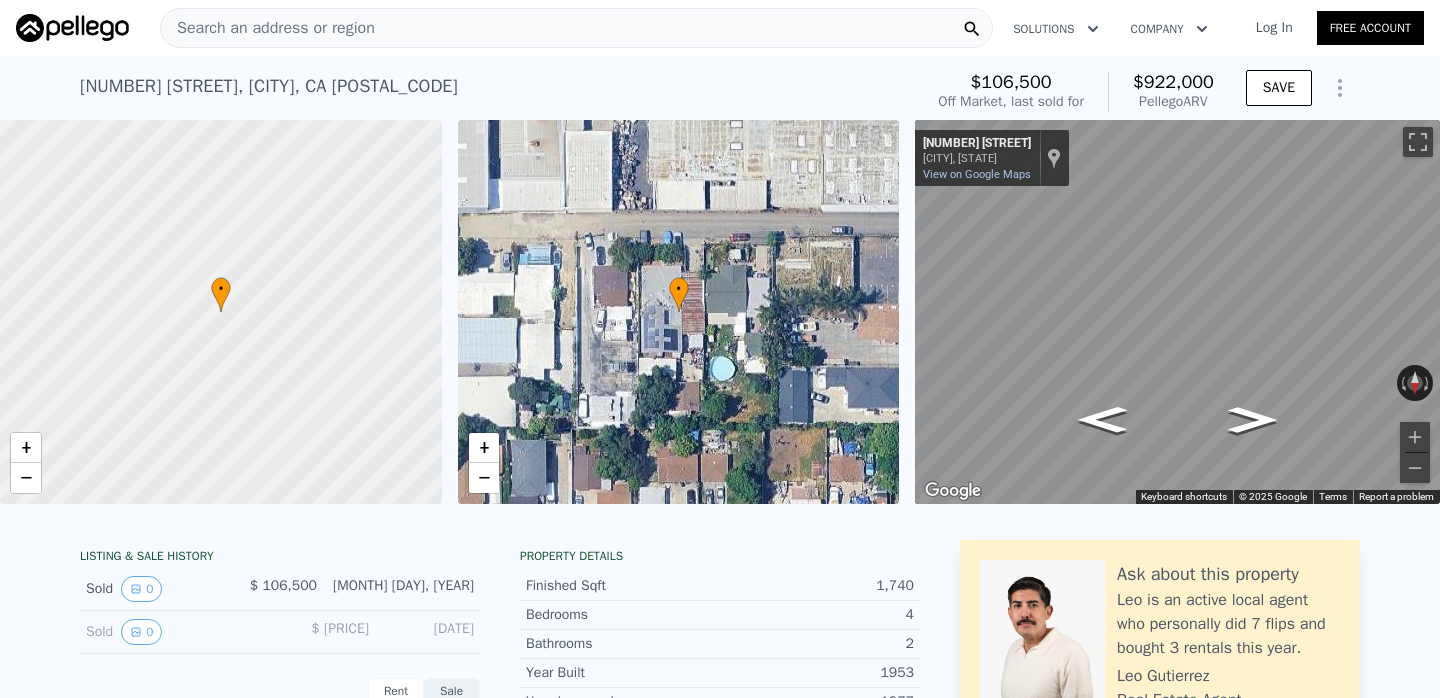 click on "Search an address or region" at bounding box center (576, 28) 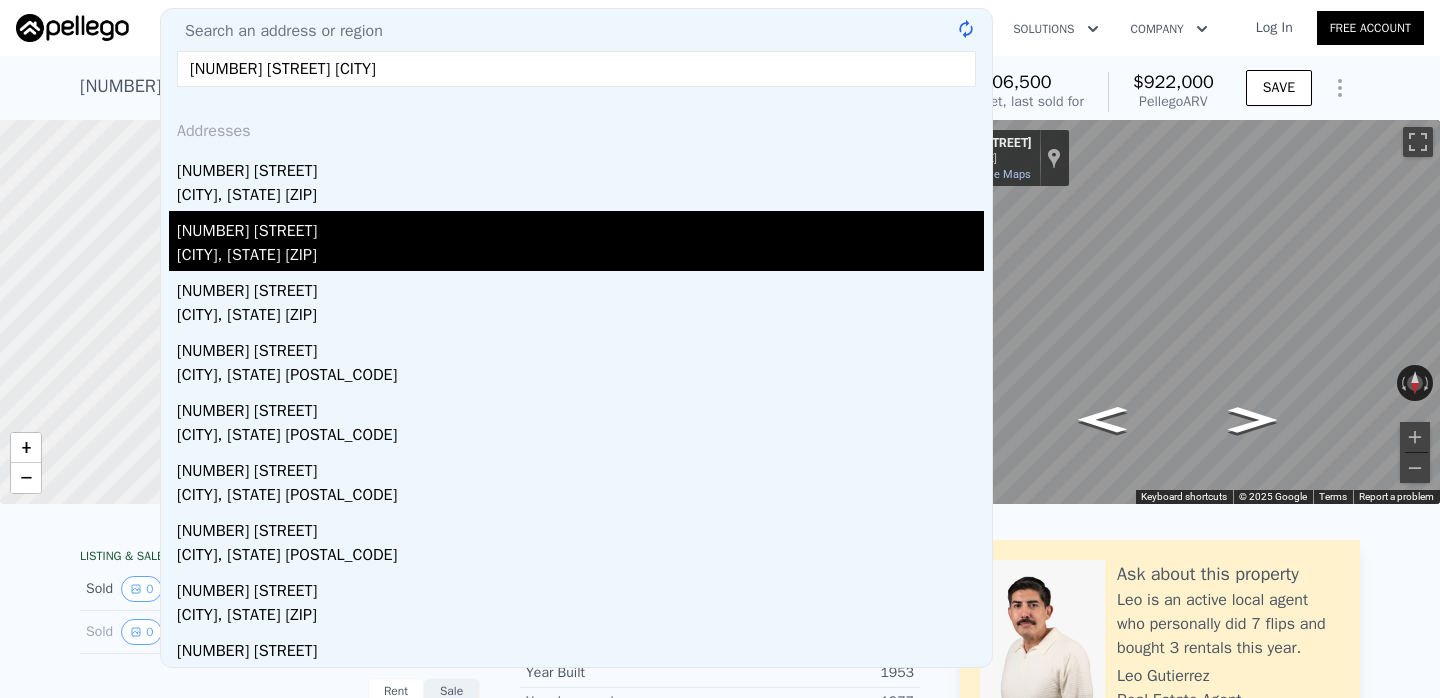 type on "1301 3rd st la verne" 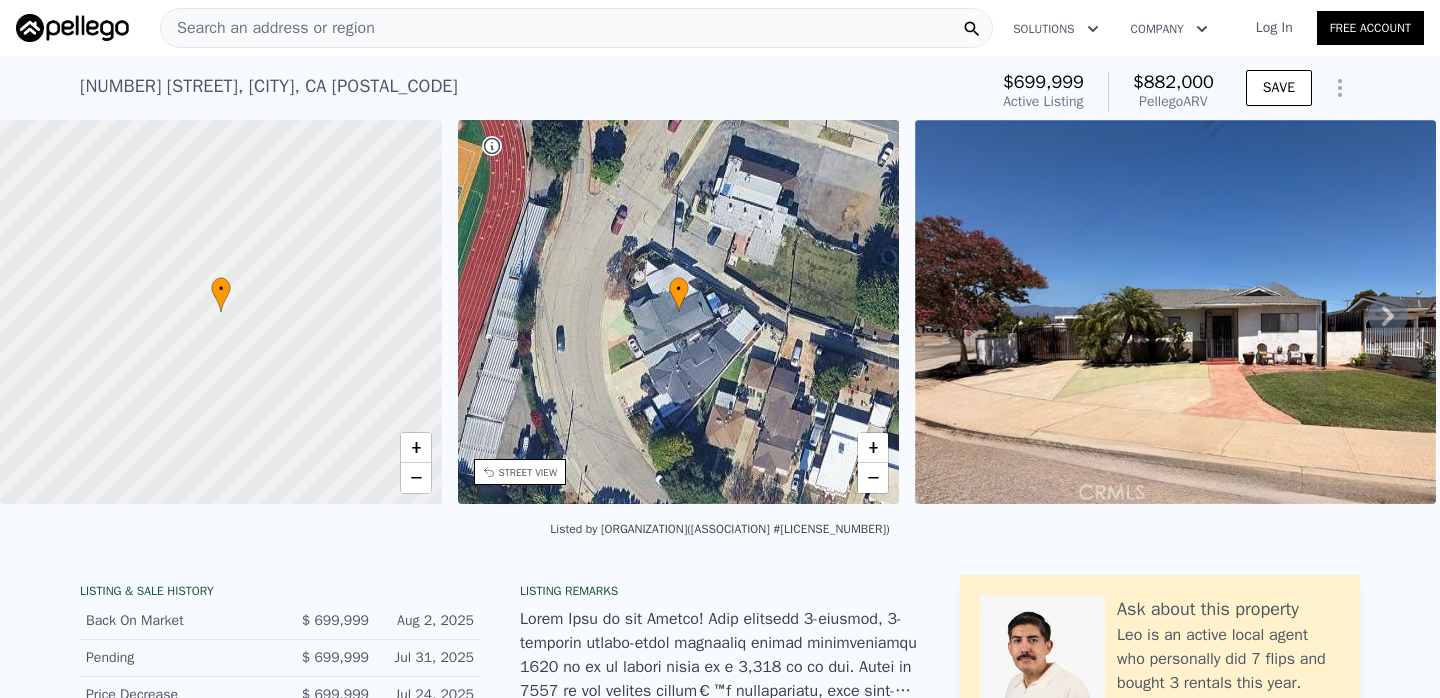 click on "Search an address or region" at bounding box center [268, 28] 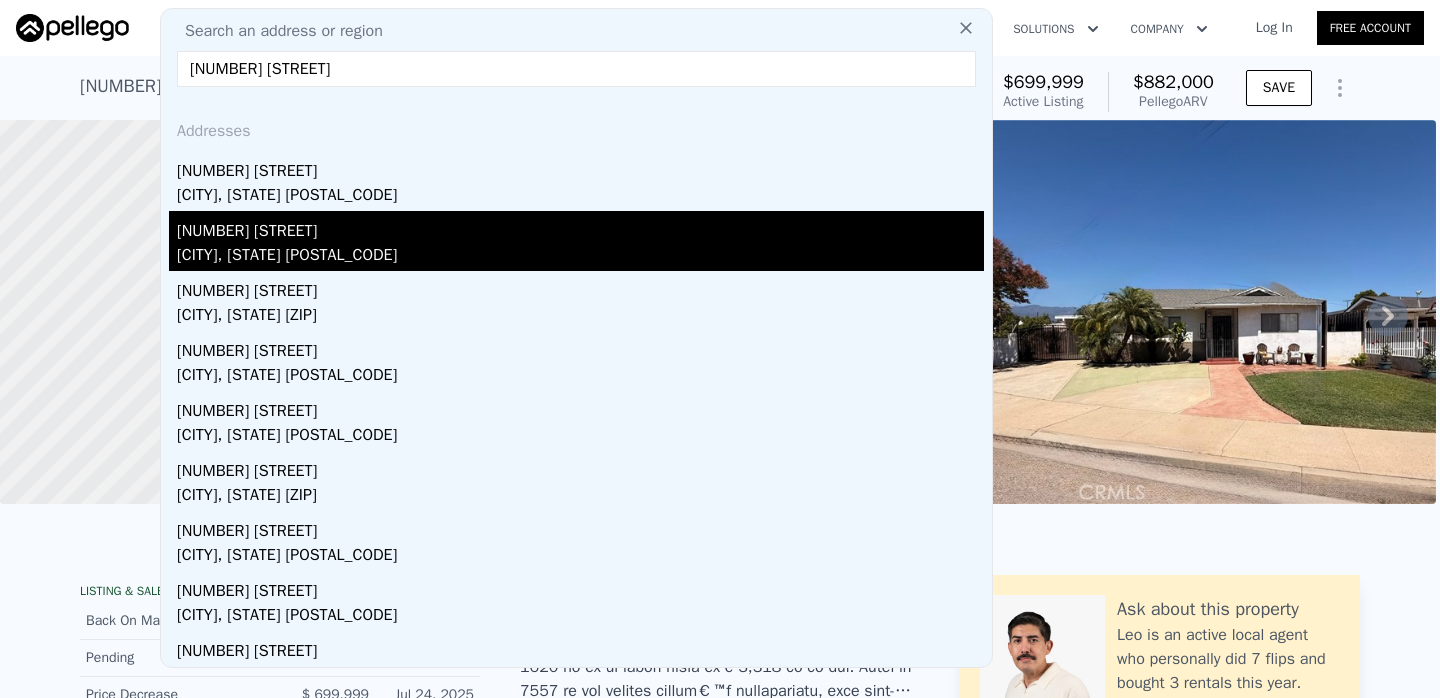 type on "781 w center st" 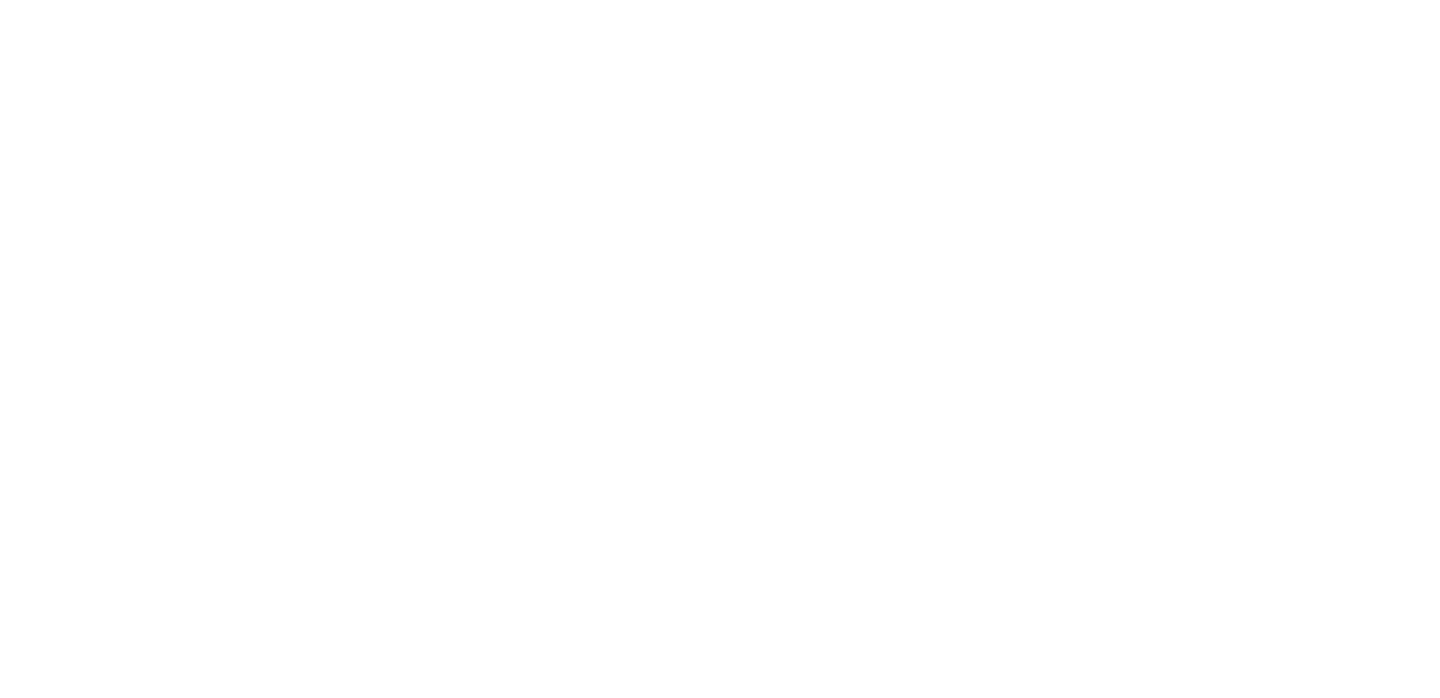 scroll, scrollTop: 0, scrollLeft: 0, axis: both 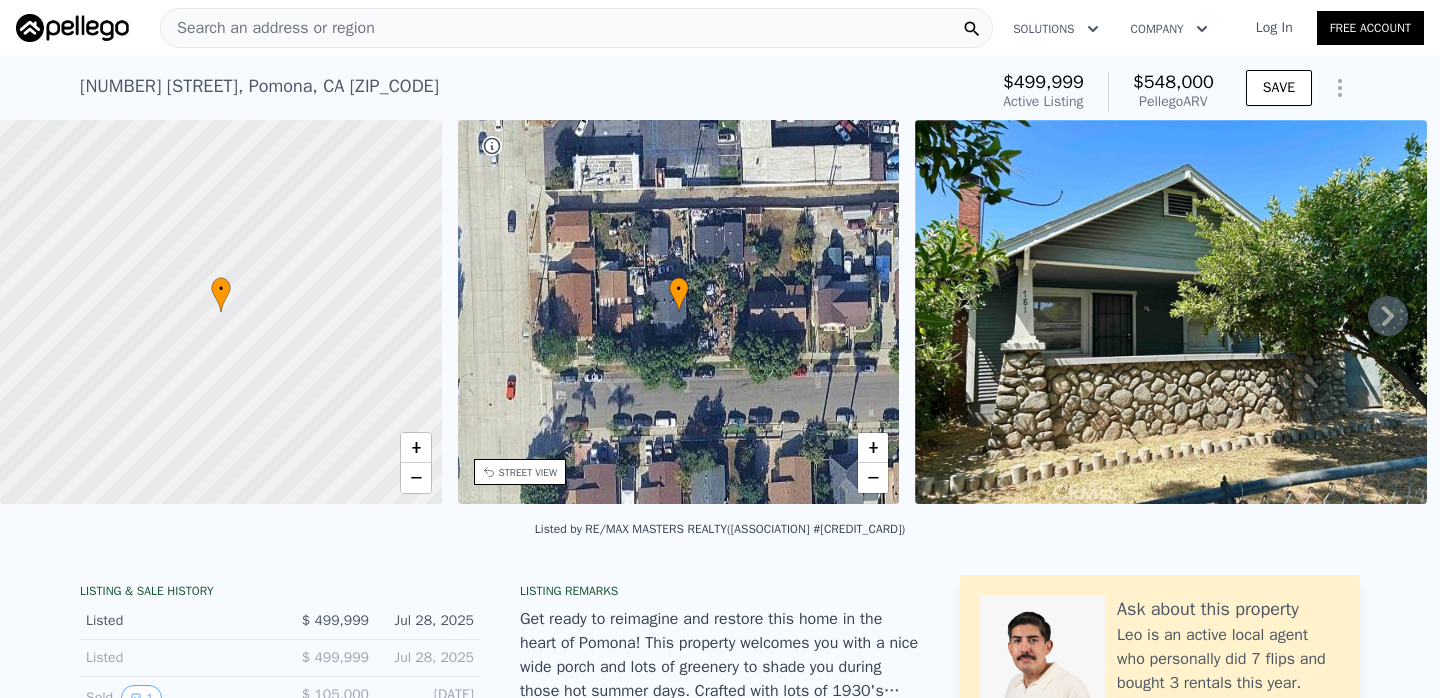 click on "Search an address or region" at bounding box center [268, 28] 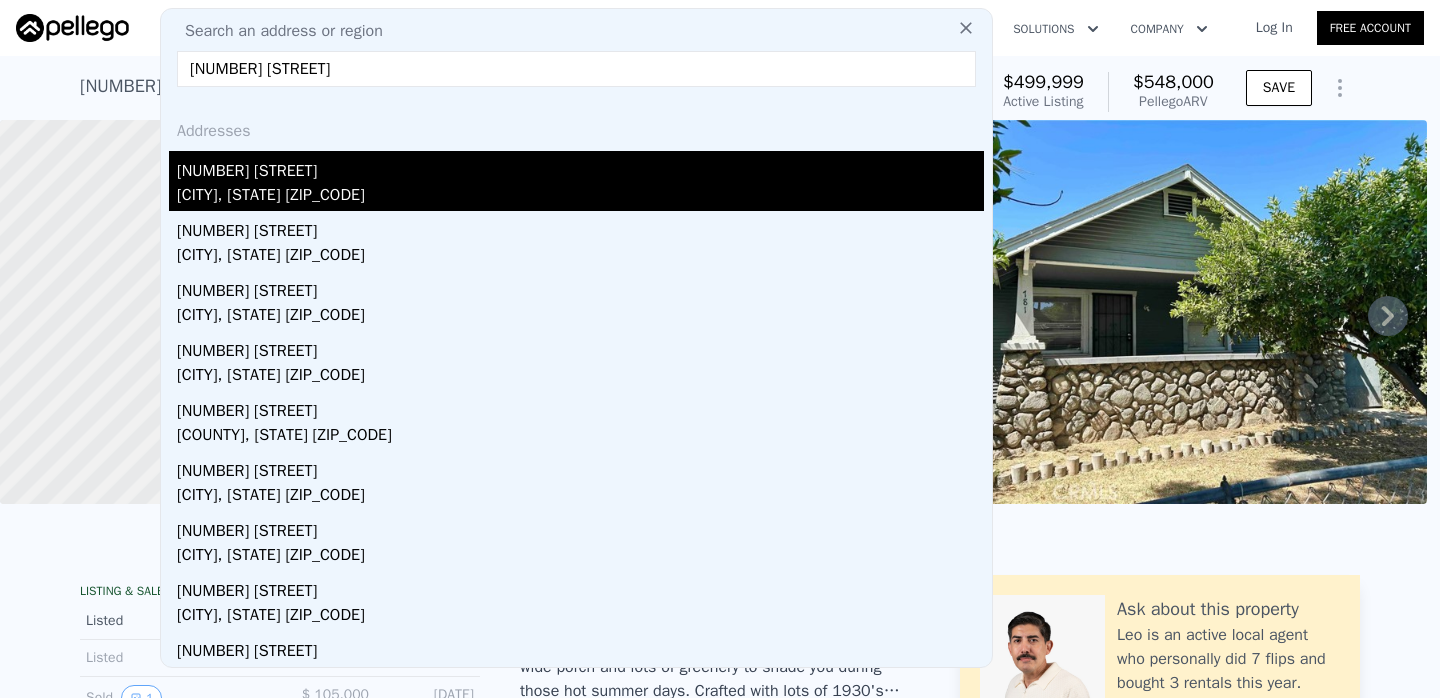 type on "22816 califa st" 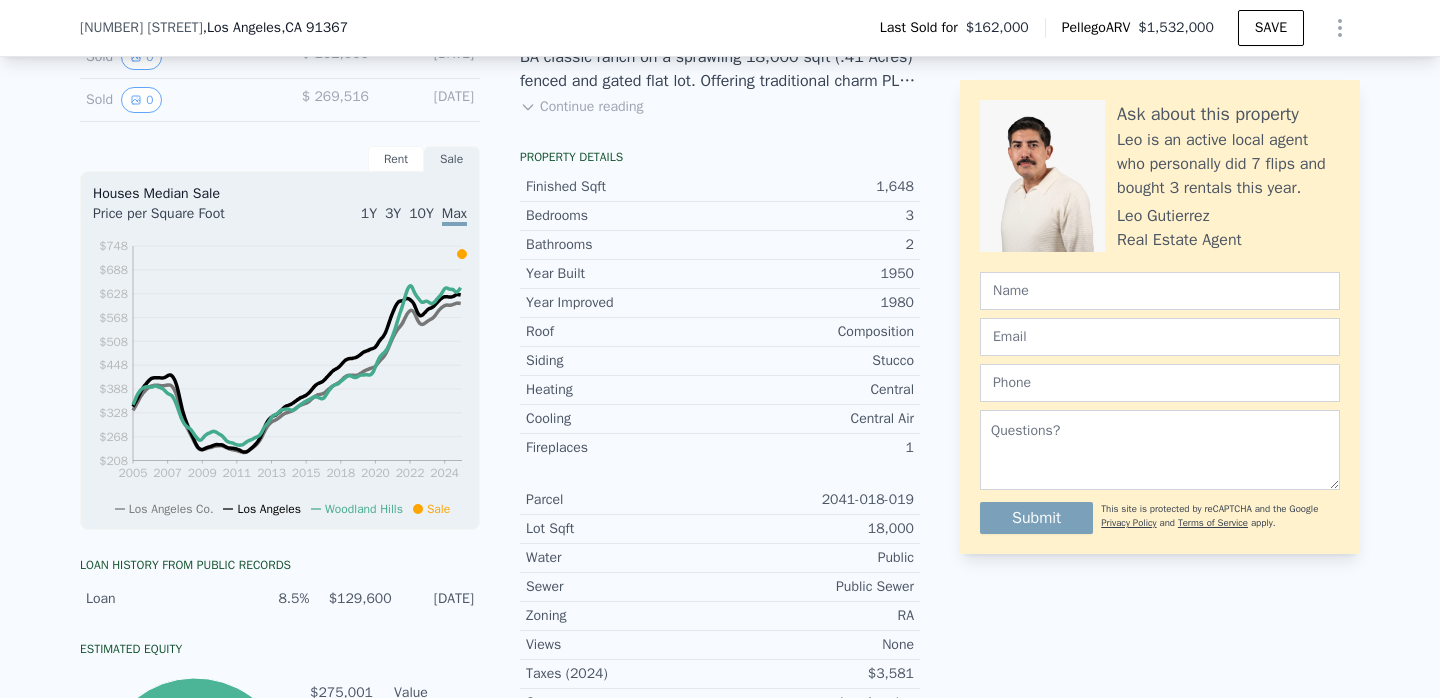 scroll, scrollTop: 0, scrollLeft: 0, axis: both 